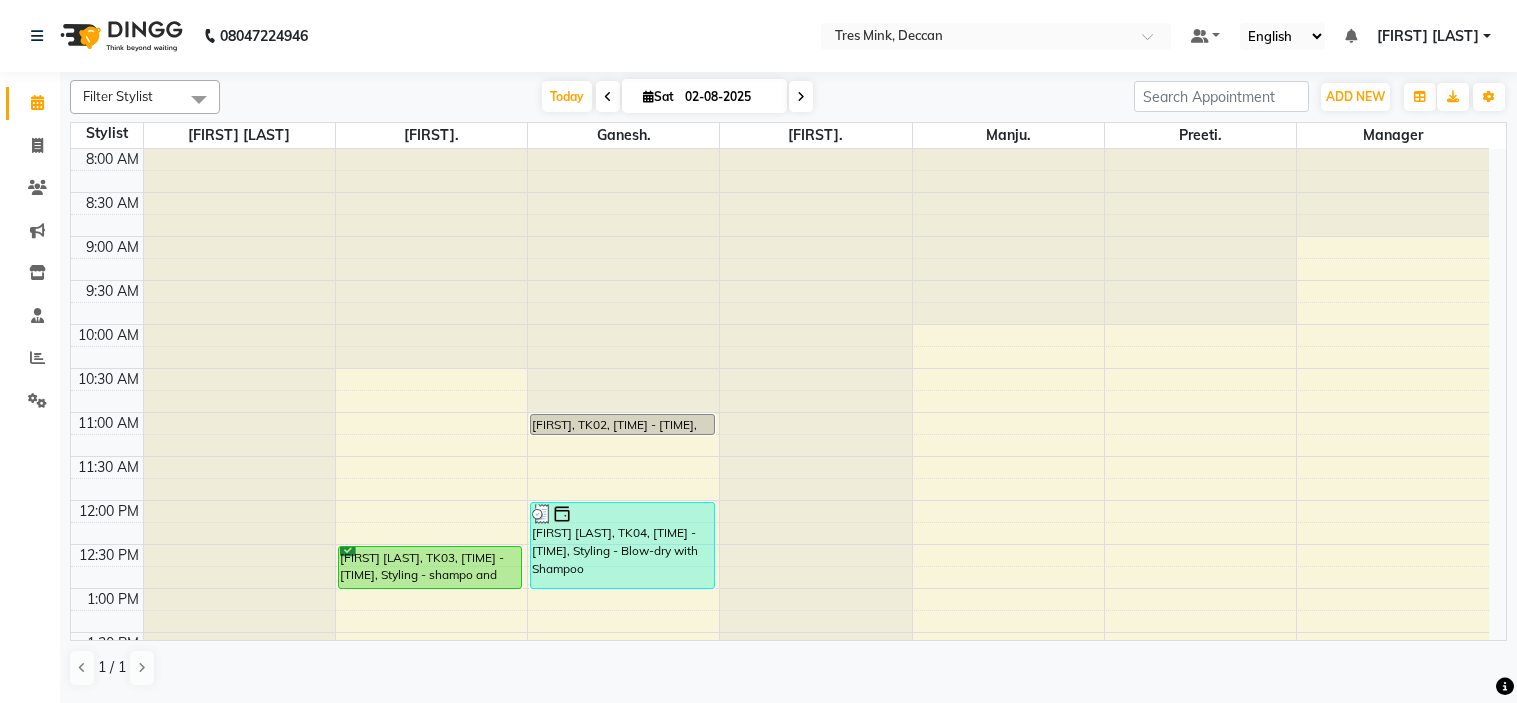 scroll, scrollTop: 0, scrollLeft: 0, axis: both 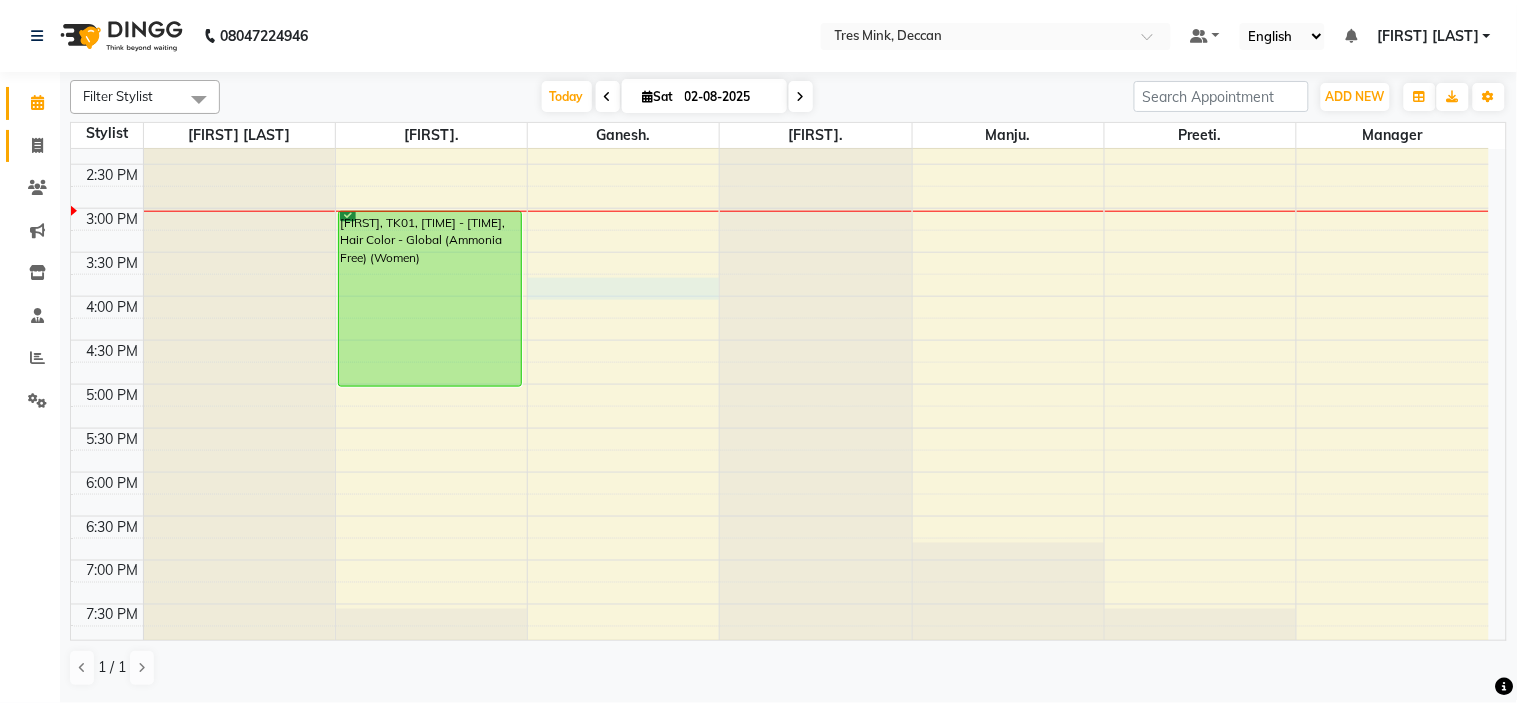 click on "[FIRST] [LAST], TK03, [TIME] - [TIME], Styling - shampo and conditioner     [FIRST], TK01, [TIME] - [TIME], Hair Color - Global (Ammonia Free) (Women)    [FIRST], TK02, [TIME] - [TIME], Styling - Blow-dry without Shampoo     [FIRST] [LAST], TK04, [TIME] - [TIME], Styling - Blow-dry with Shampoo" at bounding box center (780, 164) 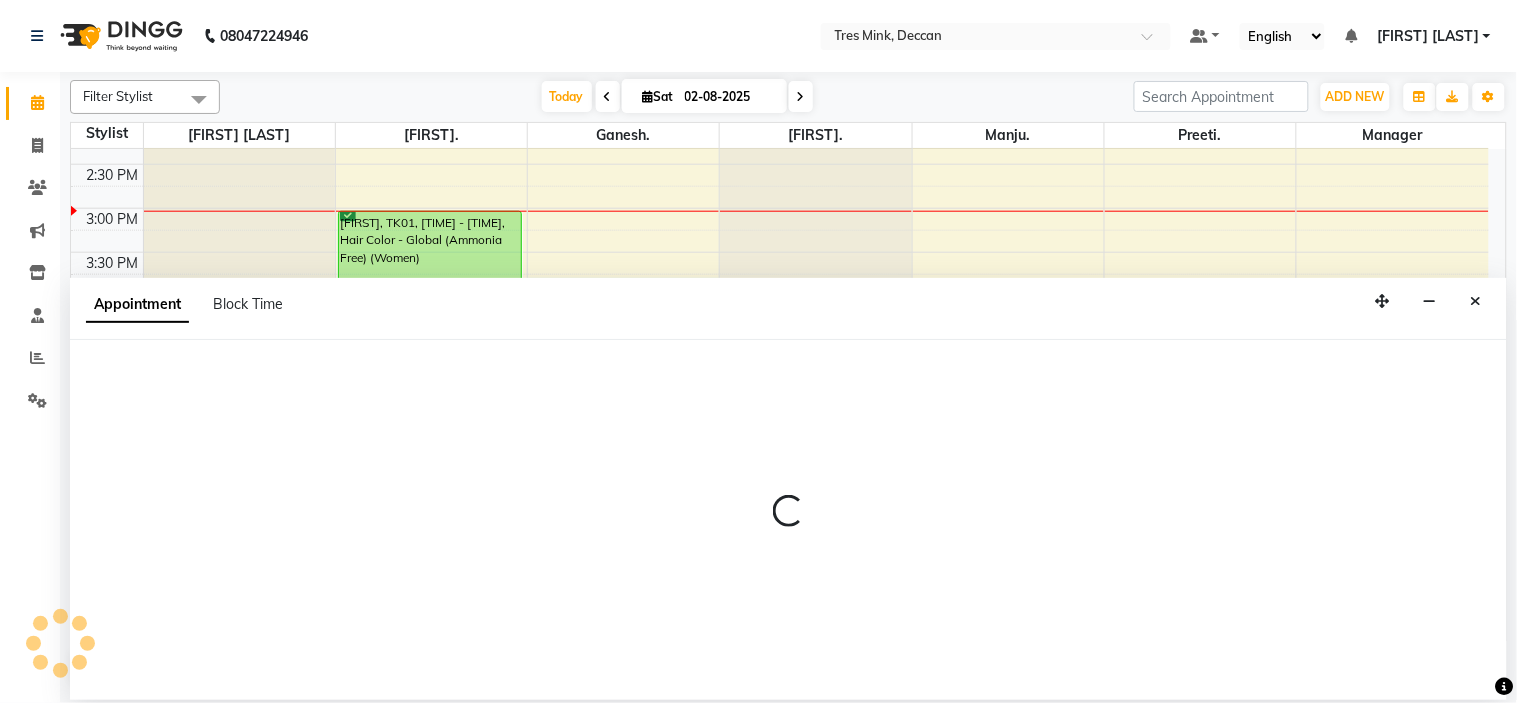 select on "59501" 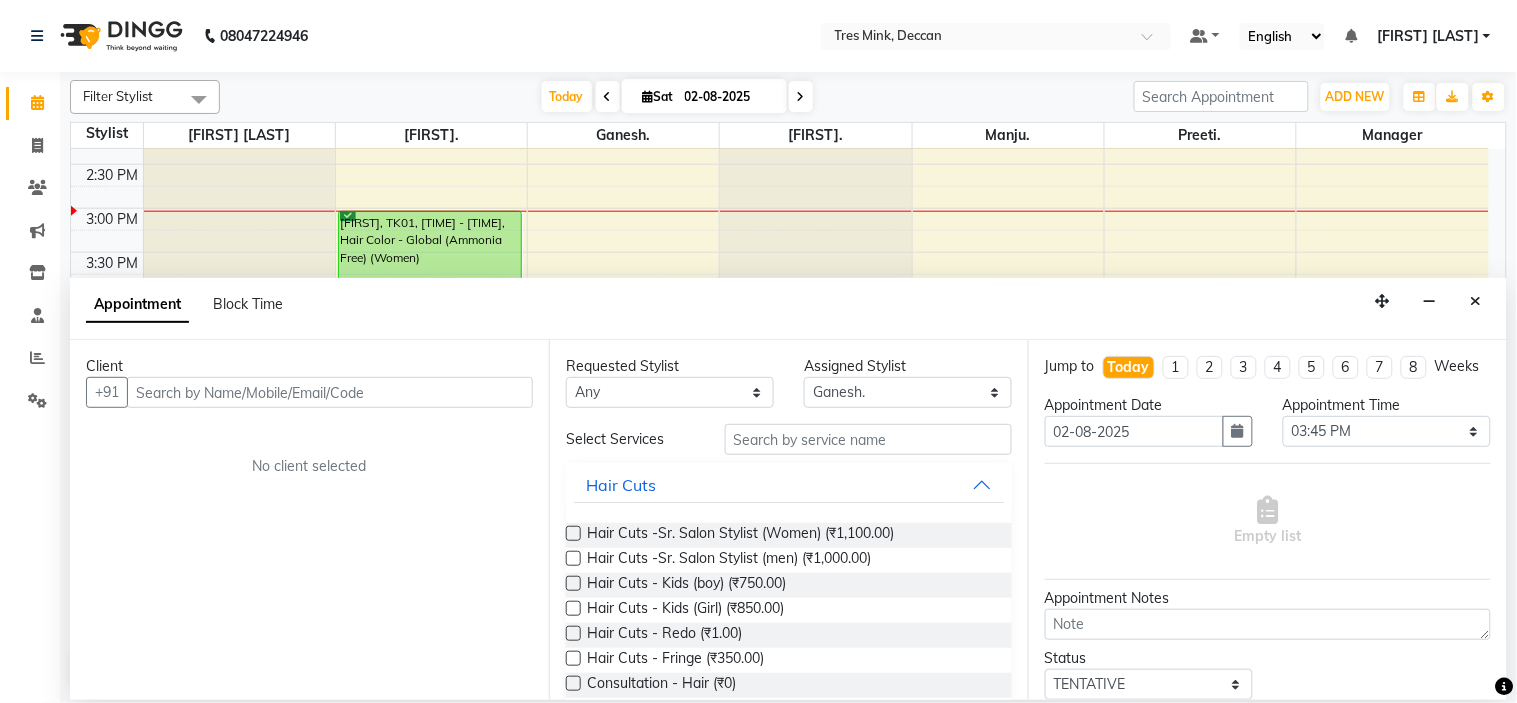 click at bounding box center (330, 392) 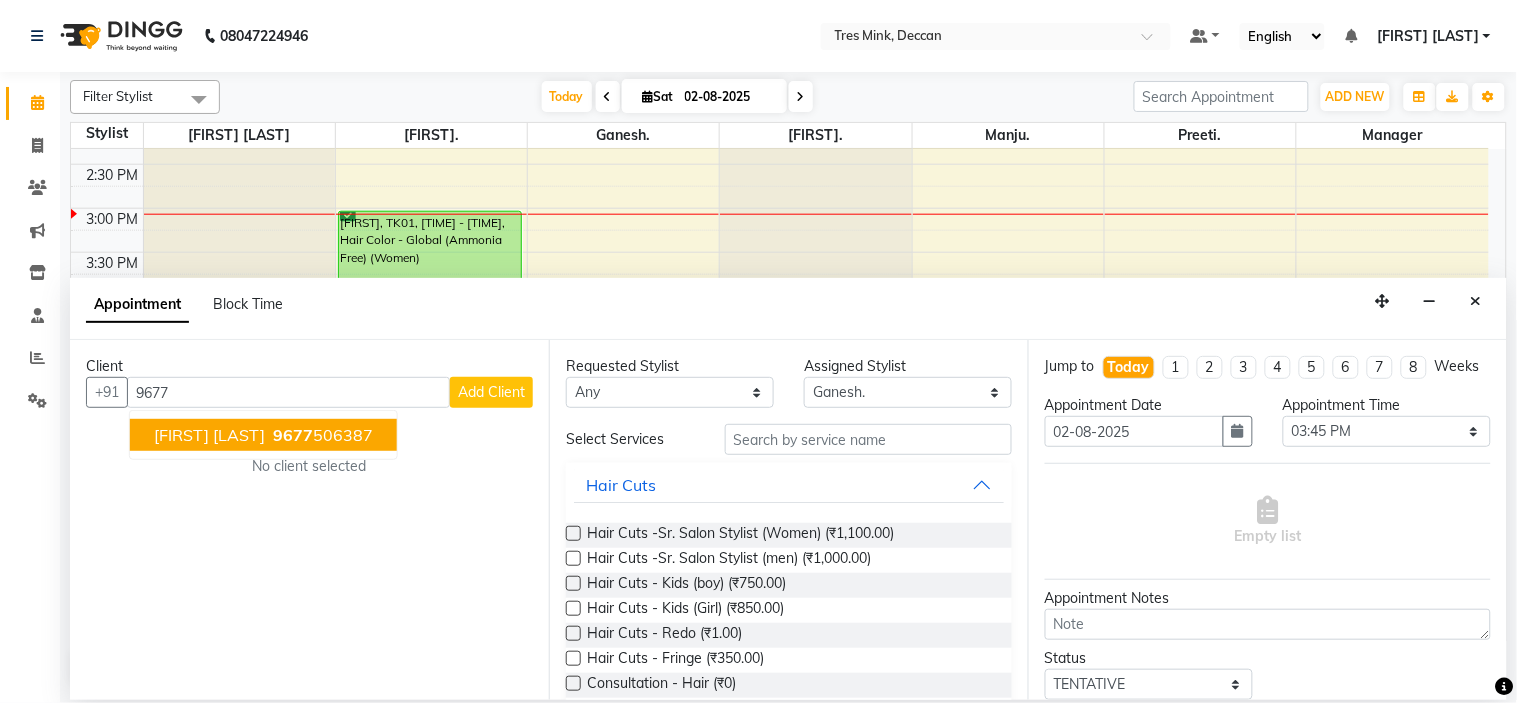 click on "[PHONE]" at bounding box center [321, 435] 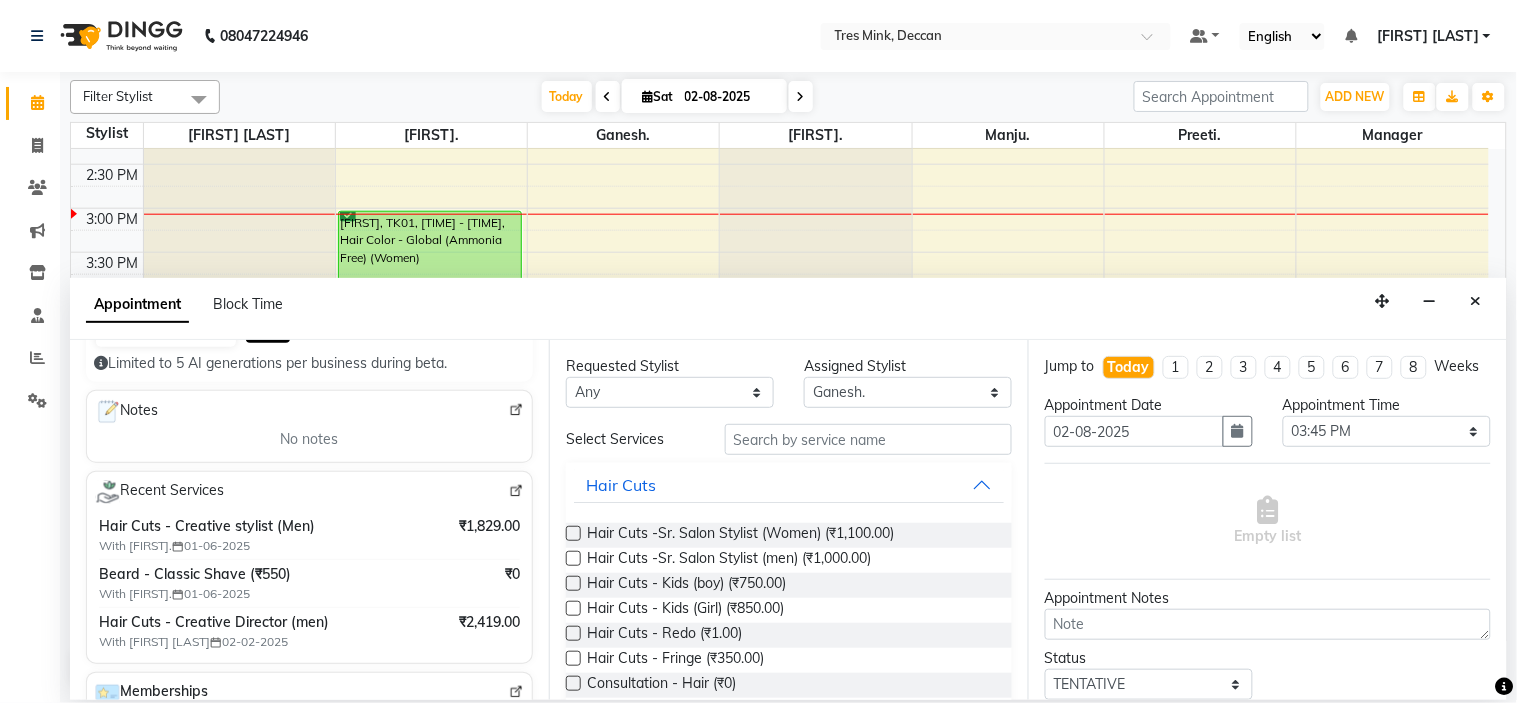 scroll, scrollTop: 238, scrollLeft: 0, axis: vertical 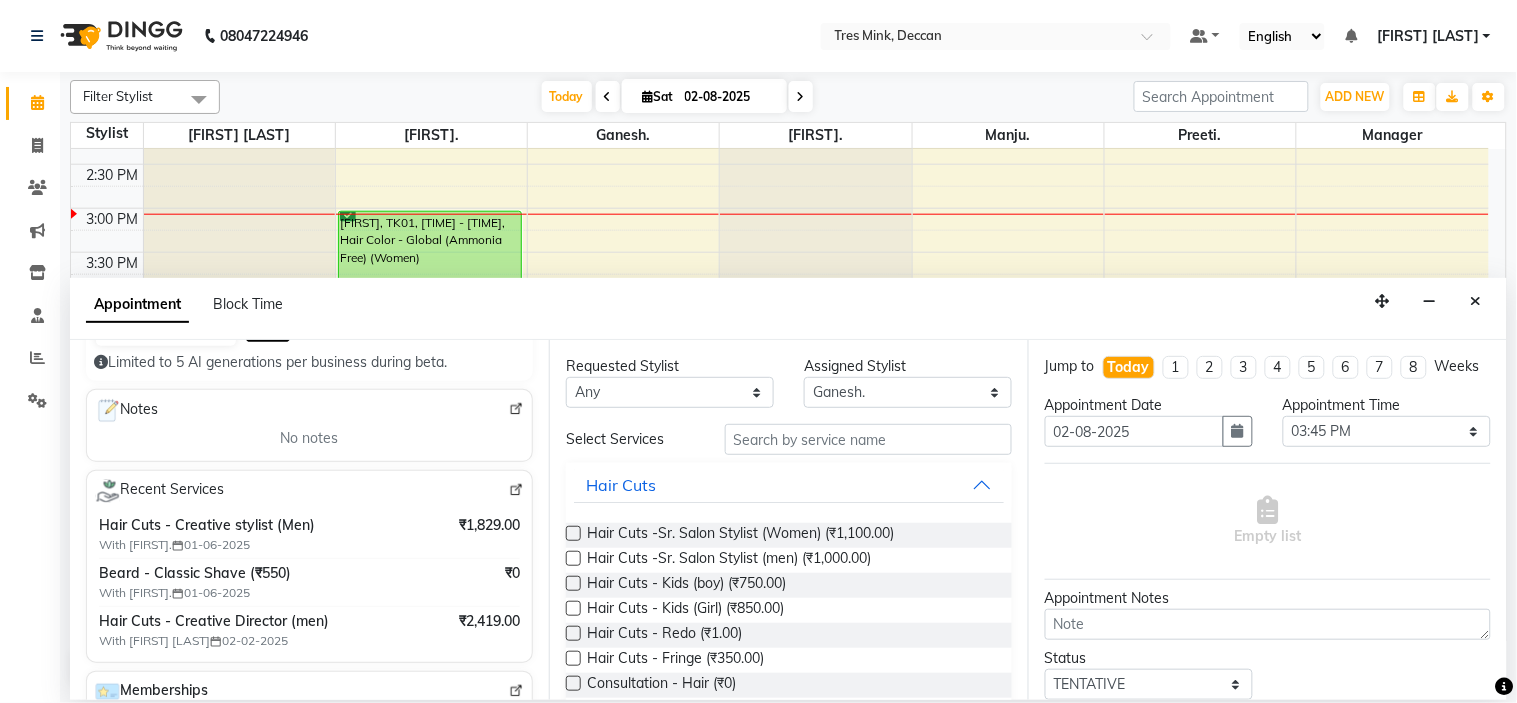 type on "9677506387" 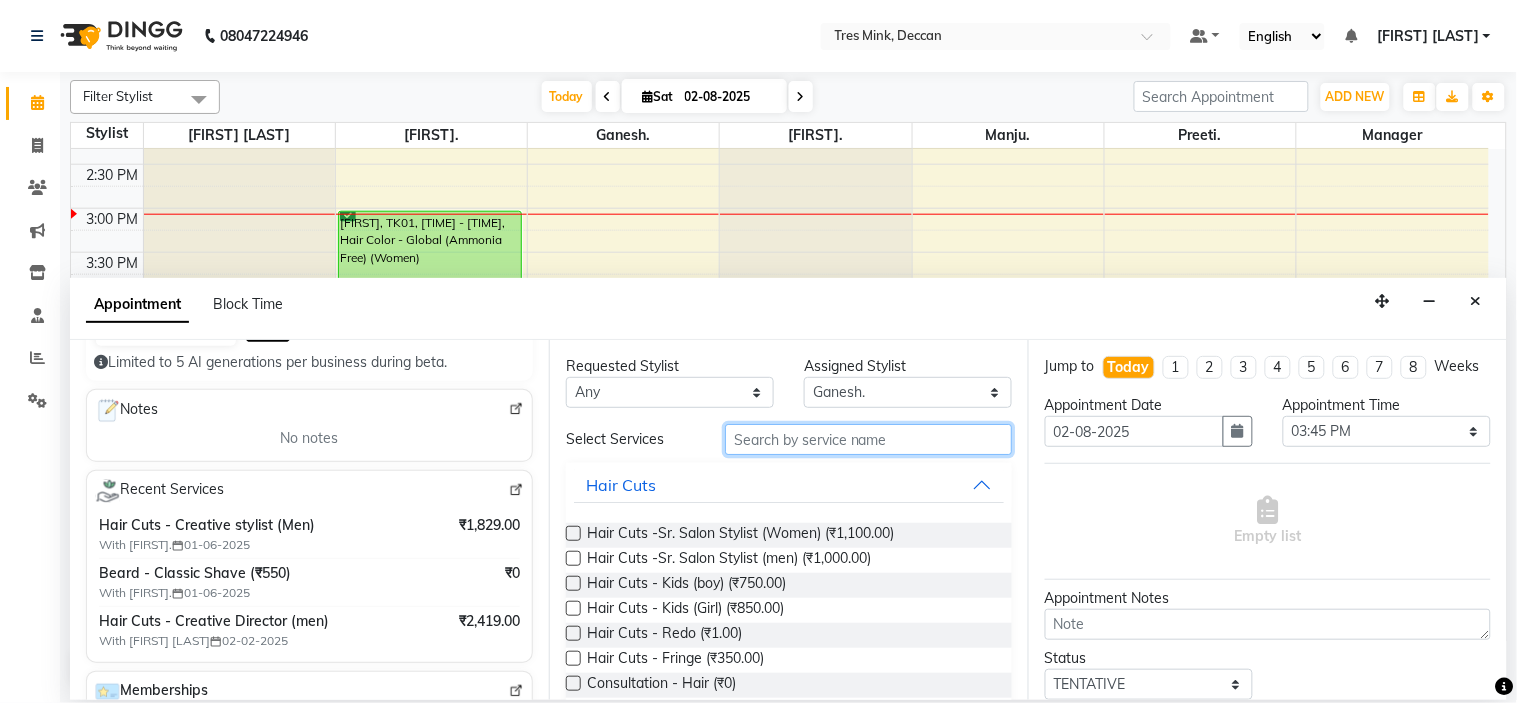 click at bounding box center (868, 439) 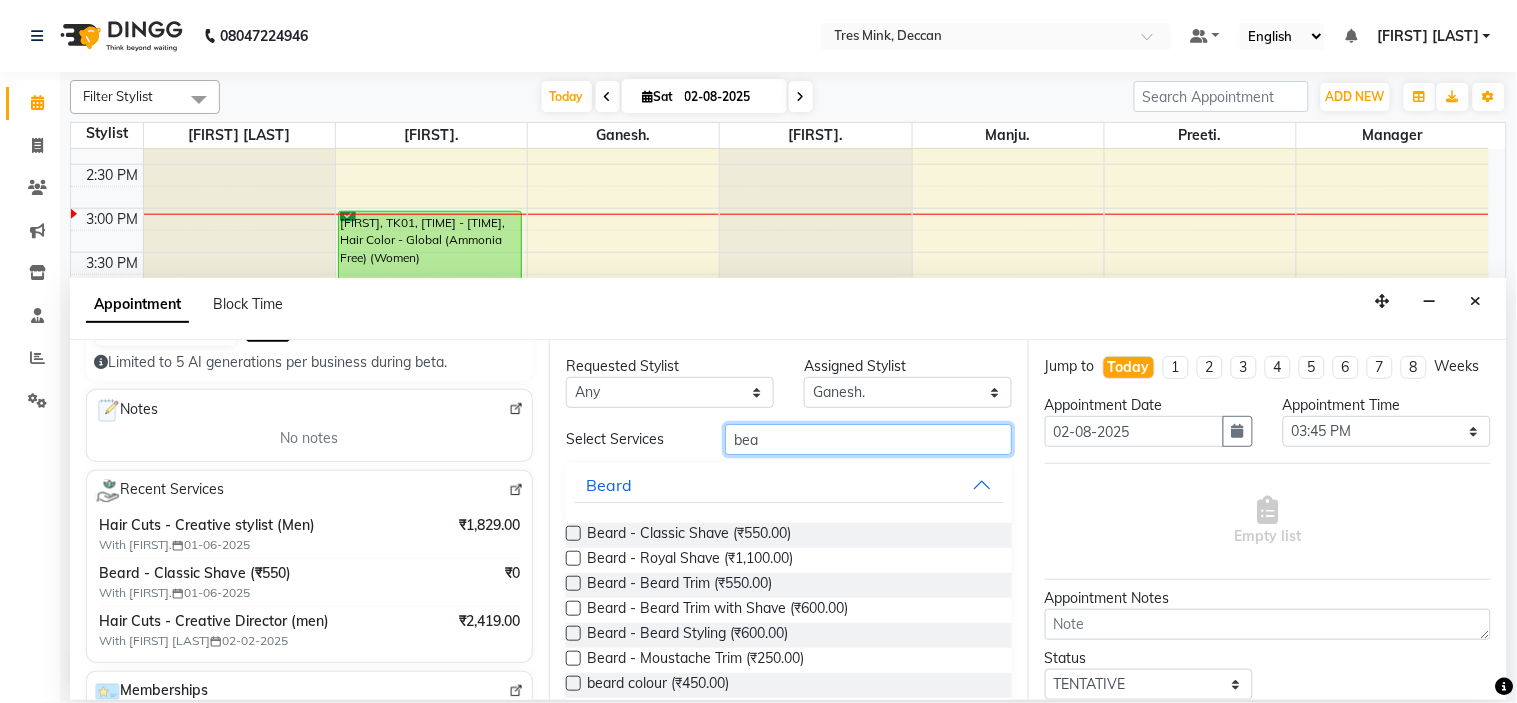 type on "bea" 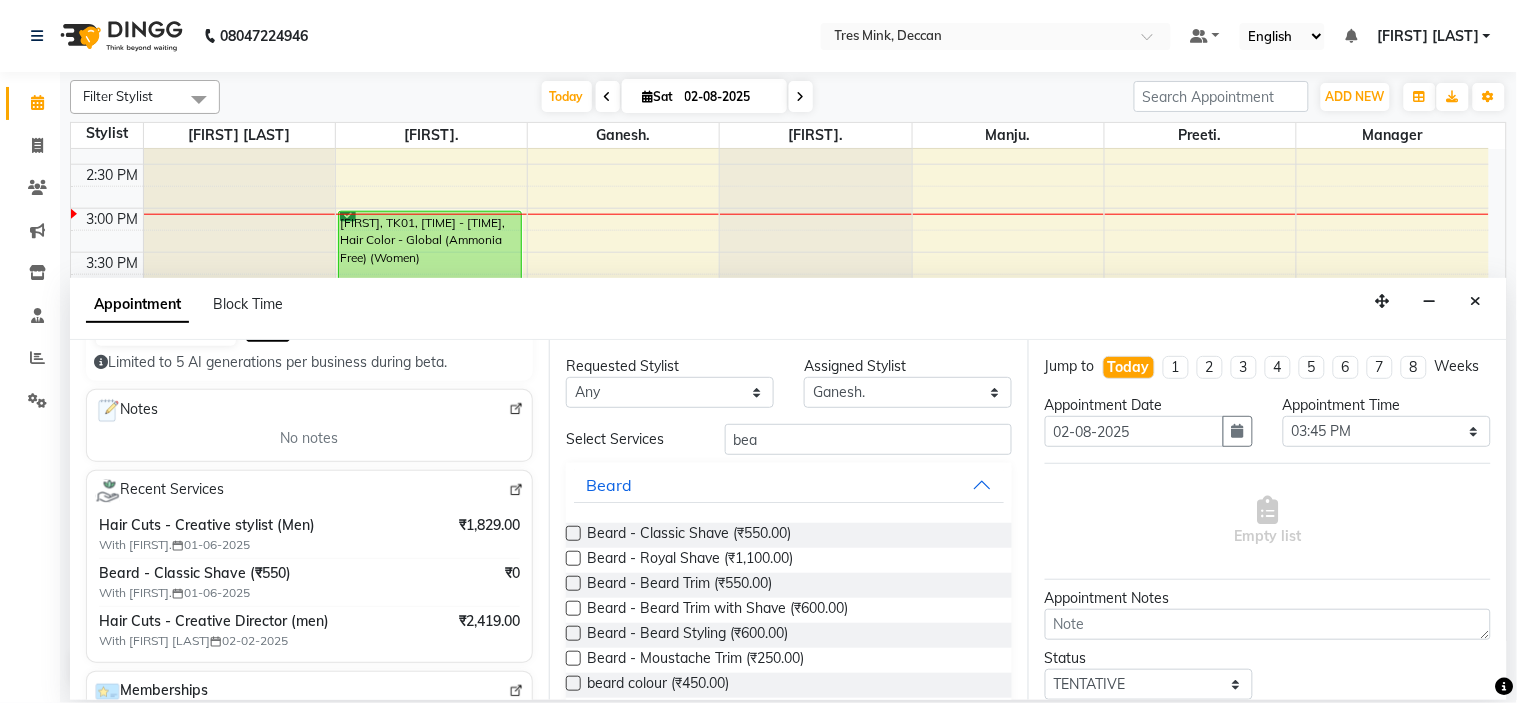 click on "Beard - Classic Shave (₹550.00)" at bounding box center (789, 535) 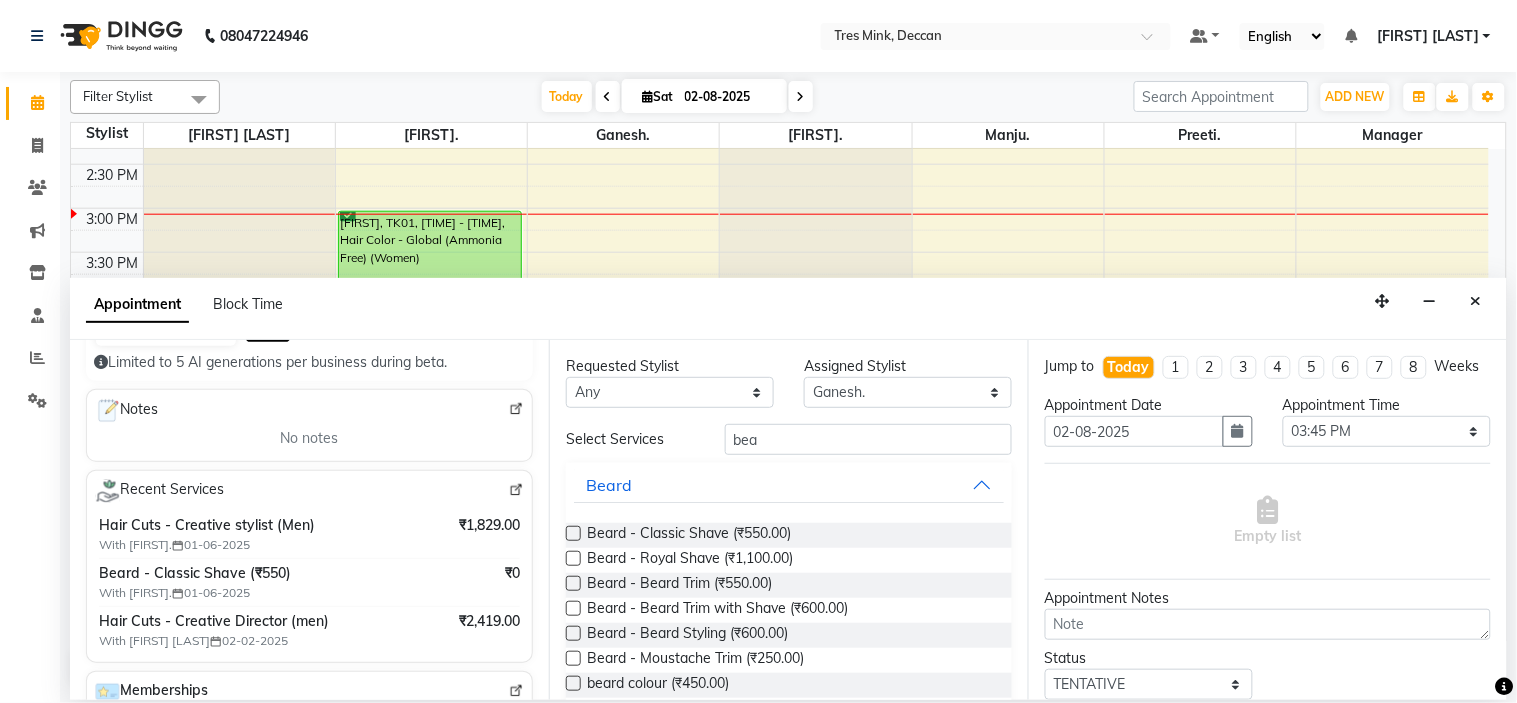 click at bounding box center [573, 533] 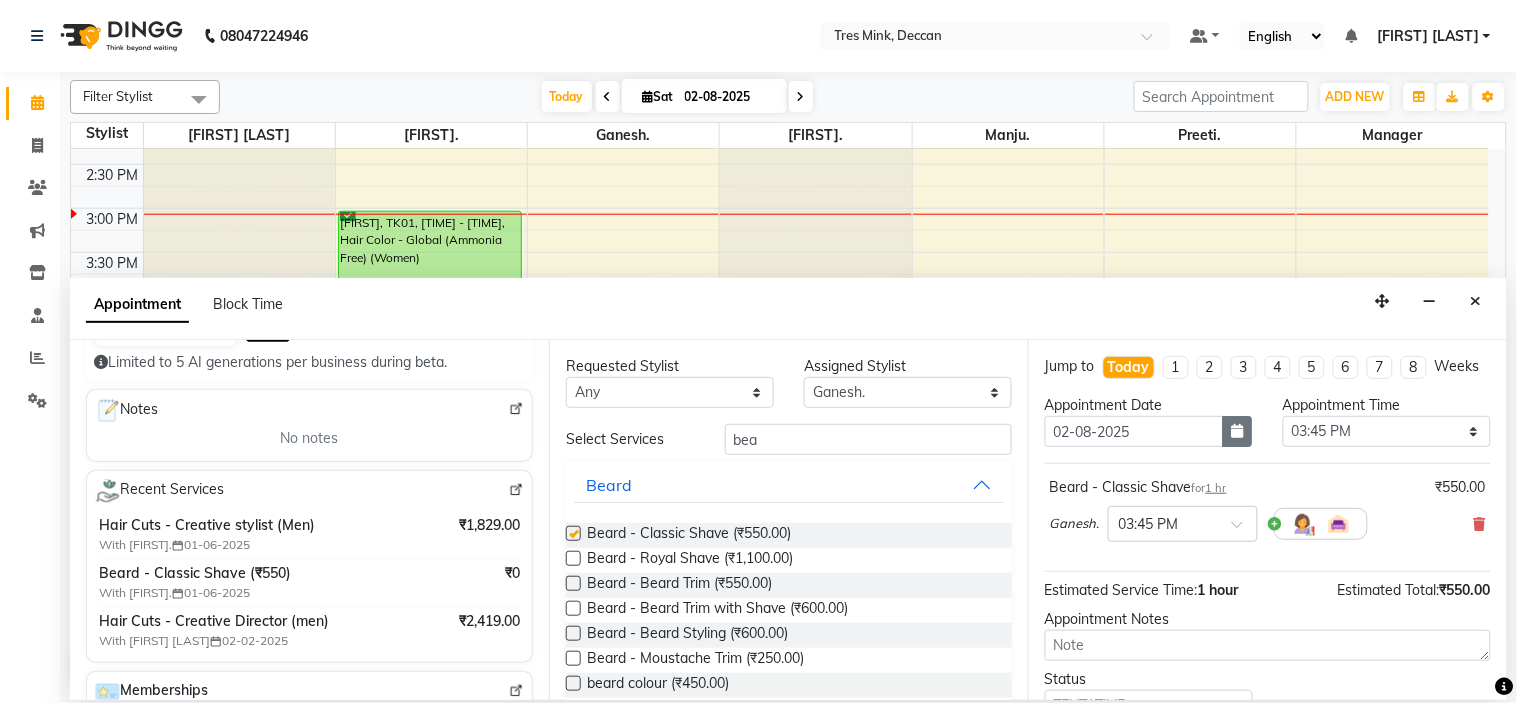 checkbox on "false" 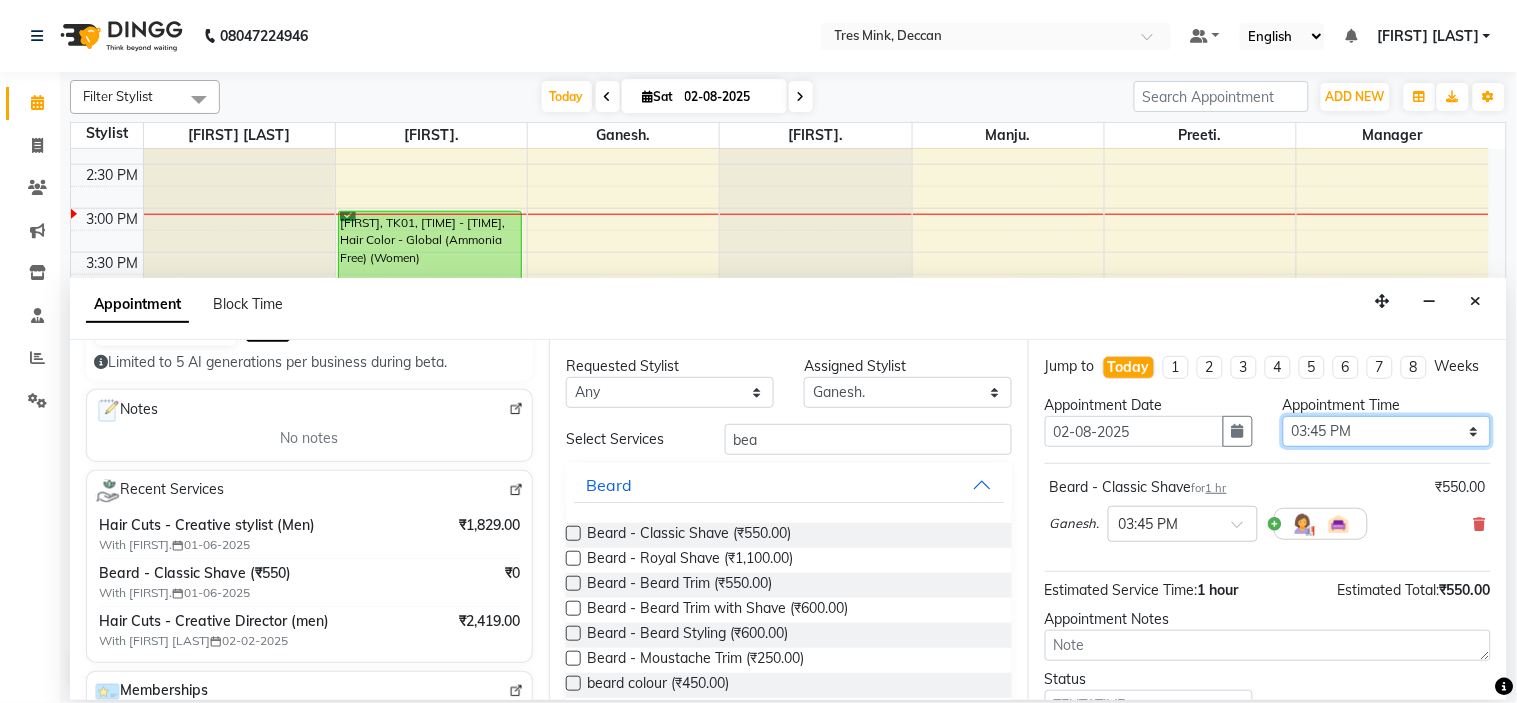 click on "Select 09:00 AM 09:15 AM 09:30 AM 09:45 AM 10:00 AM 10:15 AM 10:30 AM 10:45 AM 11:00 AM 11:15 AM 11:30 AM 11:45 AM 12:00 PM 12:15 PM 12:30 PM 12:45 PM 01:00 PM 01:15 PM 01:30 PM 01:45 PM 02:00 PM 02:15 PM 02:30 PM 02:45 PM 03:00 PM 03:15 PM 03:30 PM 03:45 PM 04:00 PM 04:15 PM 04:30 PM 04:45 PM 05:00 PM 05:15 PM 05:30 PM 05:45 PM 06:00 PM 06:15 PM 06:30 PM 06:45 PM 07:00 PM 07:15 PM 07:30 PM 07:45 PM 08:00 PM" at bounding box center [1387, 431] 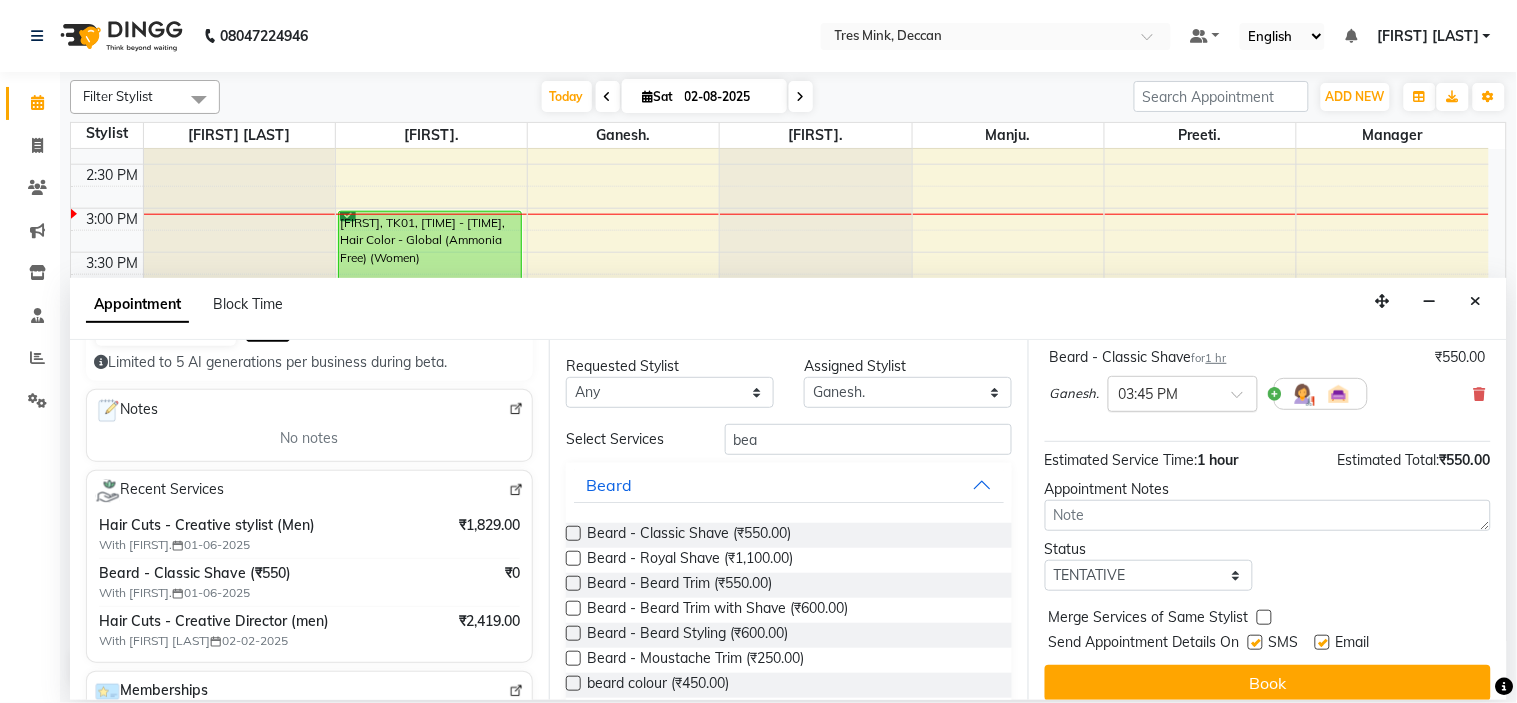 scroll, scrollTop: 131, scrollLeft: 0, axis: vertical 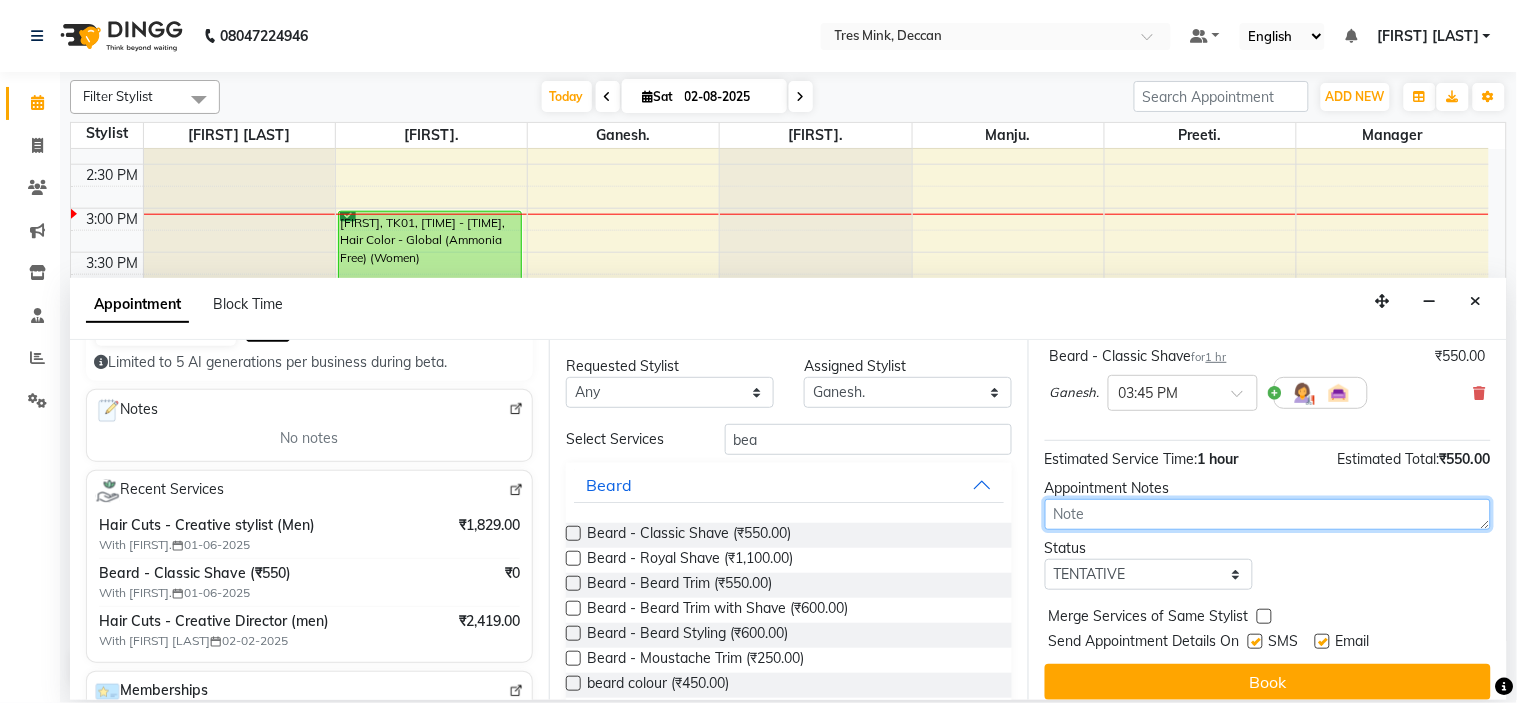 click at bounding box center [1268, 514] 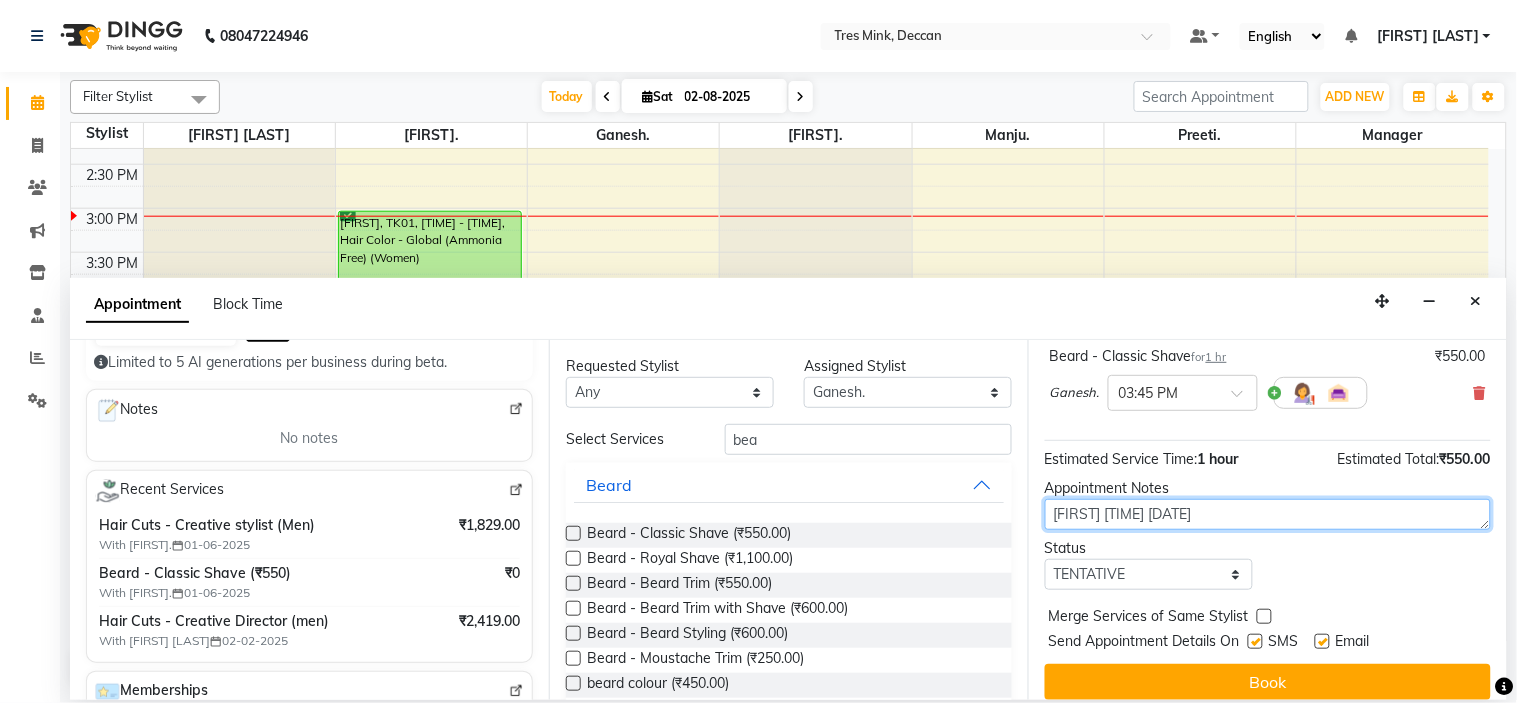 type on "[FIRST] [TIME] [DATE]" 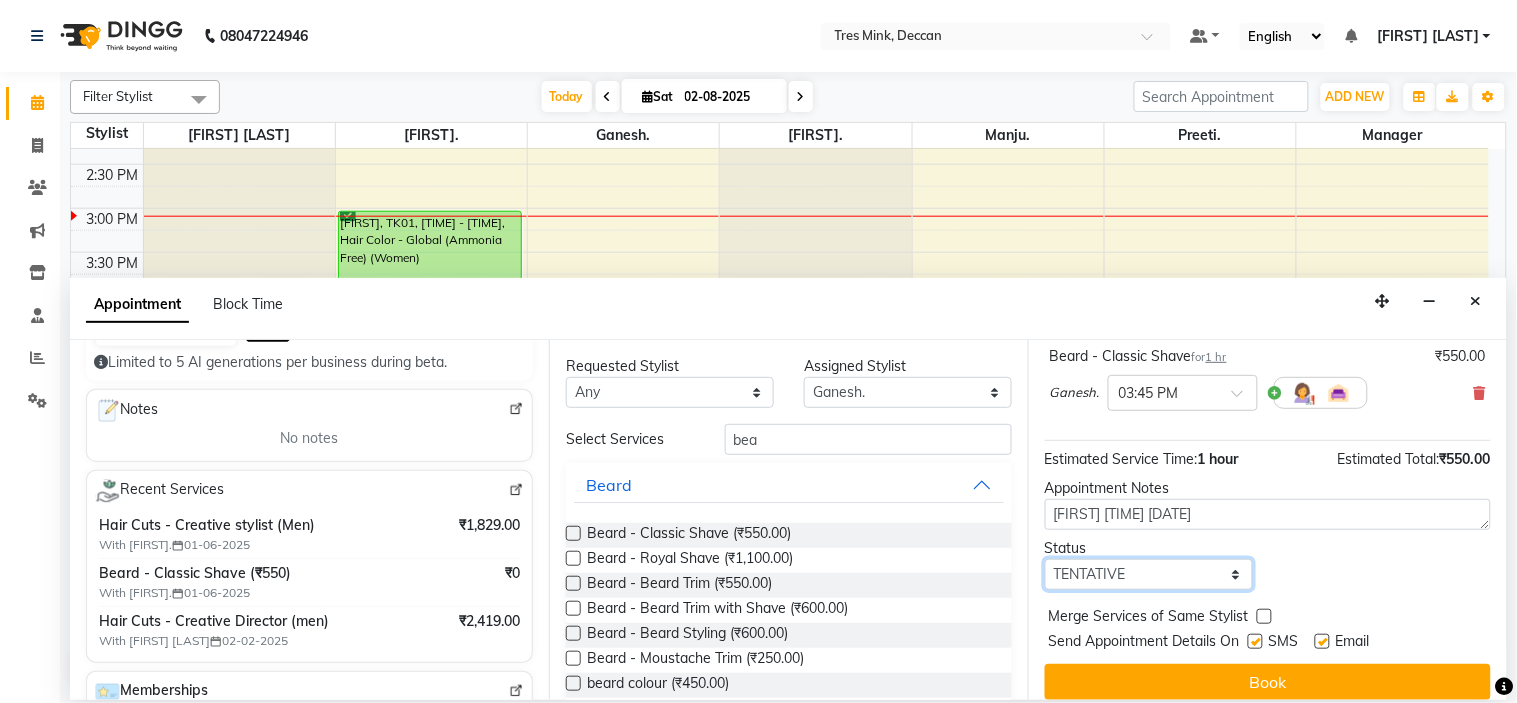 click on "Select TENTATIVE CONFIRM CHECK-IN UPCOMING" at bounding box center (1149, 574) 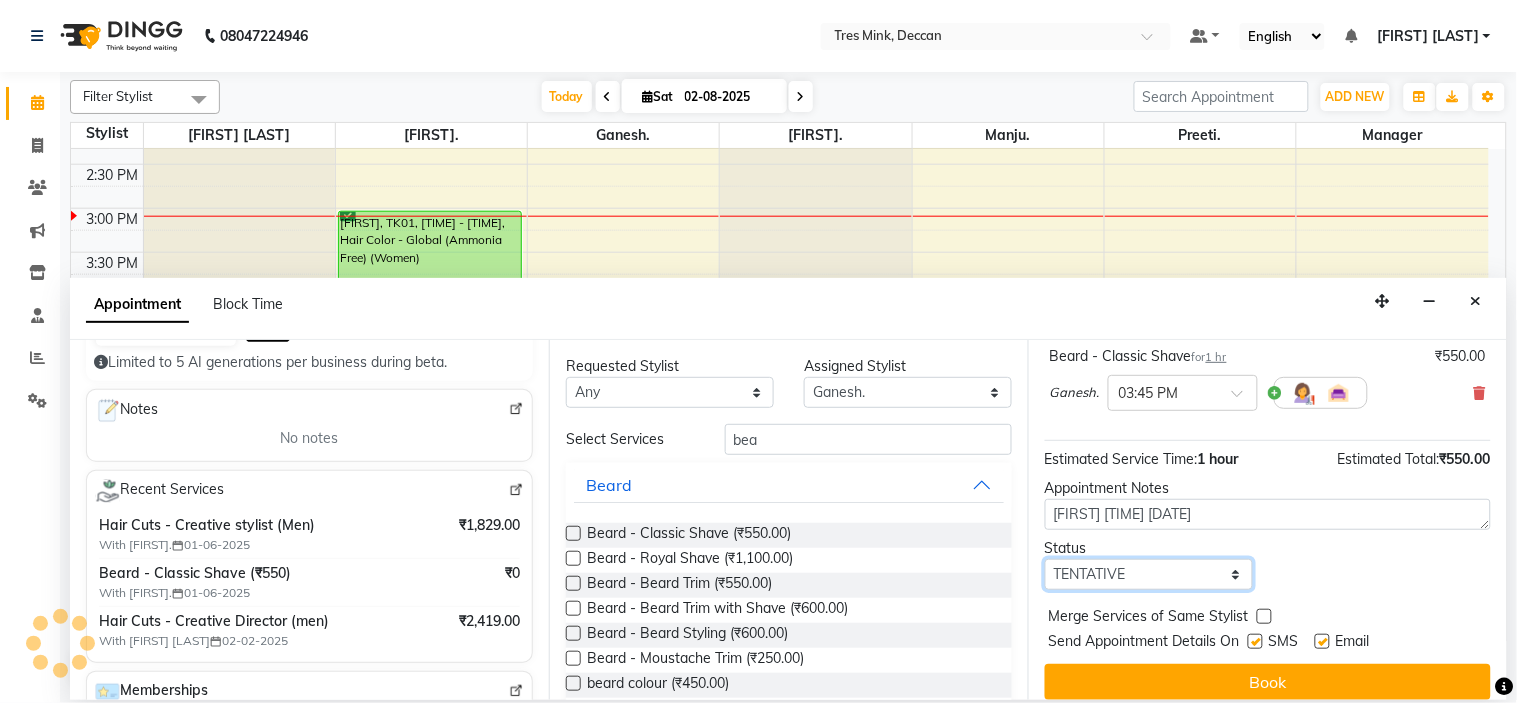 select on "confirm booking" 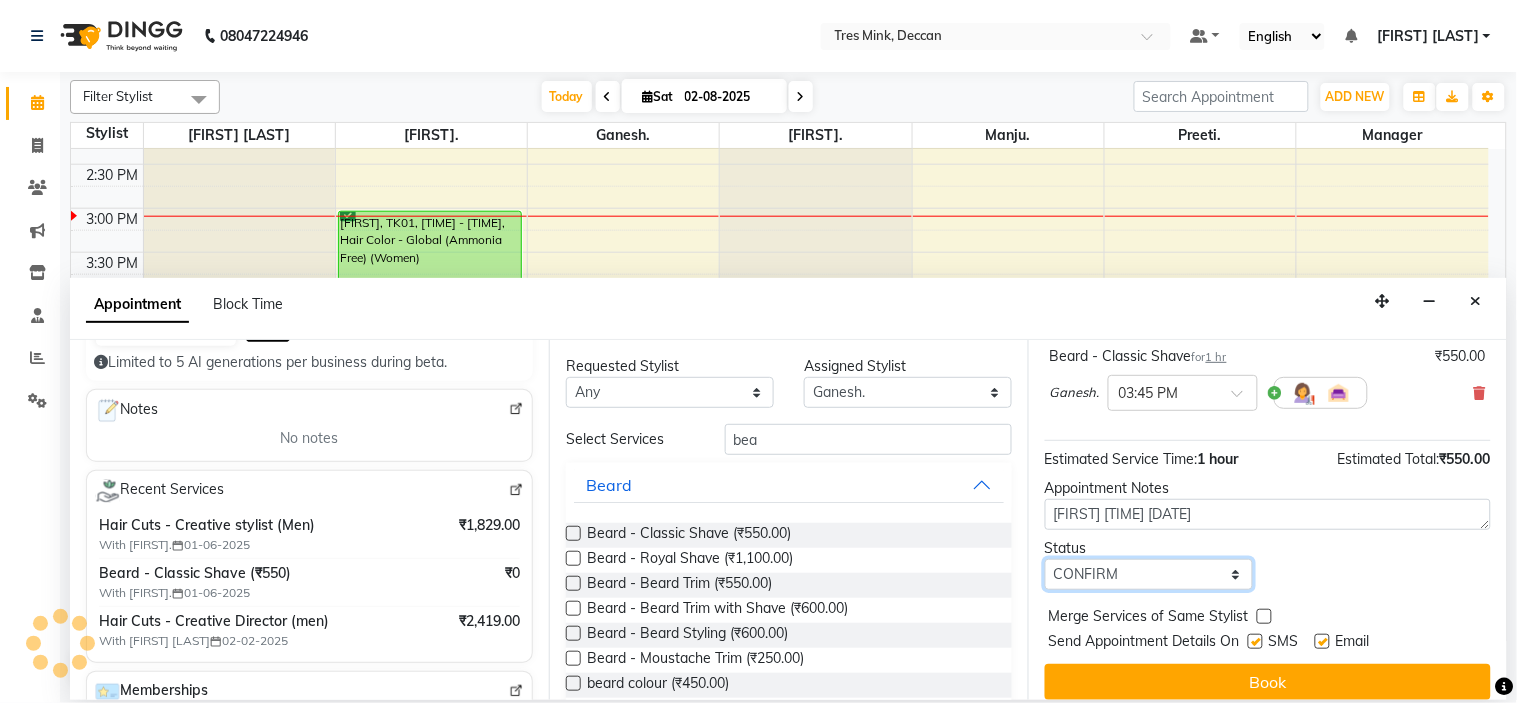 click on "Select TENTATIVE CONFIRM CHECK-IN UPCOMING" at bounding box center (1149, 574) 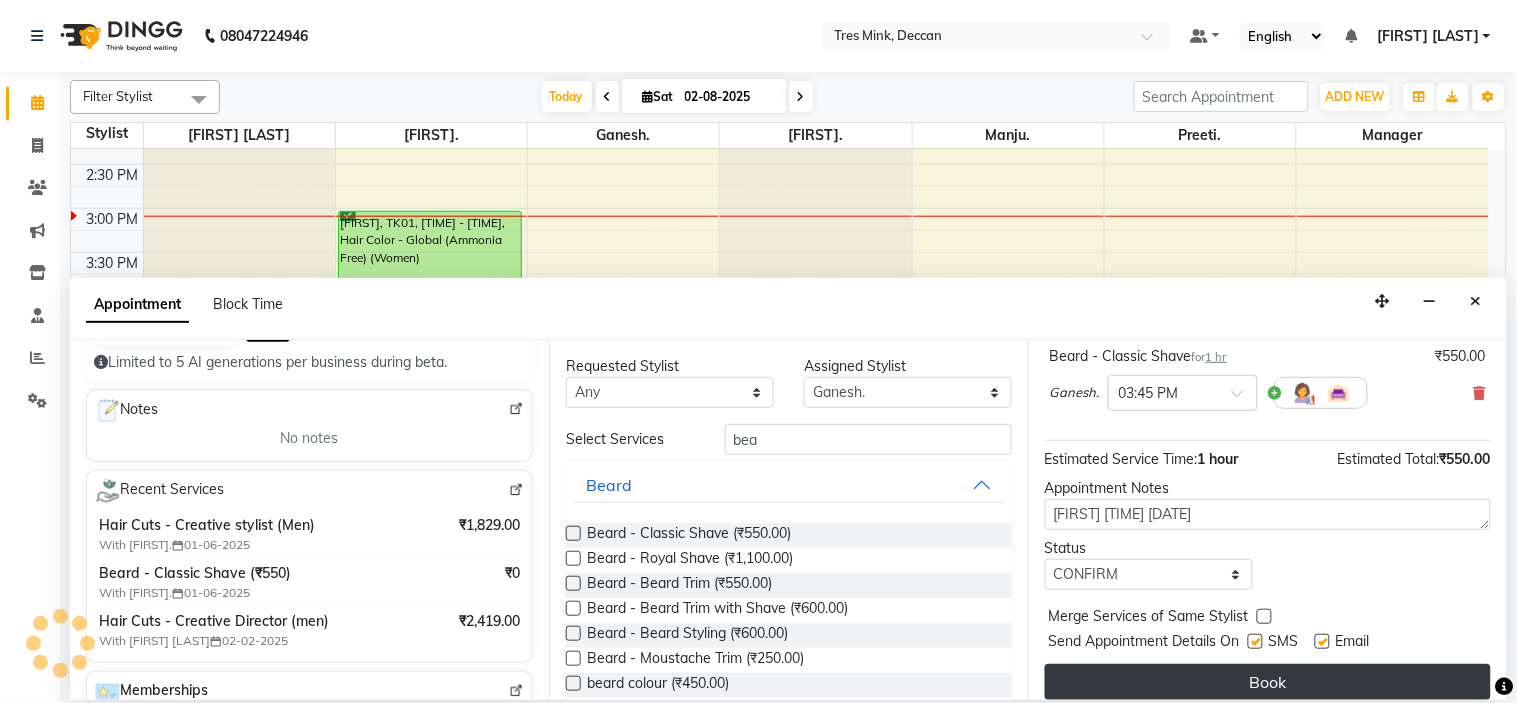 click on "Book" at bounding box center [1268, 682] 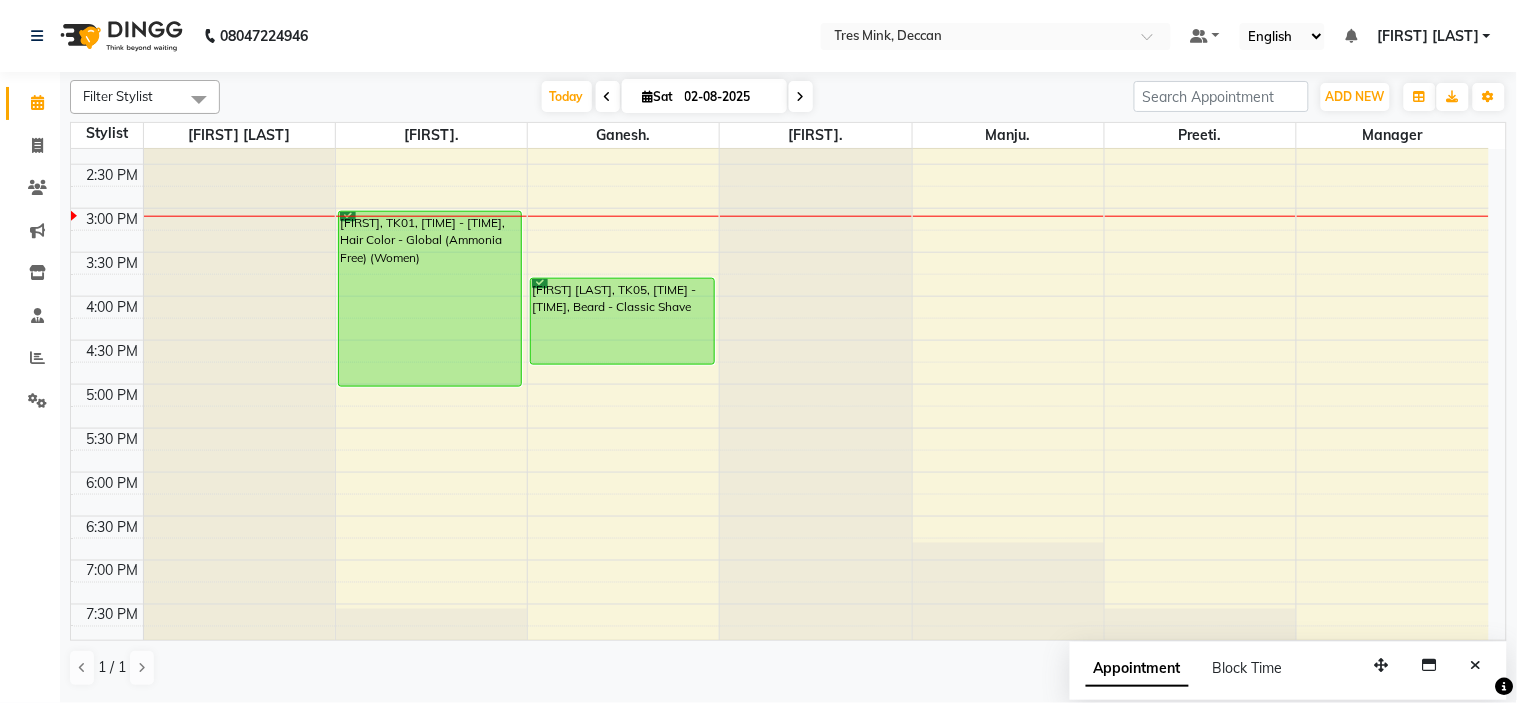 click at bounding box center (801, 97) 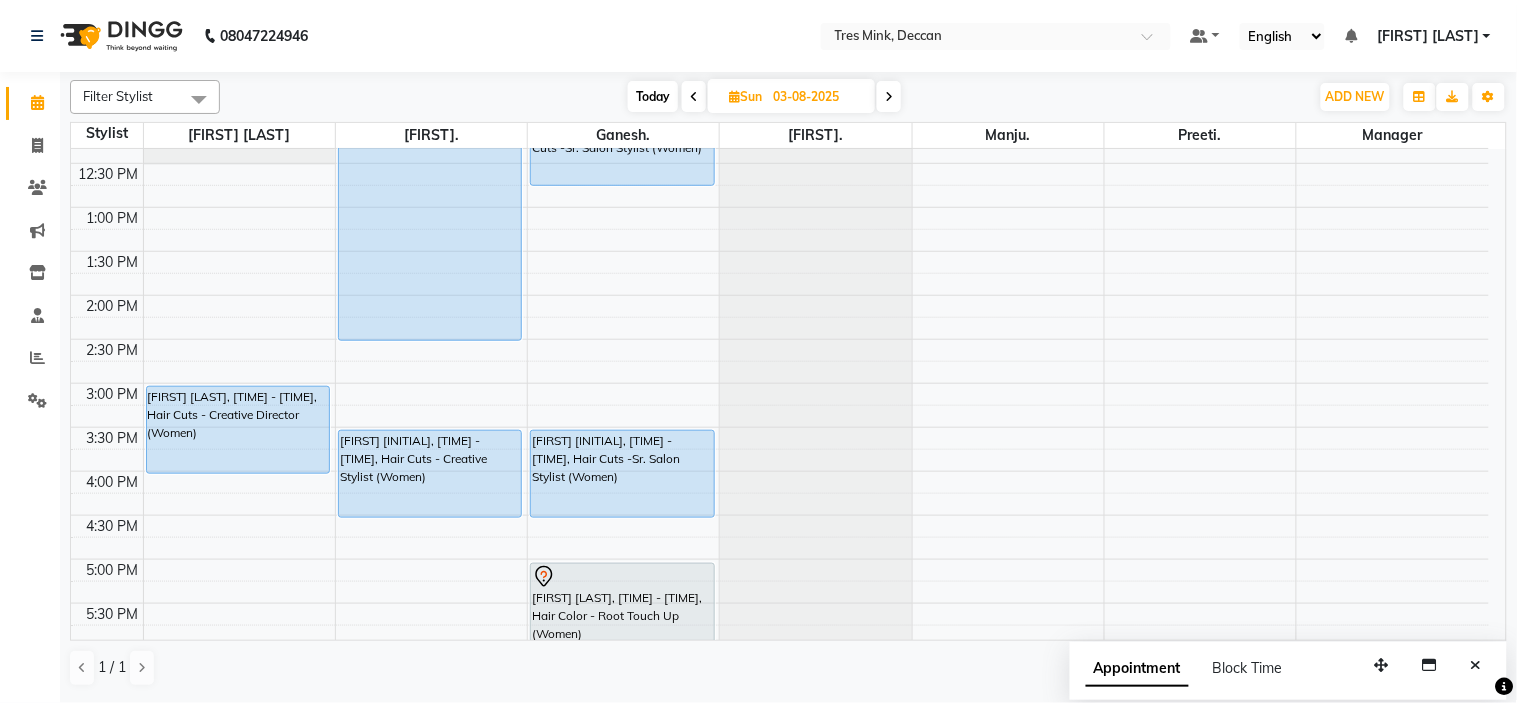 scroll, scrollTop: 0, scrollLeft: 0, axis: both 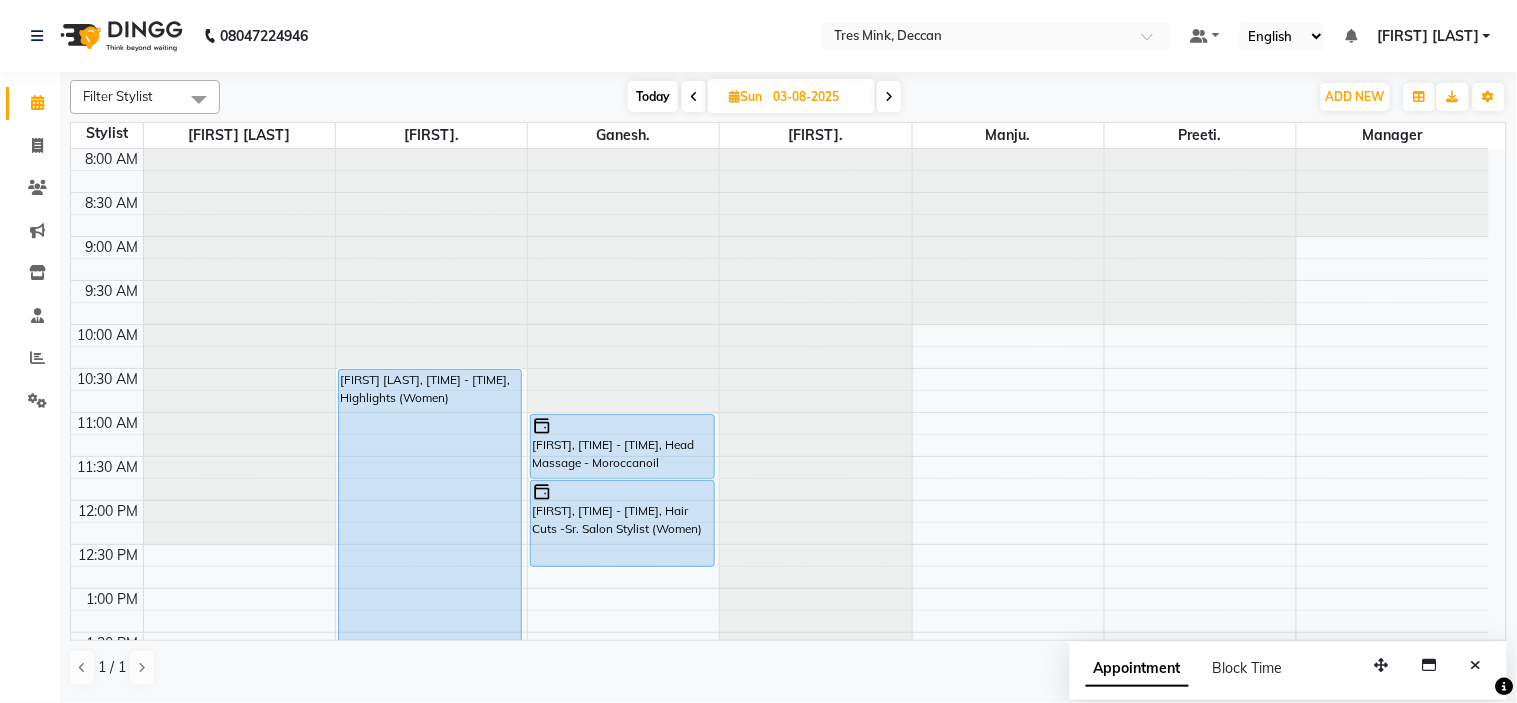 click on "Today" at bounding box center (653, 96) 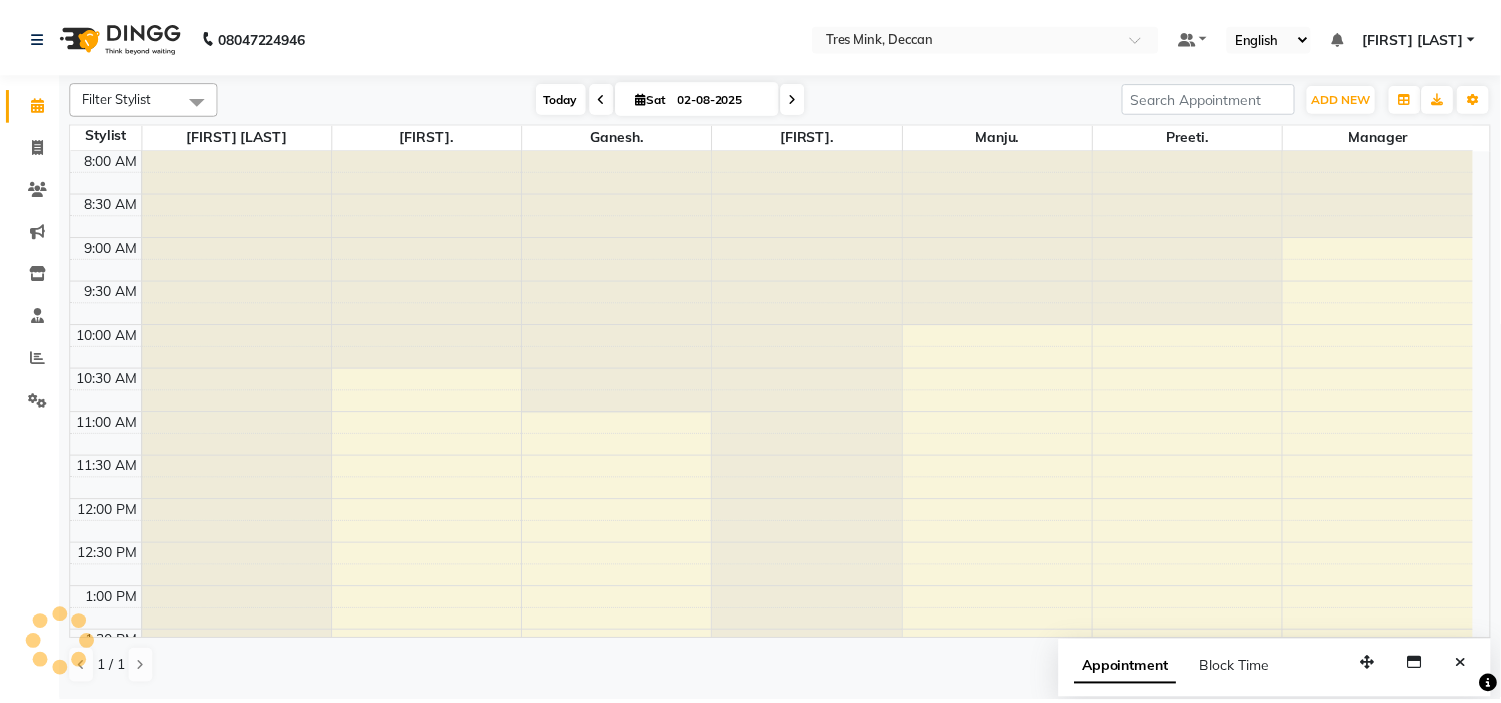 scroll, scrollTop: 620, scrollLeft: 0, axis: vertical 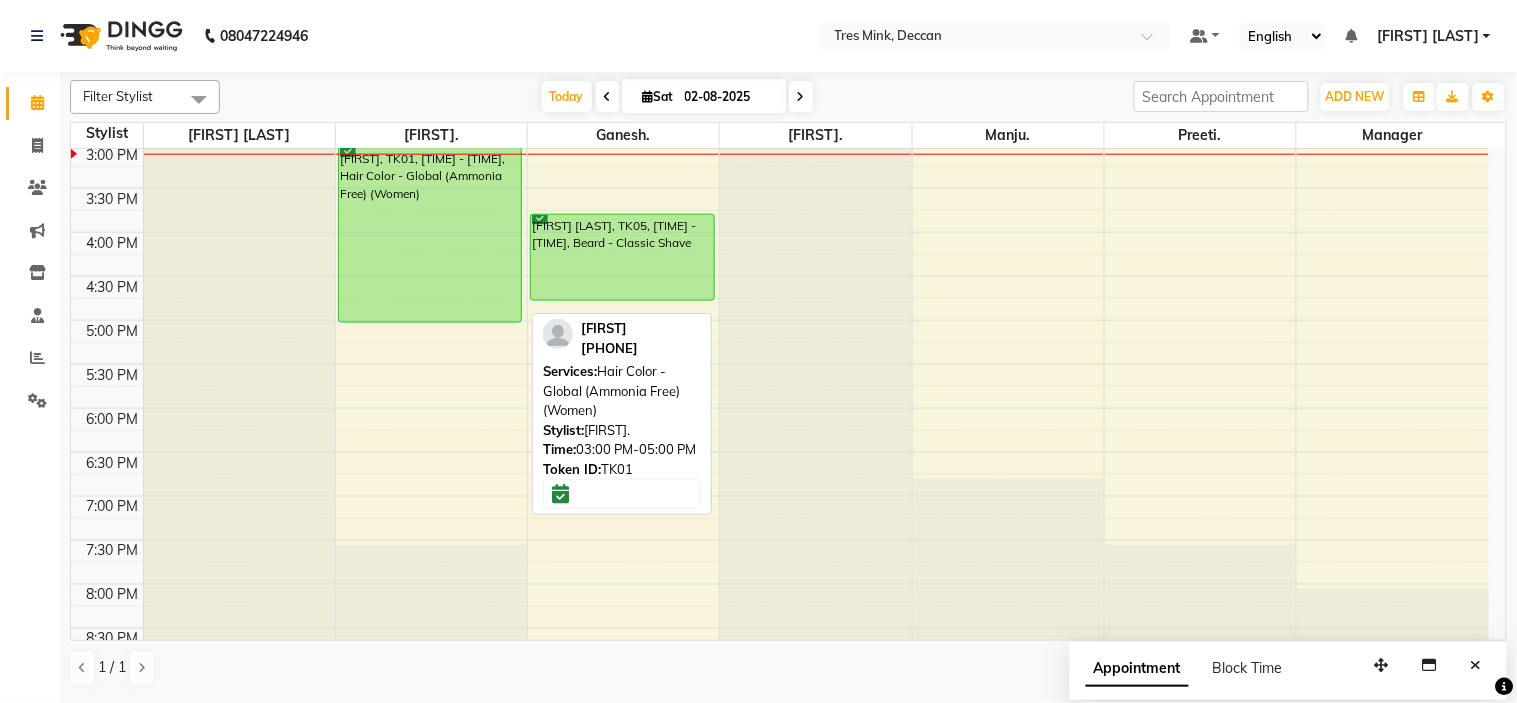 click on "[FIRST], TK01, [TIME] - [TIME], Hair Color - Global (Ammonia Free) (Women)" at bounding box center [430, 235] 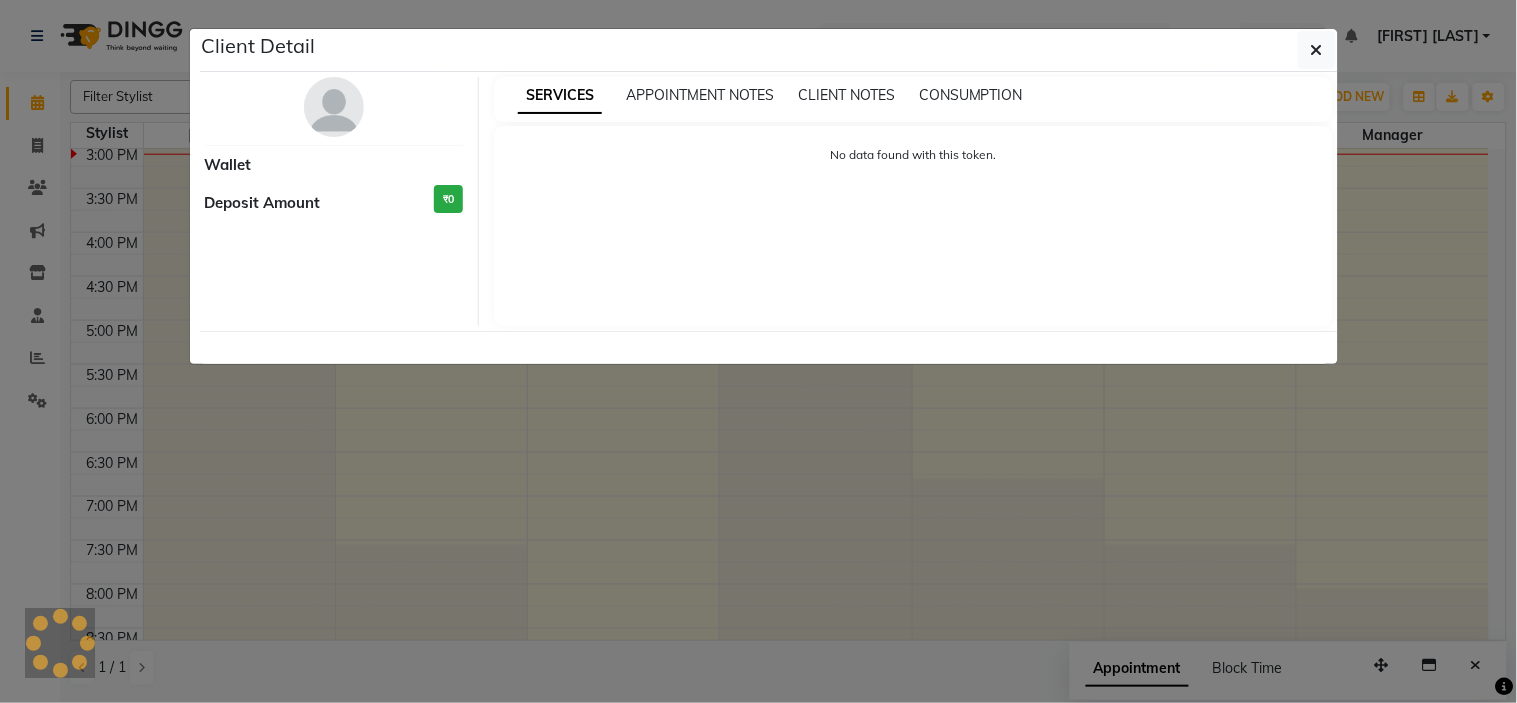 select on "6" 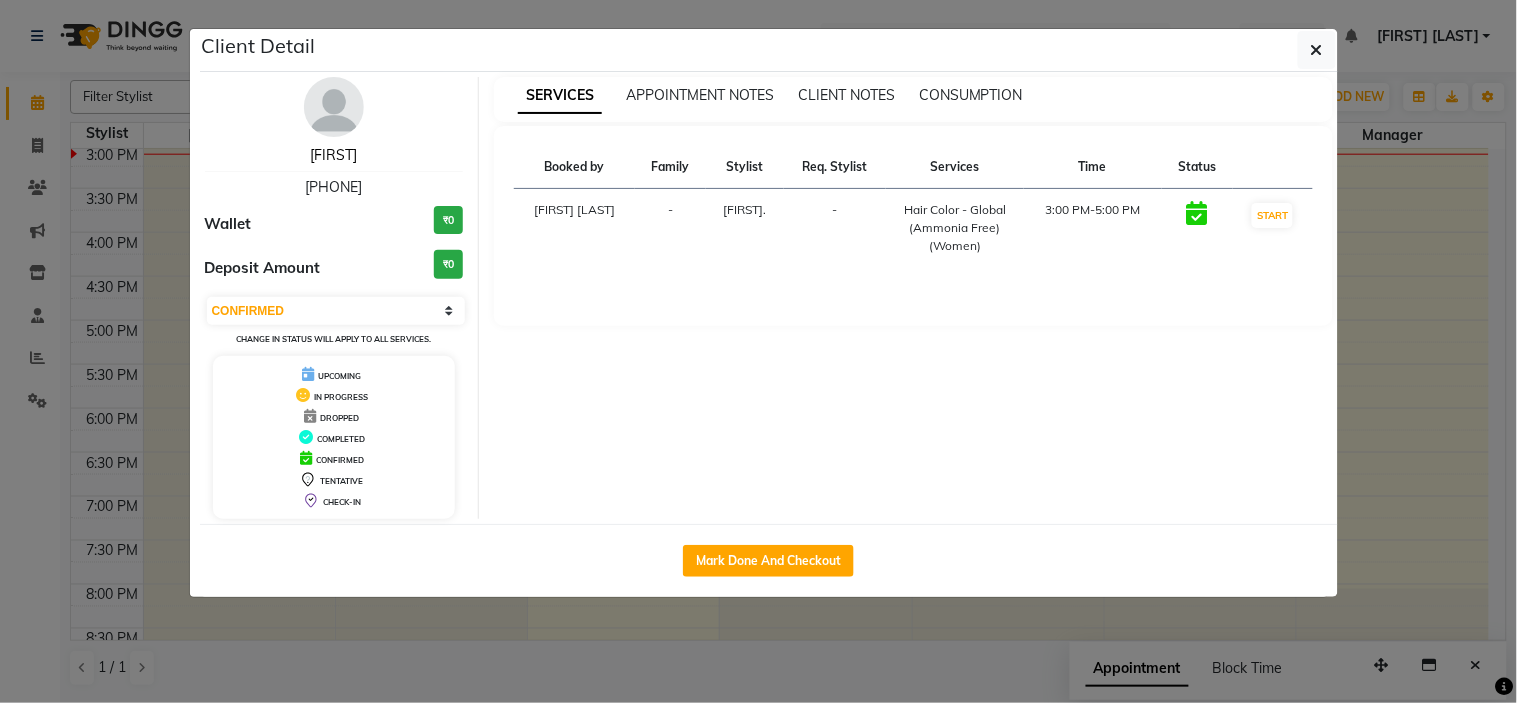 click on "[FIRST]" at bounding box center (333, 155) 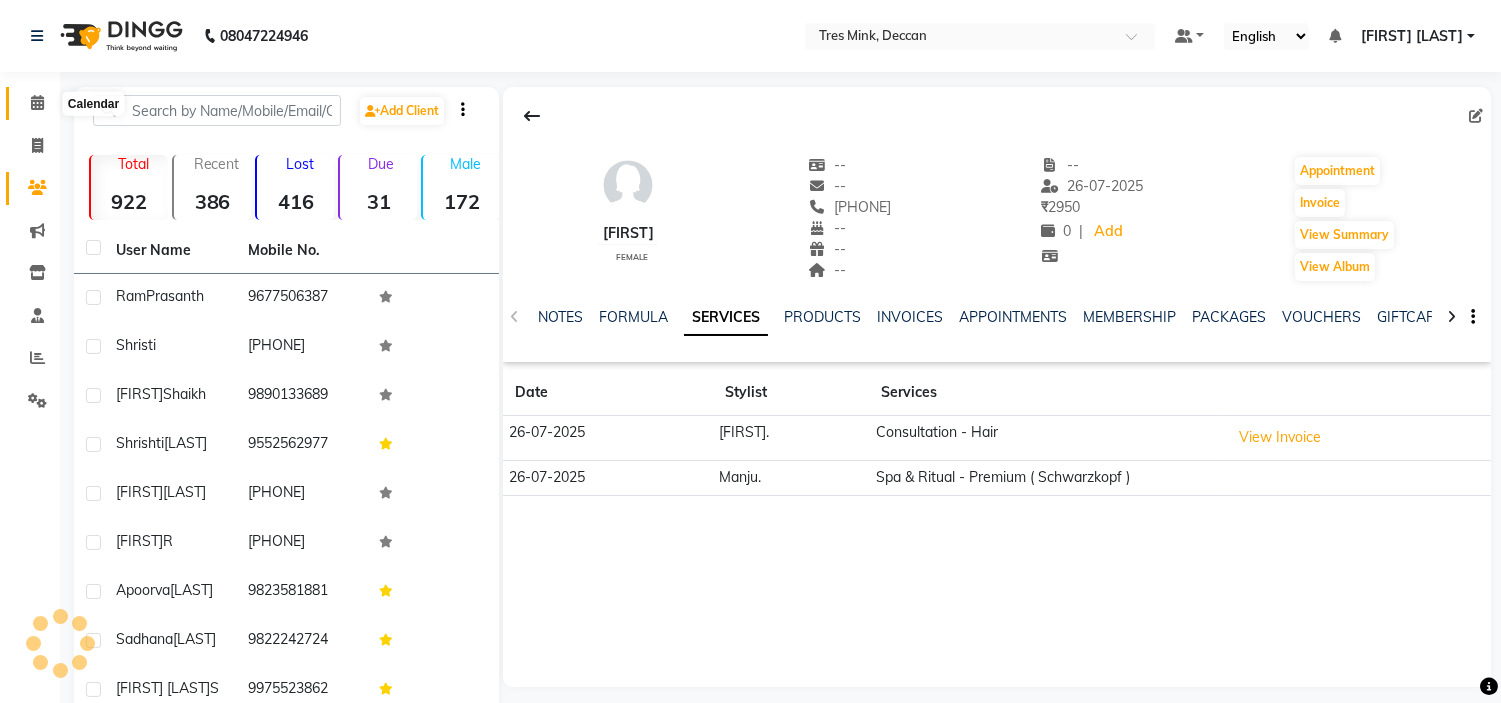 click 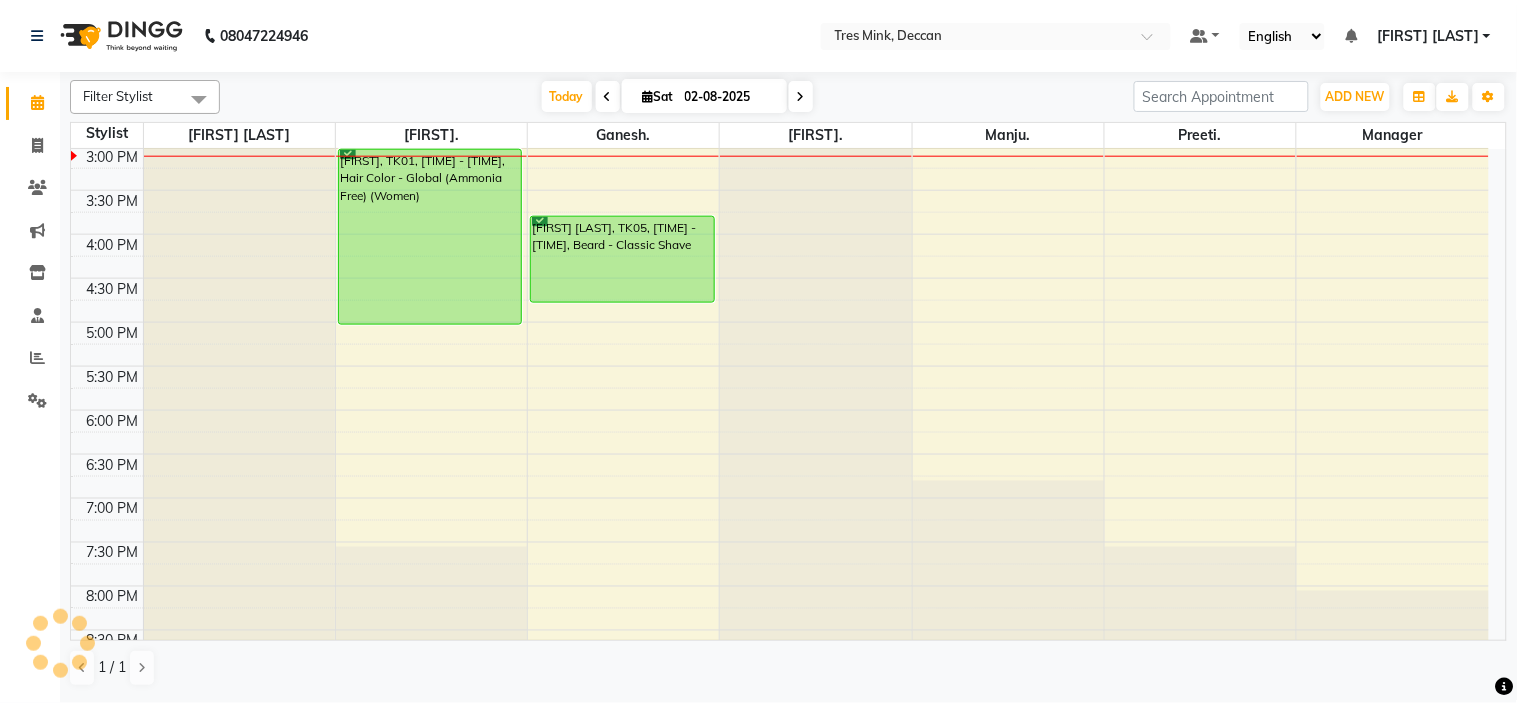 scroll, scrollTop: 536, scrollLeft: 0, axis: vertical 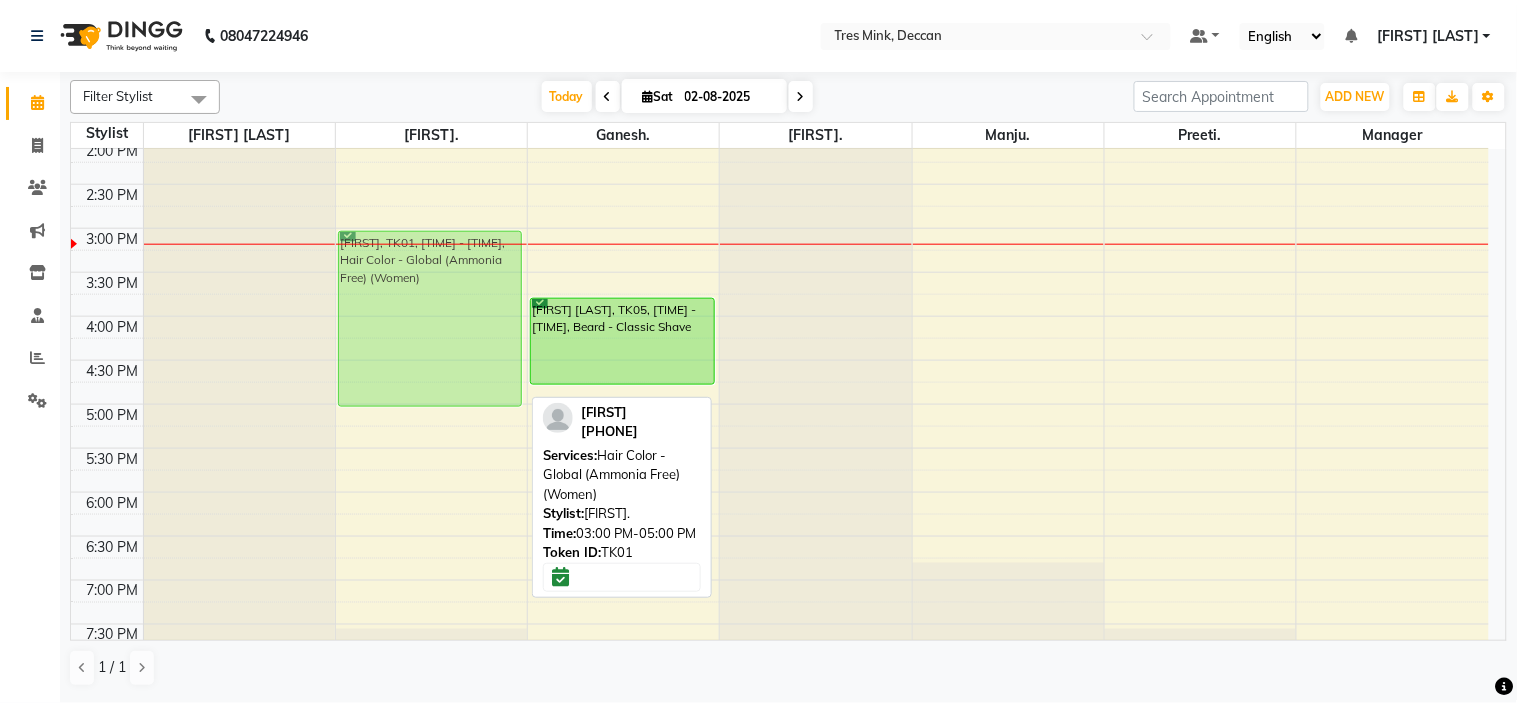 click on "[FIRST] [LAST], TK03, [TIME] - [TIME], Styling - shampo and conditioner     [FIRST], TK01, [TIME] - [TIME], Hair Color - Global (Ammonia Free) (Women)     [FIRST], TK01, [TIME] - [TIME], Hair Color - Global (Ammonia Free) (Women)" at bounding box center (431, 184) 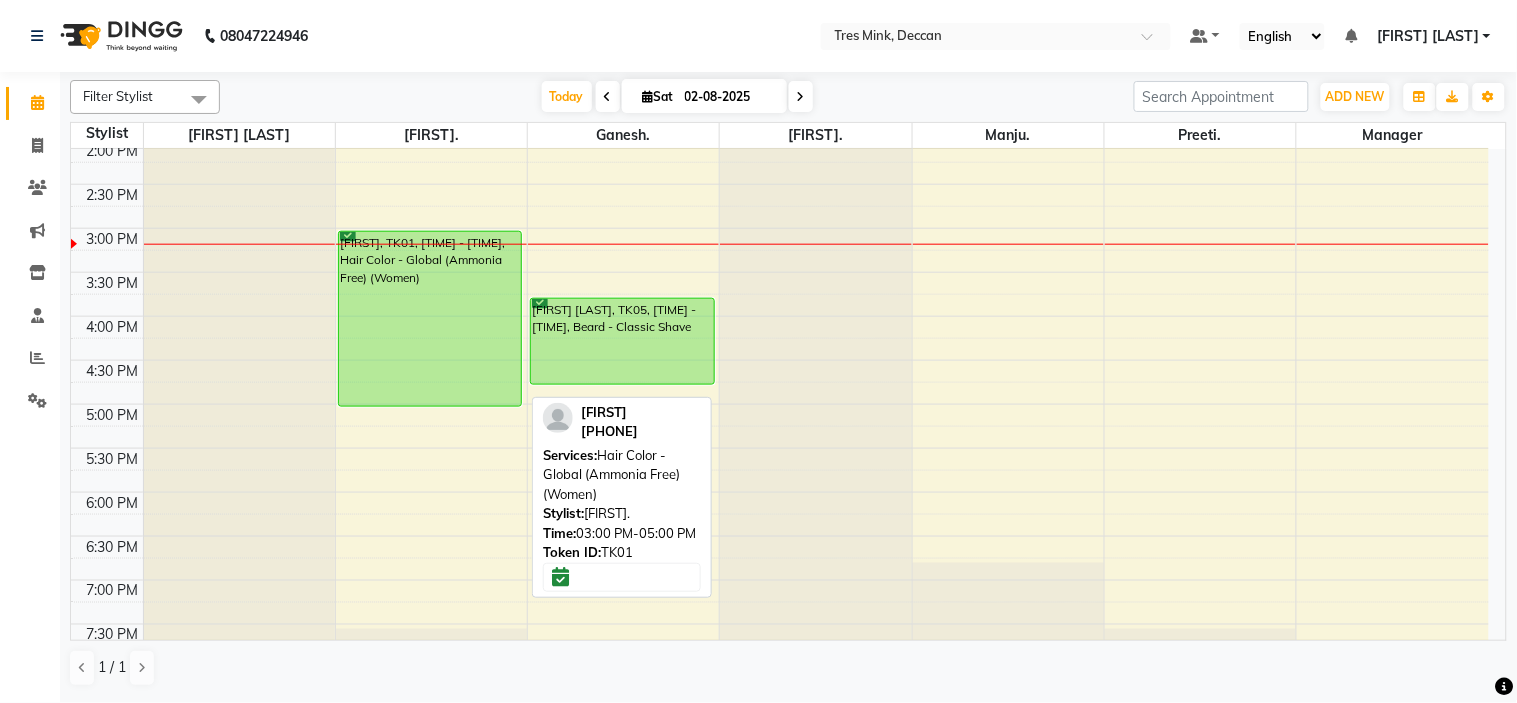 click on "[FIRST], TK01, [TIME] - [TIME], Hair Color - Global (Ammonia Free) (Women)" at bounding box center (430, 319) 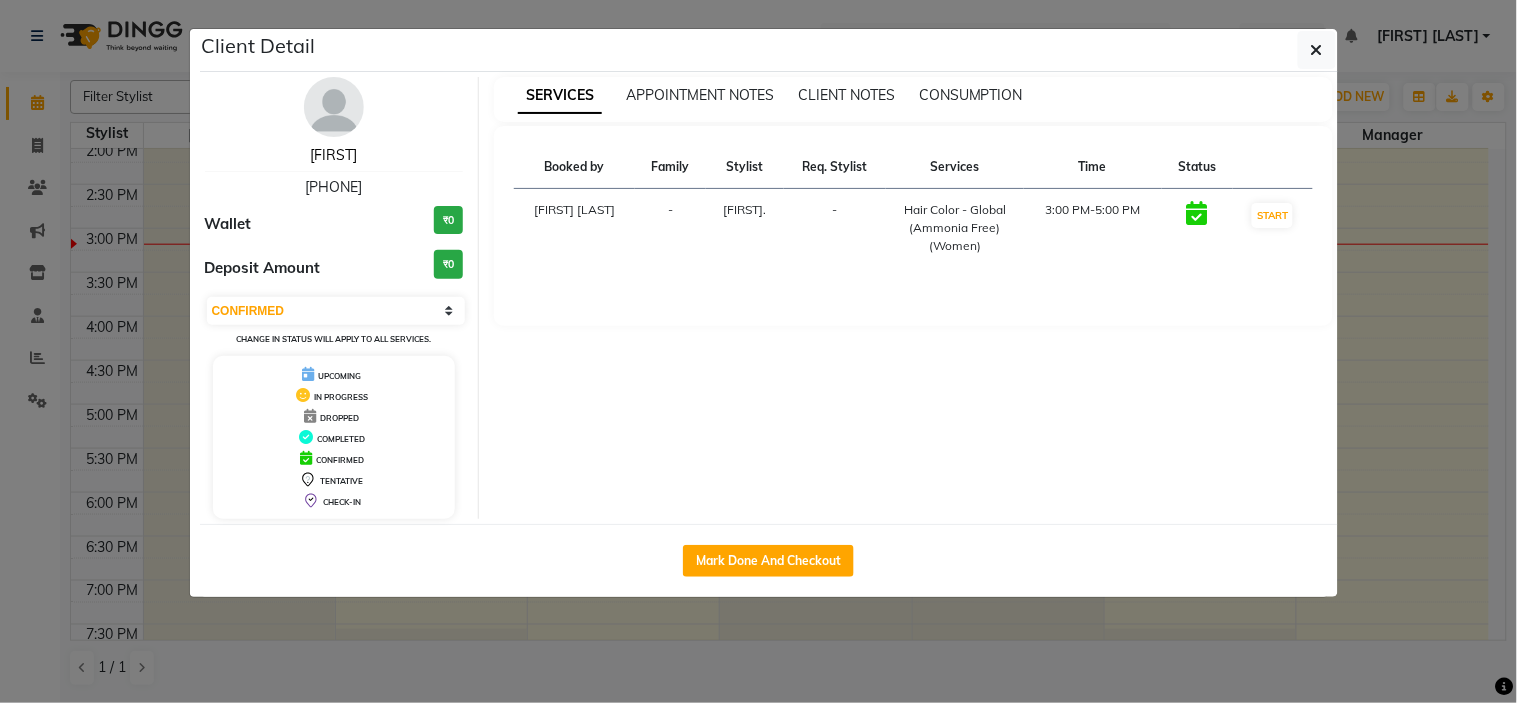click on "[FIRST]" at bounding box center [333, 155] 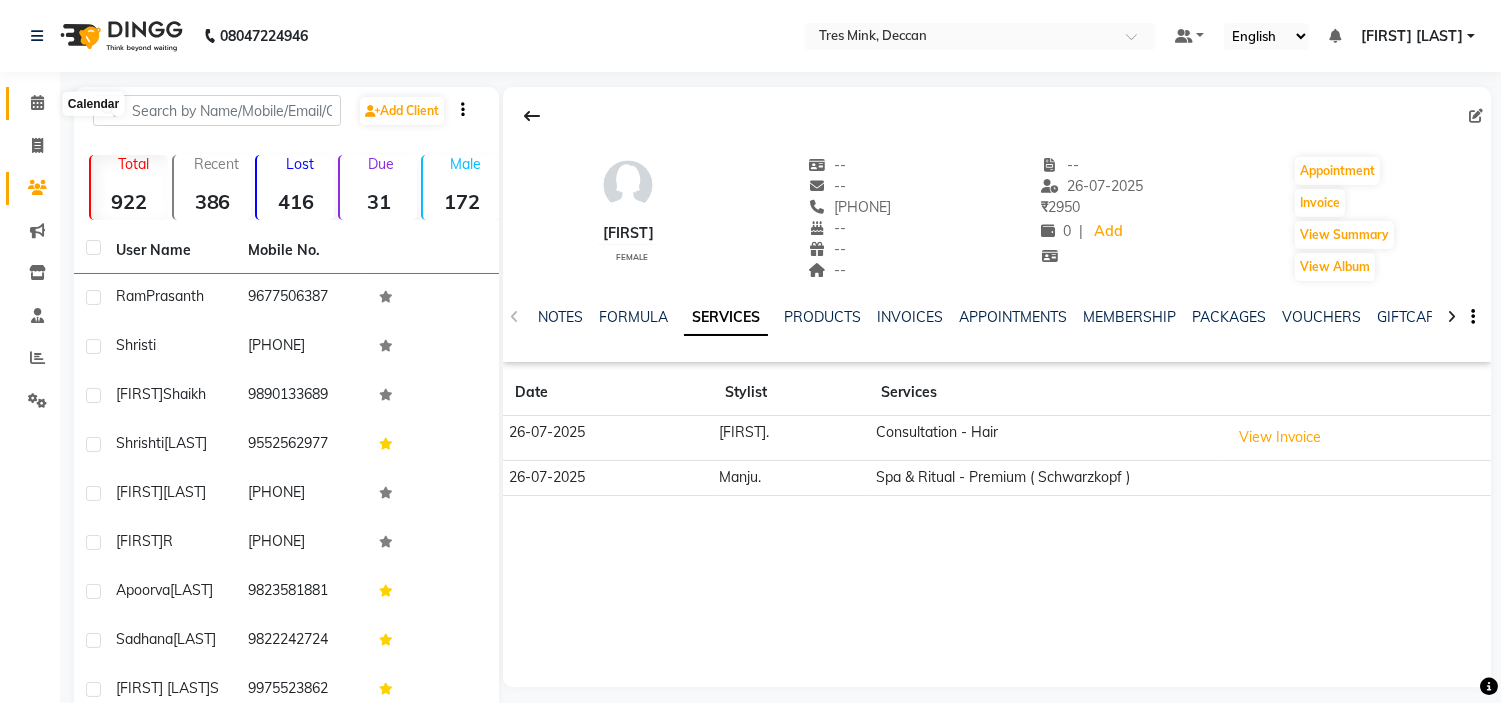 click 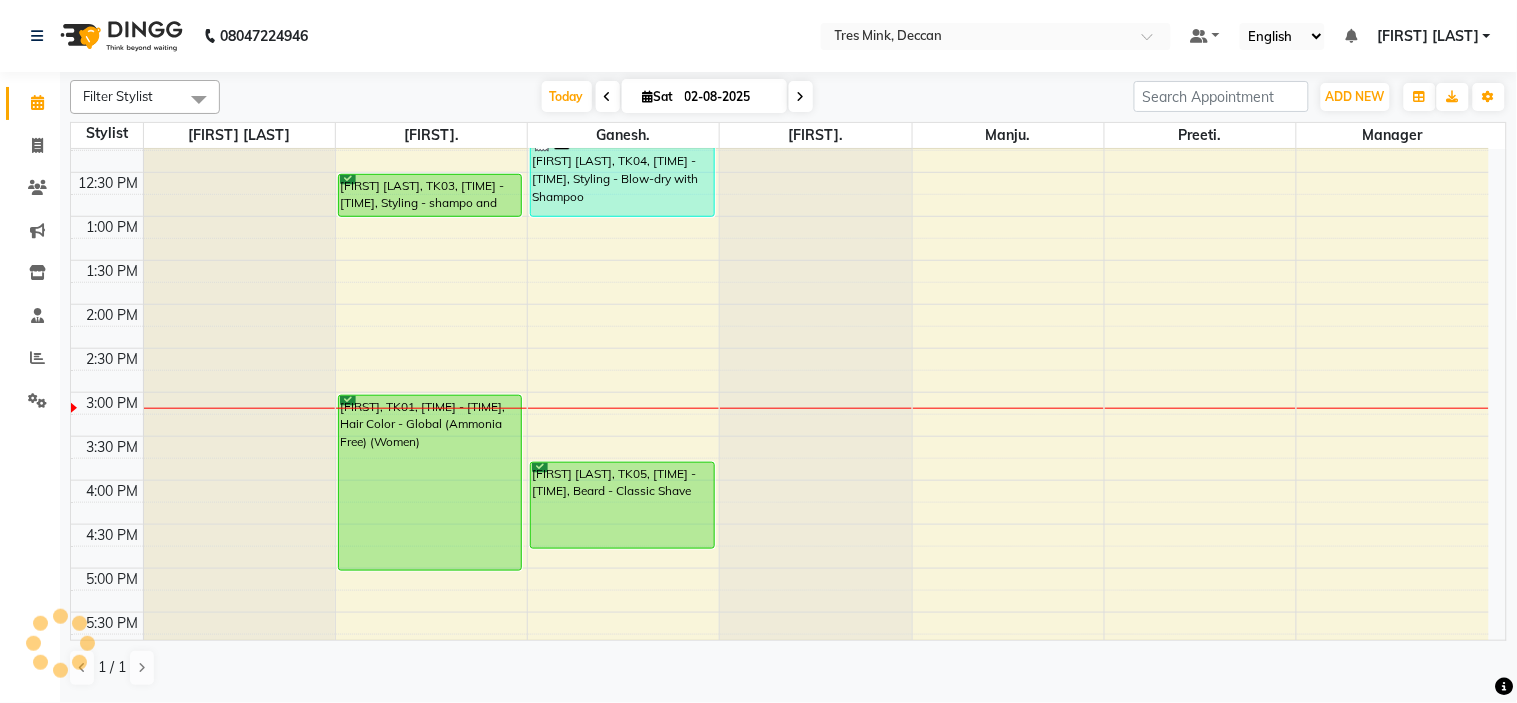 scroll, scrollTop: 333, scrollLeft: 0, axis: vertical 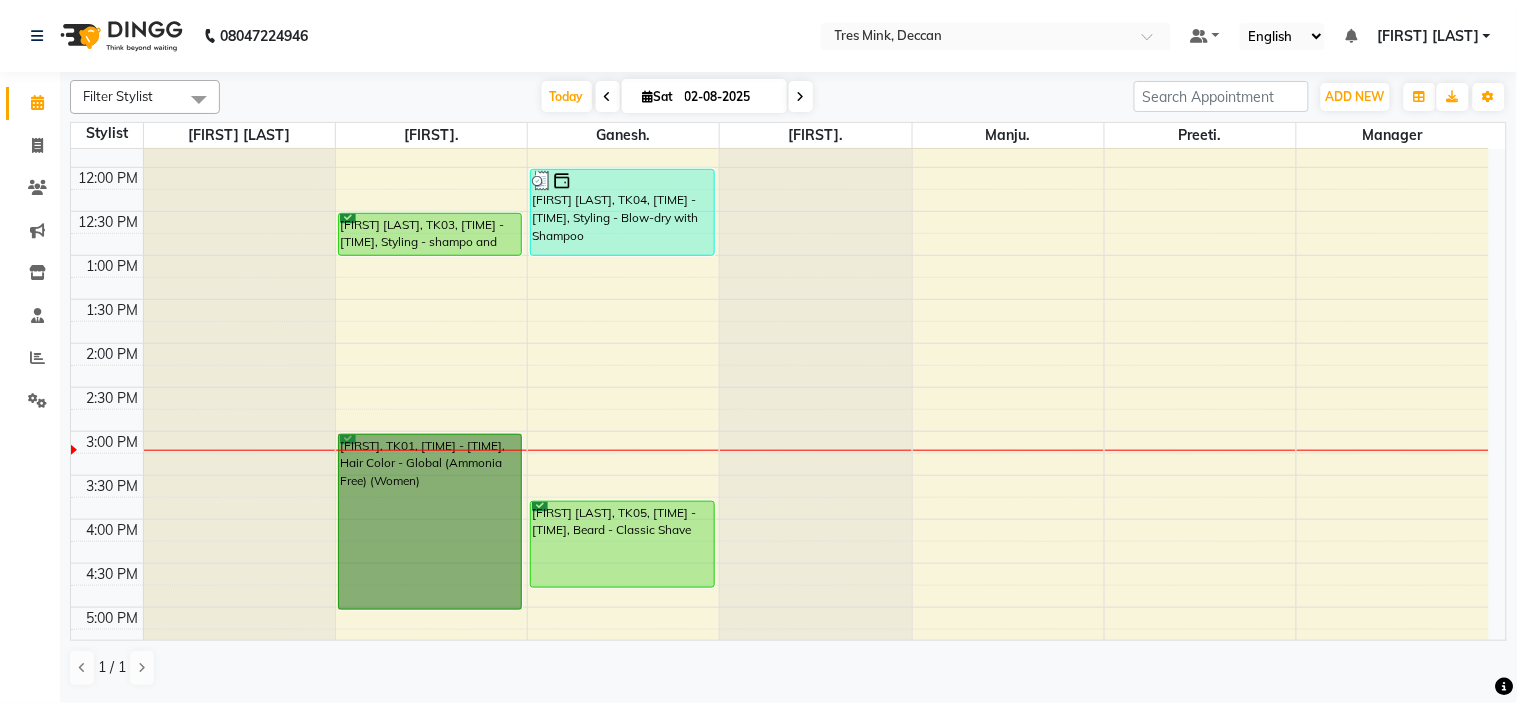 drag, startPoint x: 436, startPoint y: 427, endPoint x: 446, endPoint y: 446, distance: 21.470911 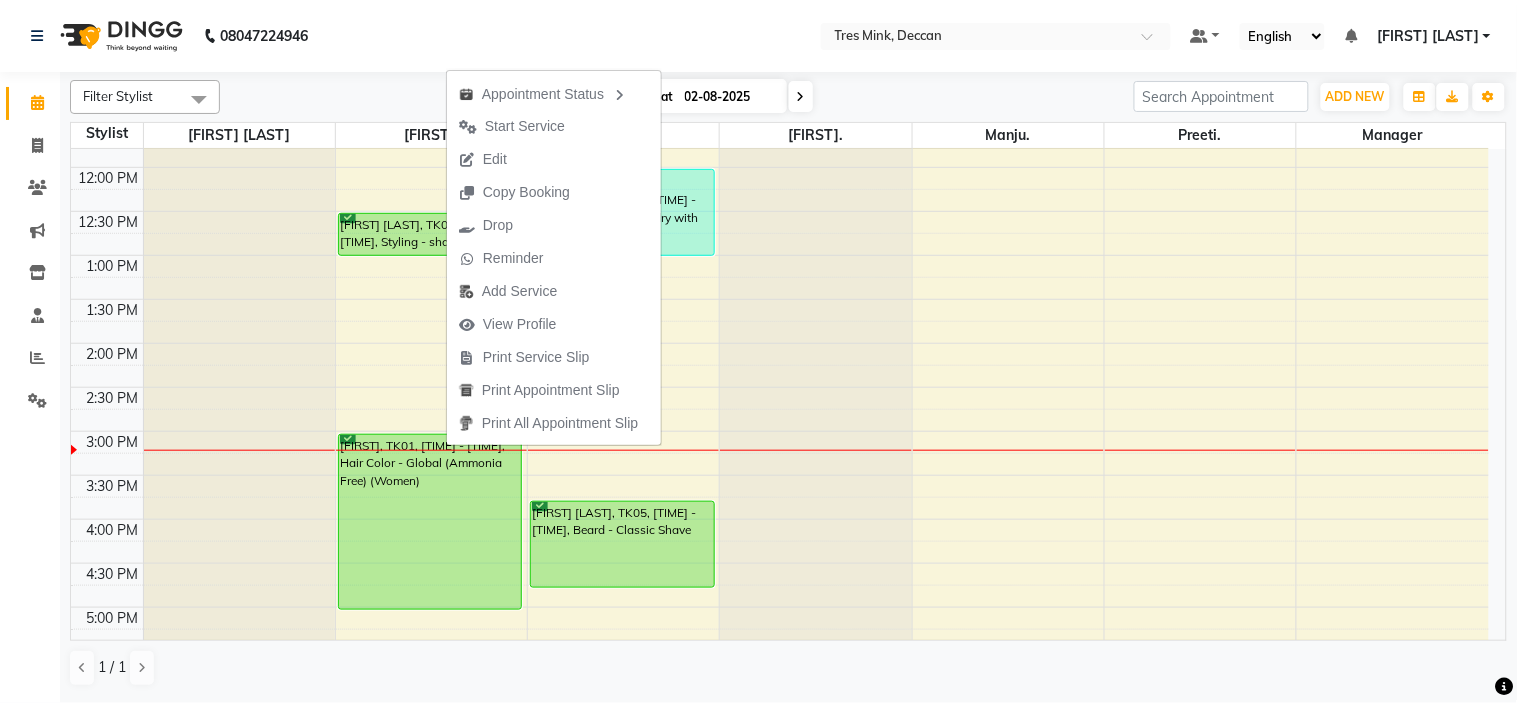 click on "Edit" at bounding box center (495, 159) 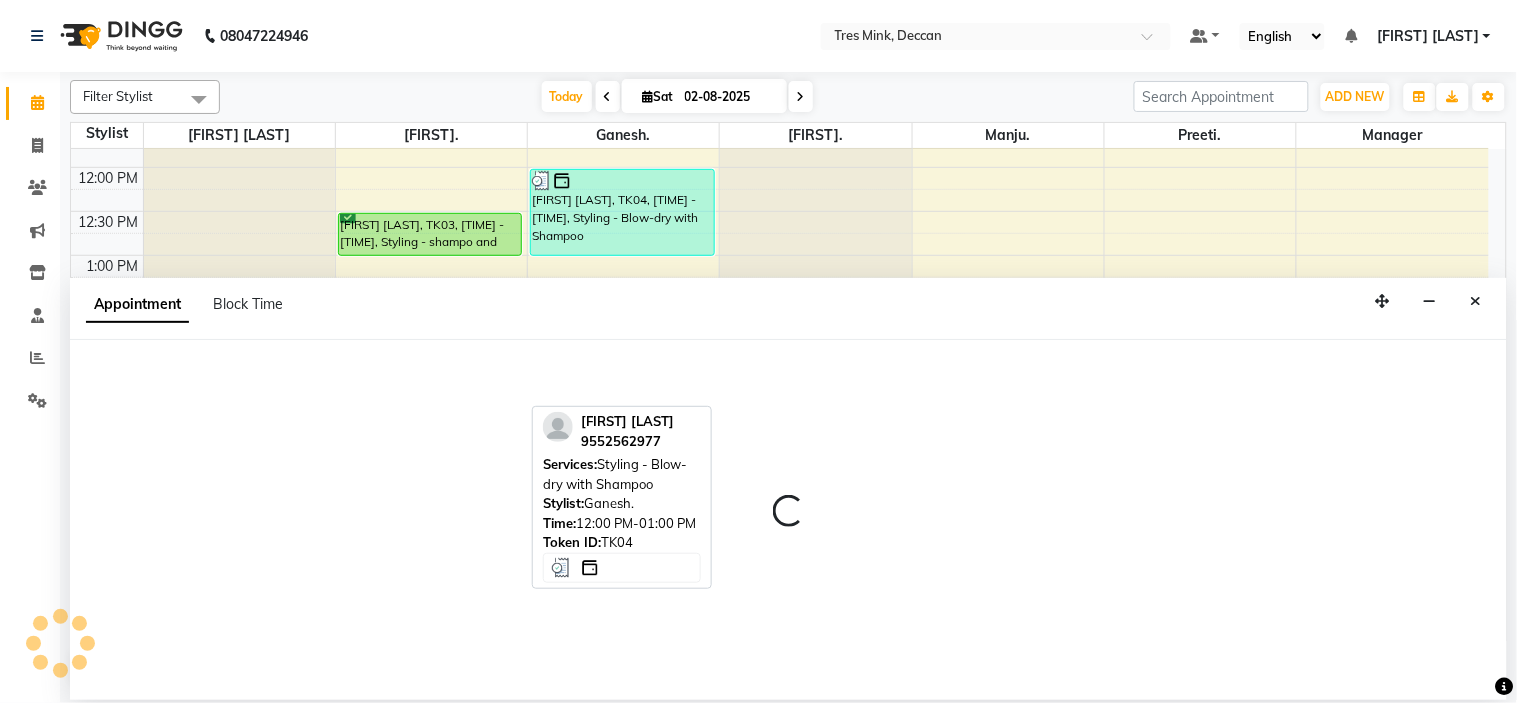 select on "tentative" 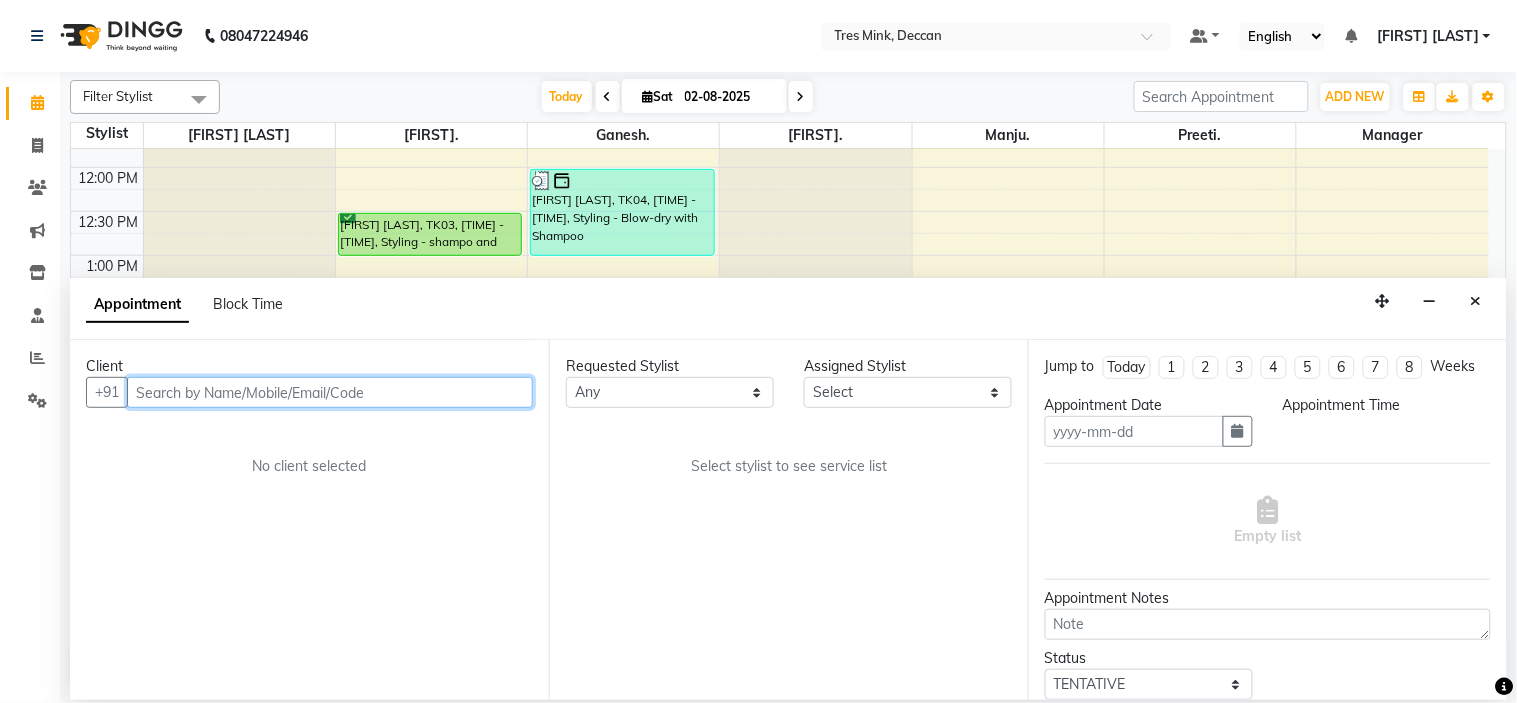 type on "02-08-2025" 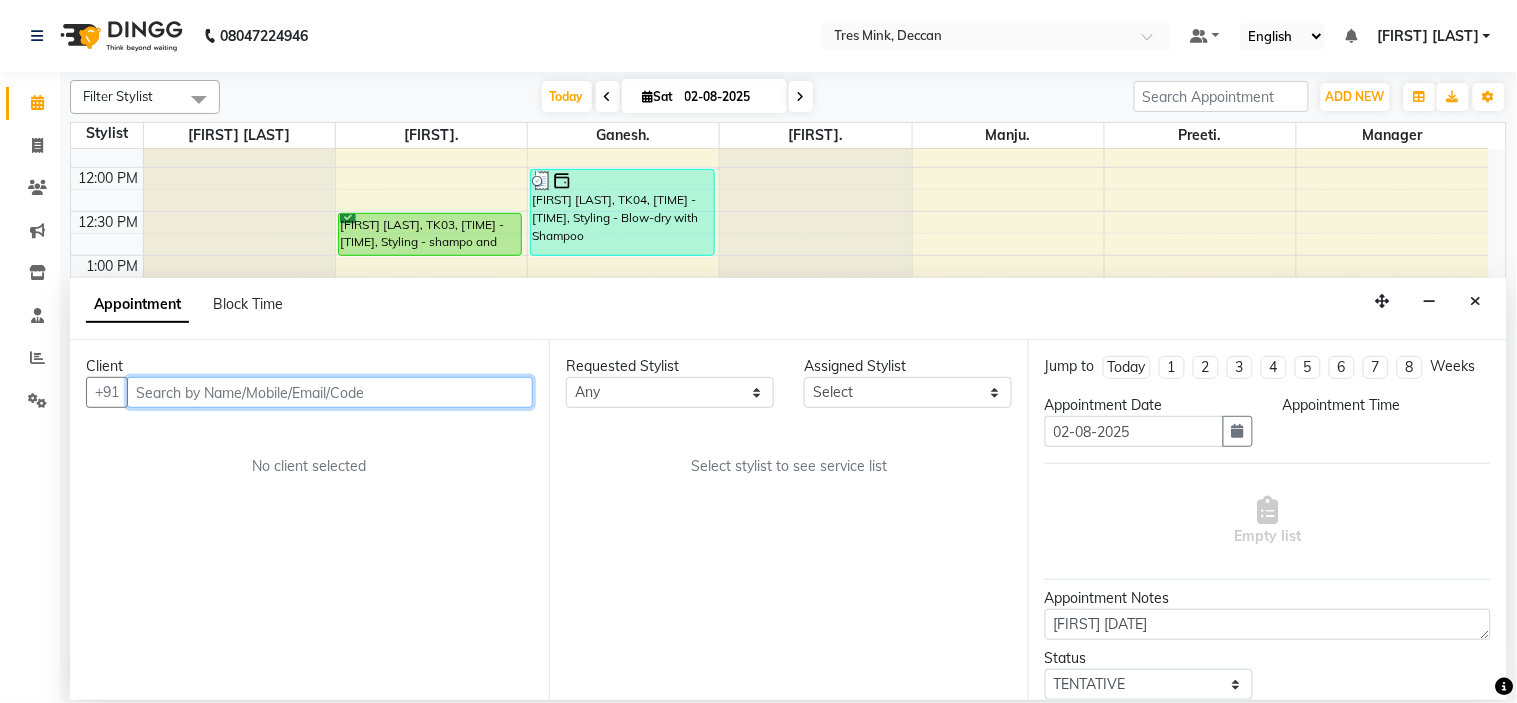 select on "confirm booking" 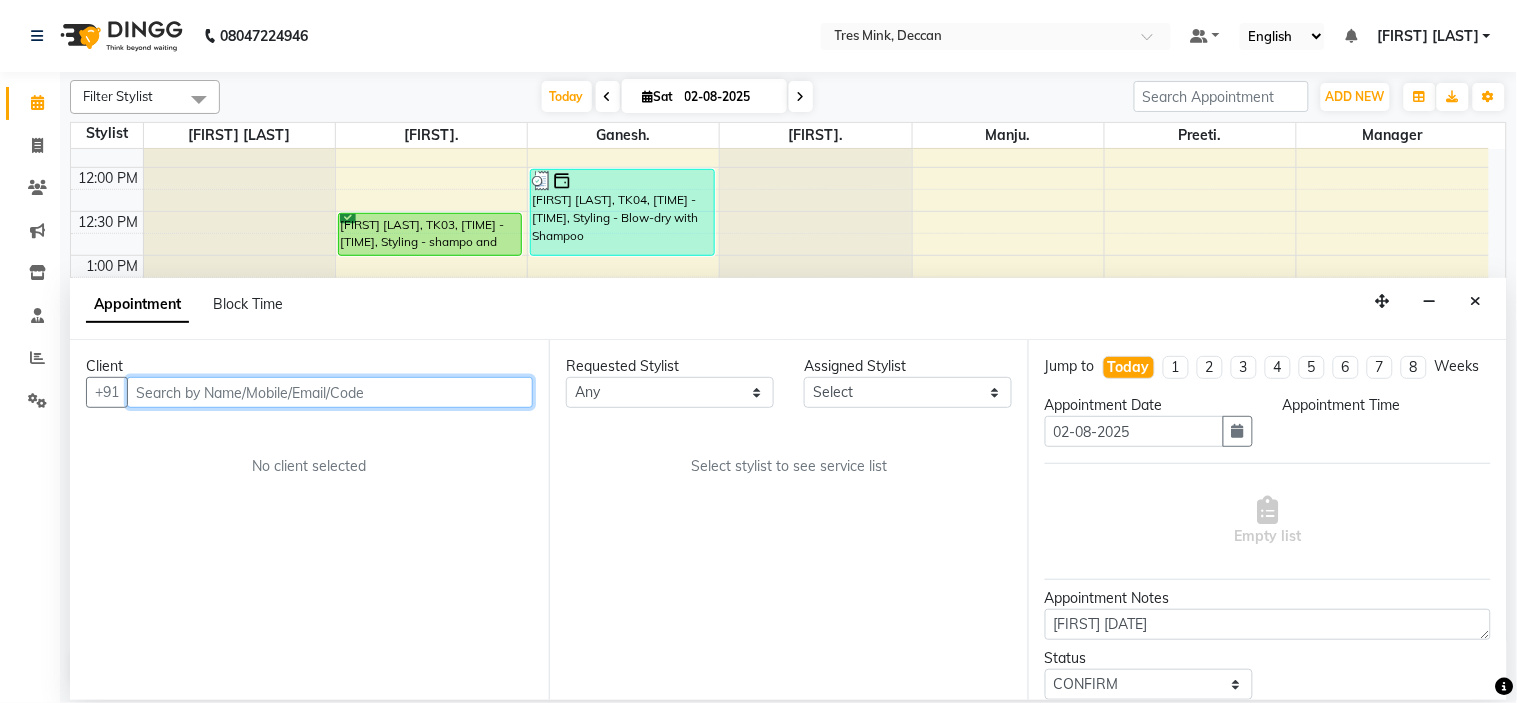 scroll, scrollTop: 0, scrollLeft: 0, axis: both 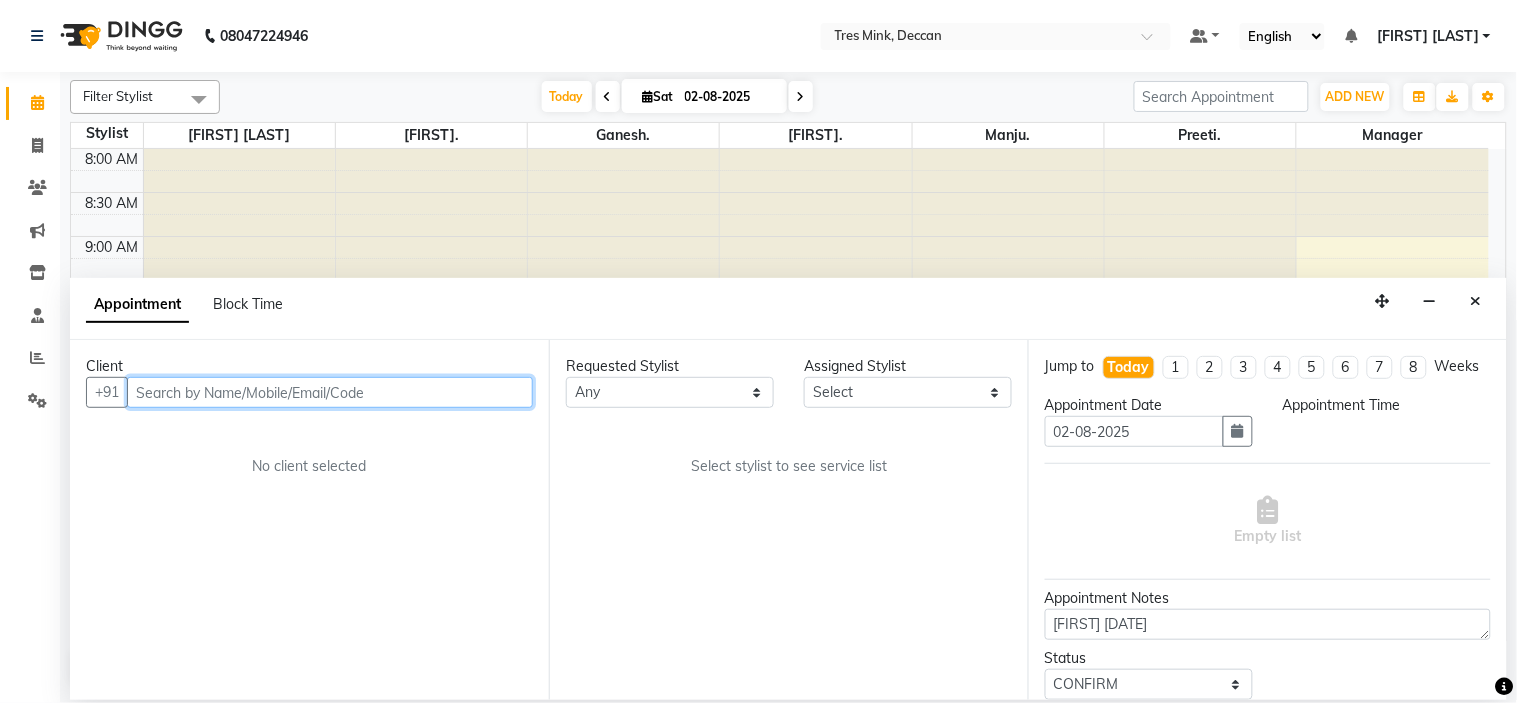 select on "59499" 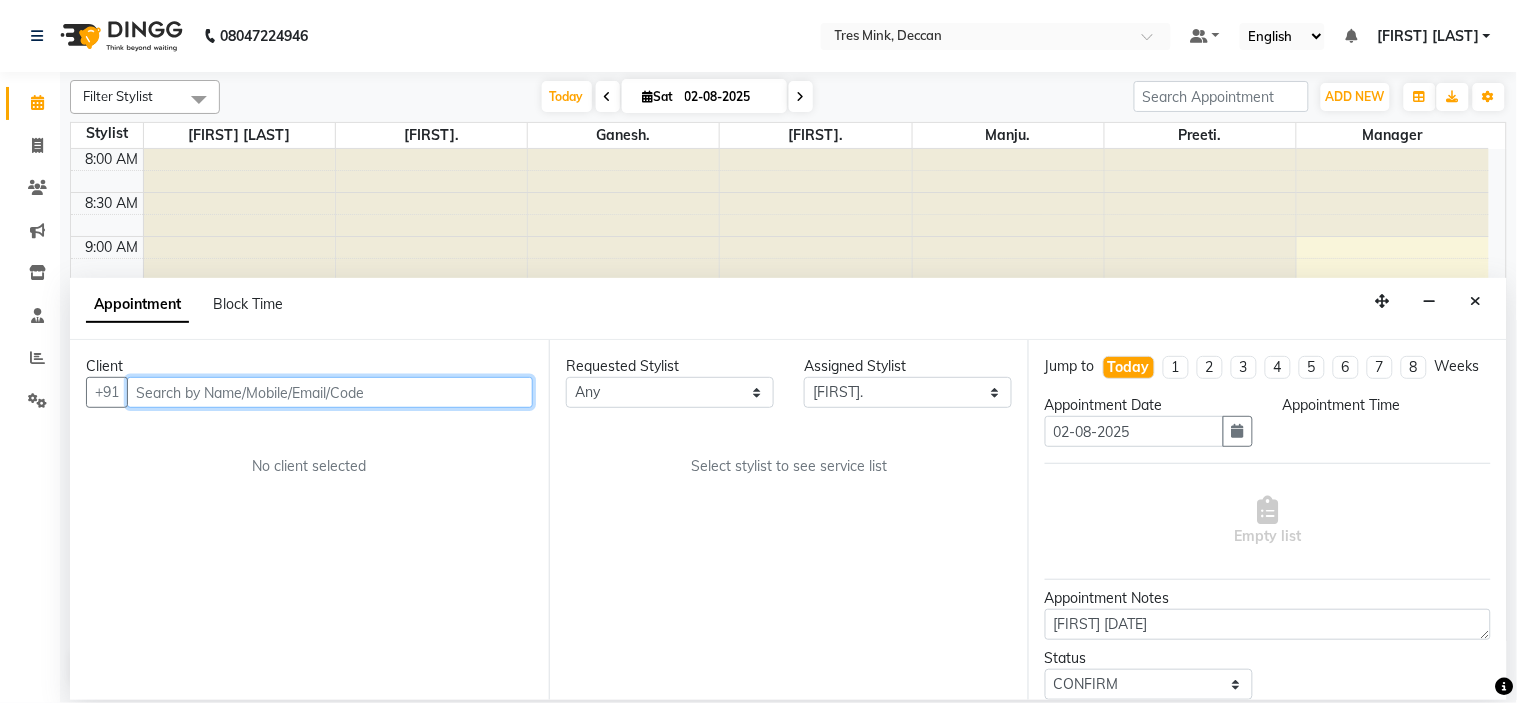 select on "900" 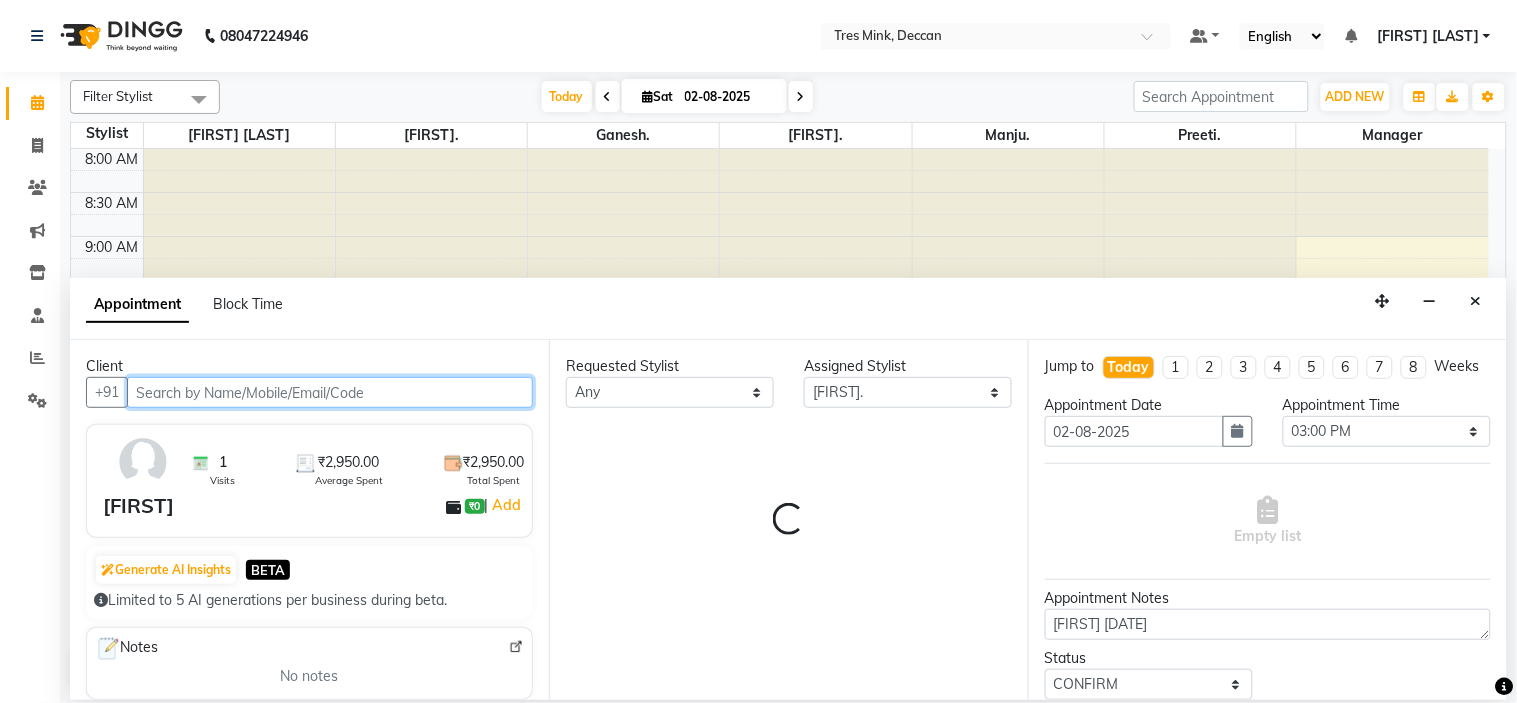 scroll, scrollTop: 620, scrollLeft: 0, axis: vertical 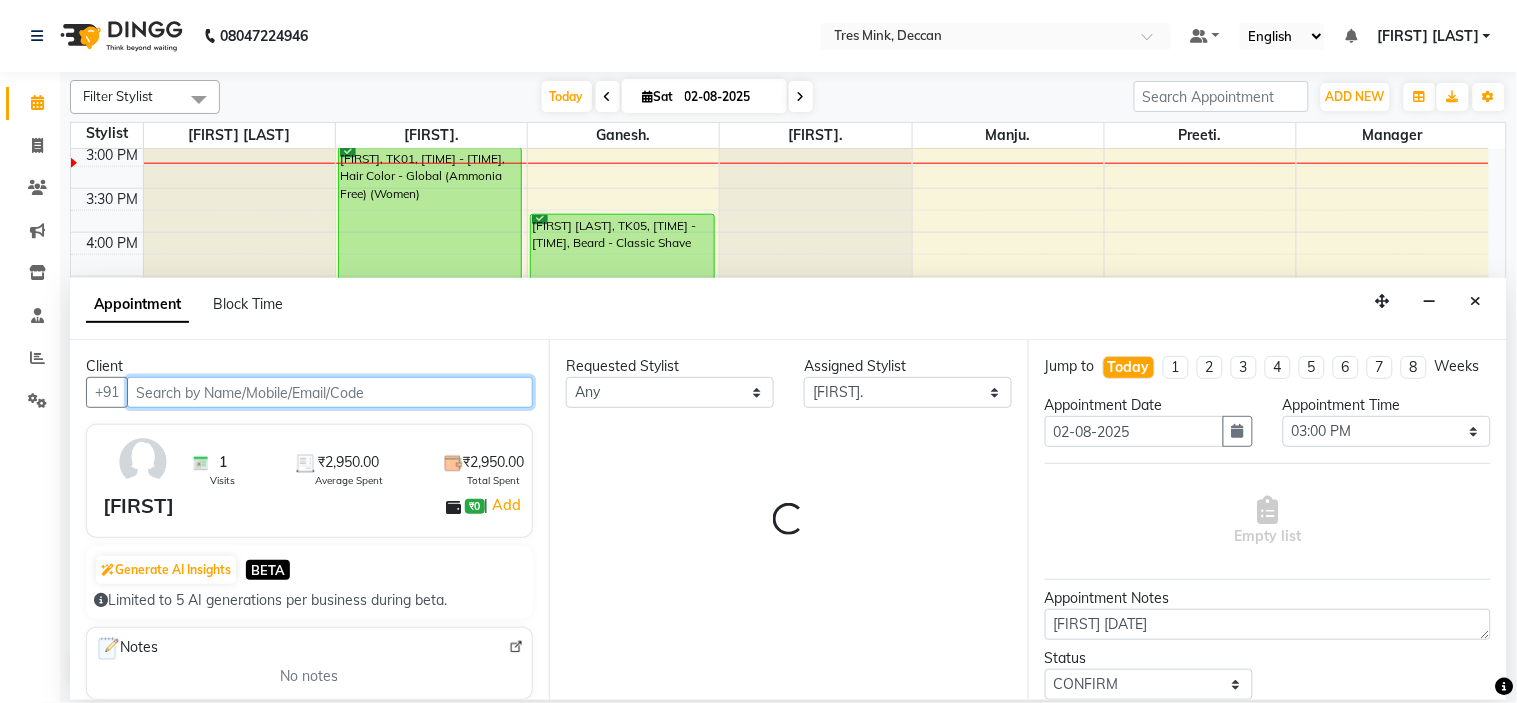select on "3564" 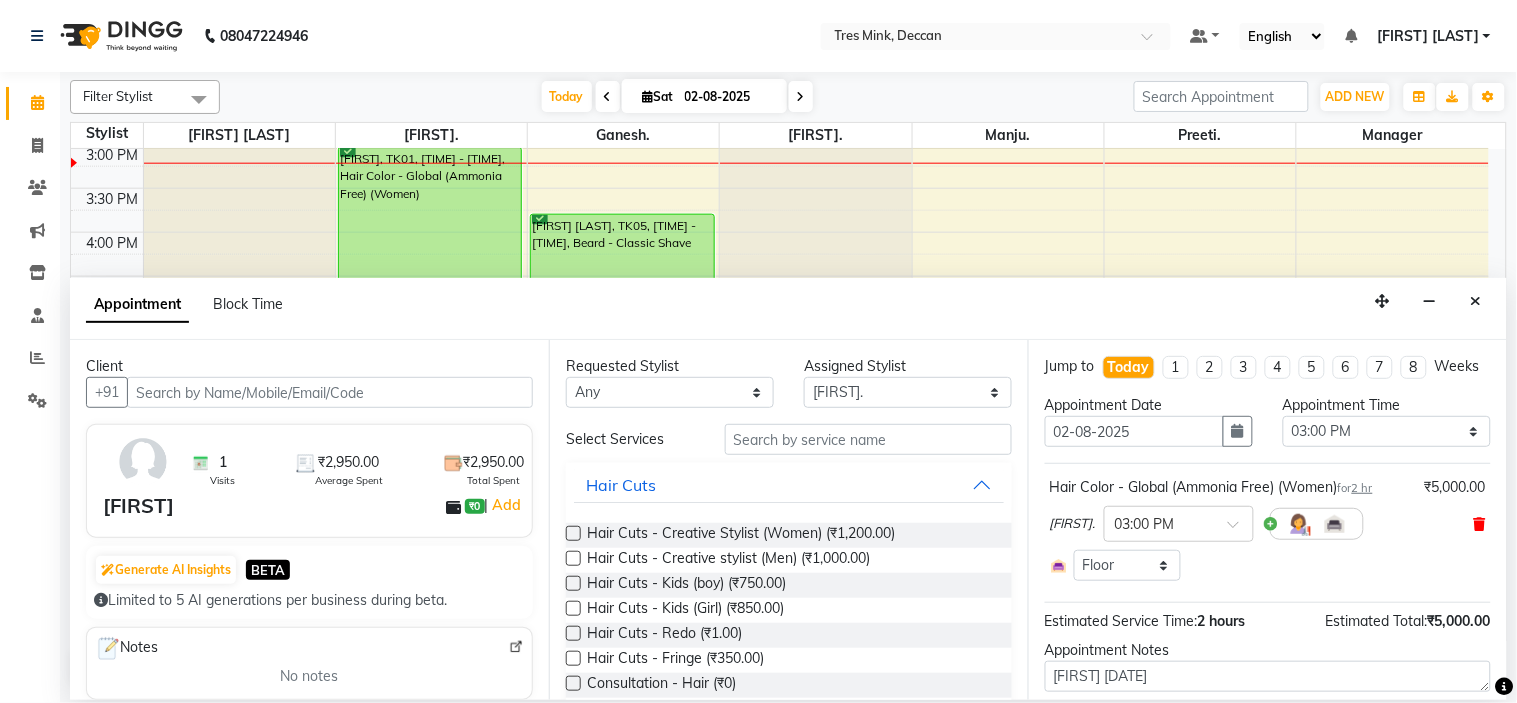click at bounding box center (1480, 524) 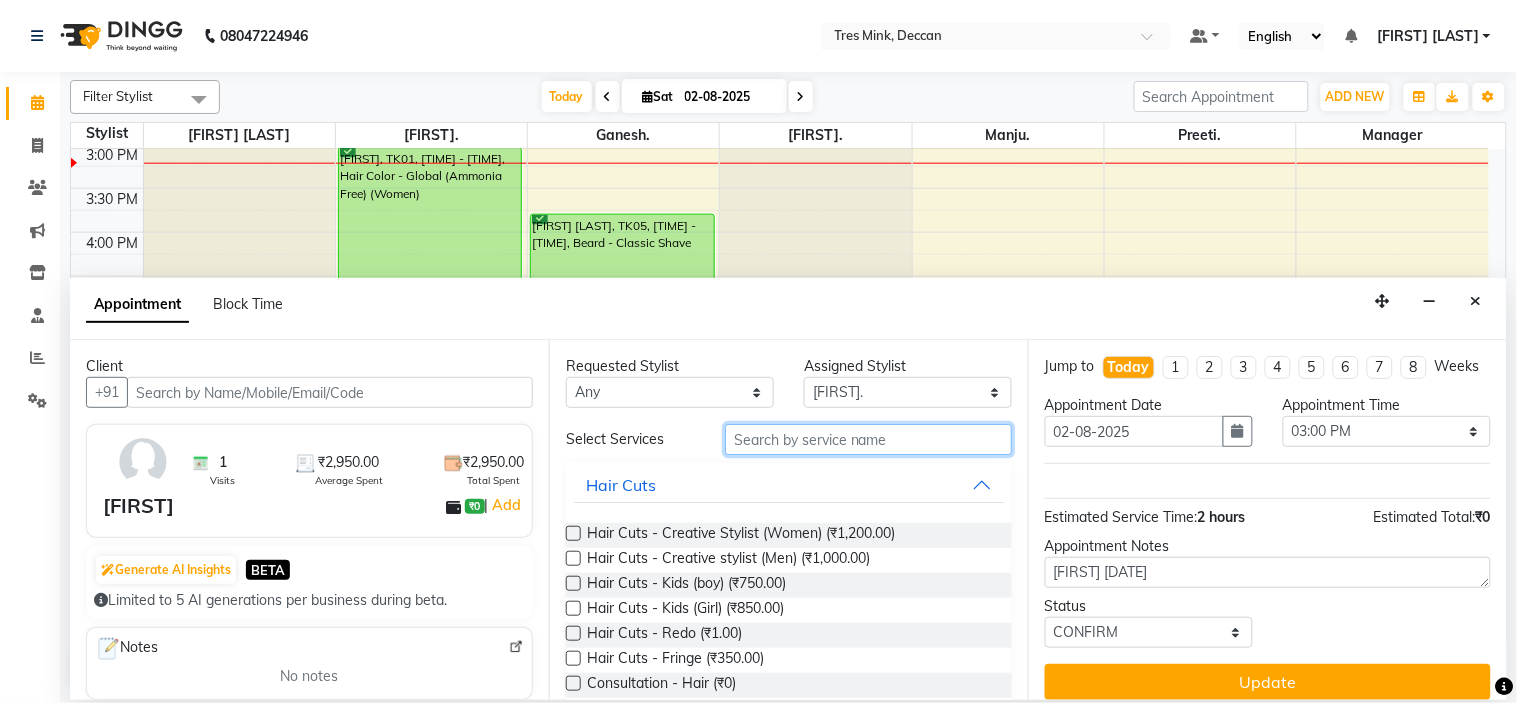 click at bounding box center [868, 439] 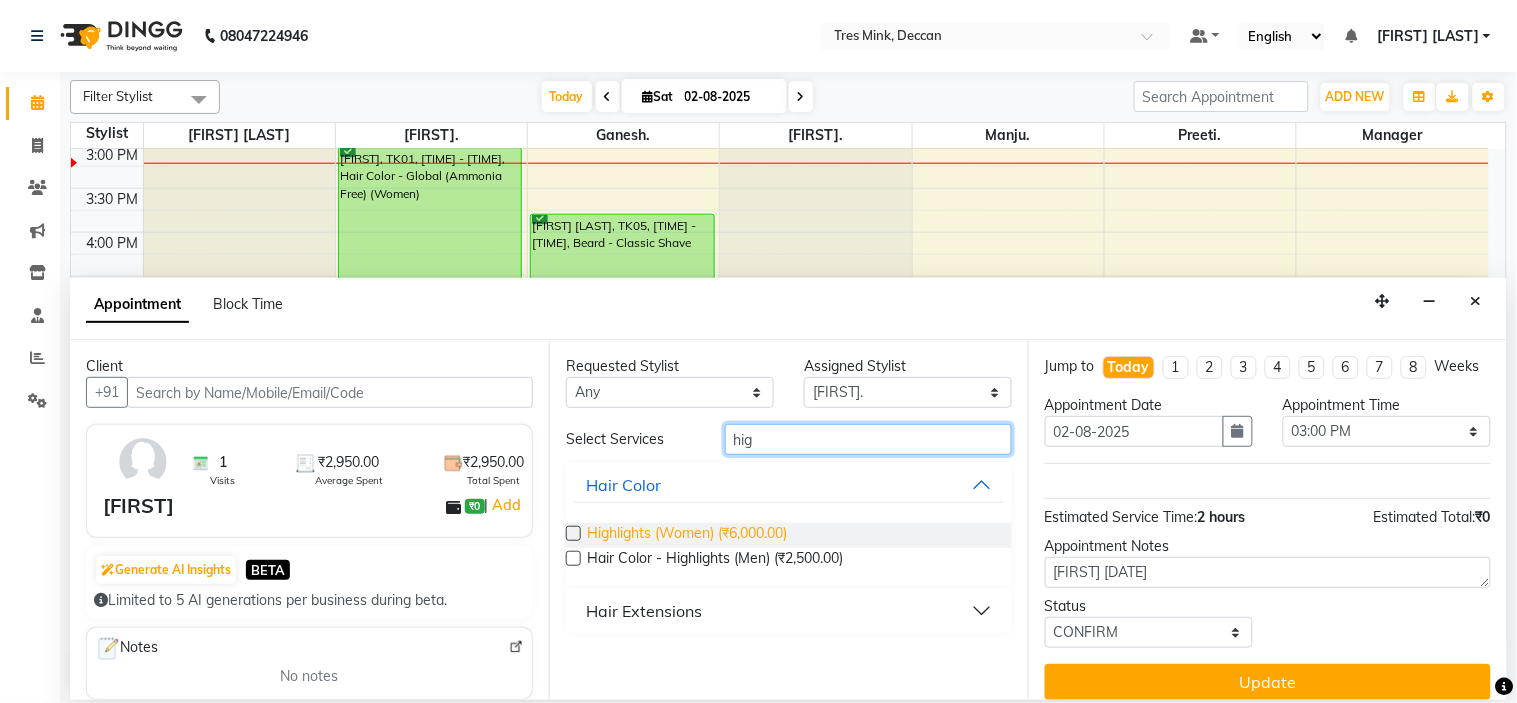 type on "hig" 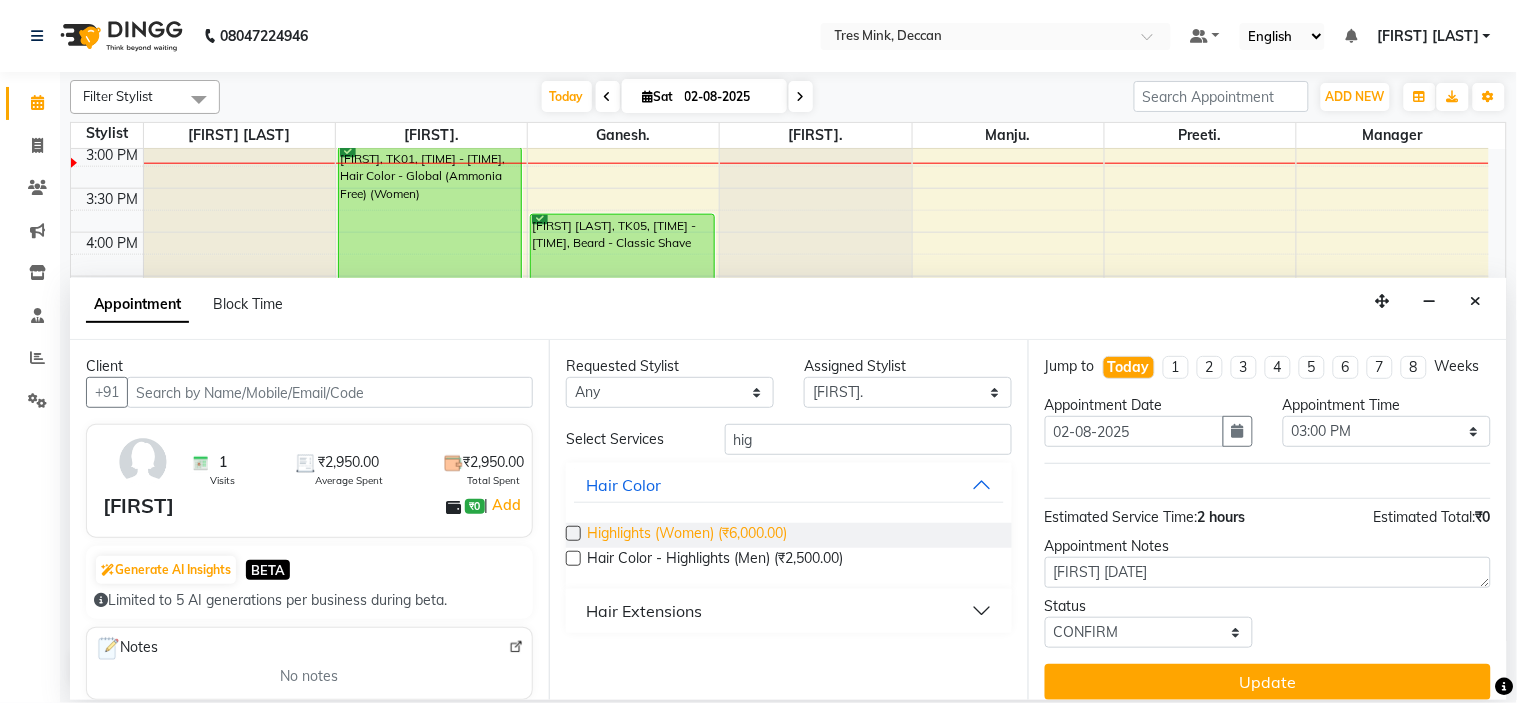 click on "Highlights (Women) (₹6,000.00)" at bounding box center (687, 535) 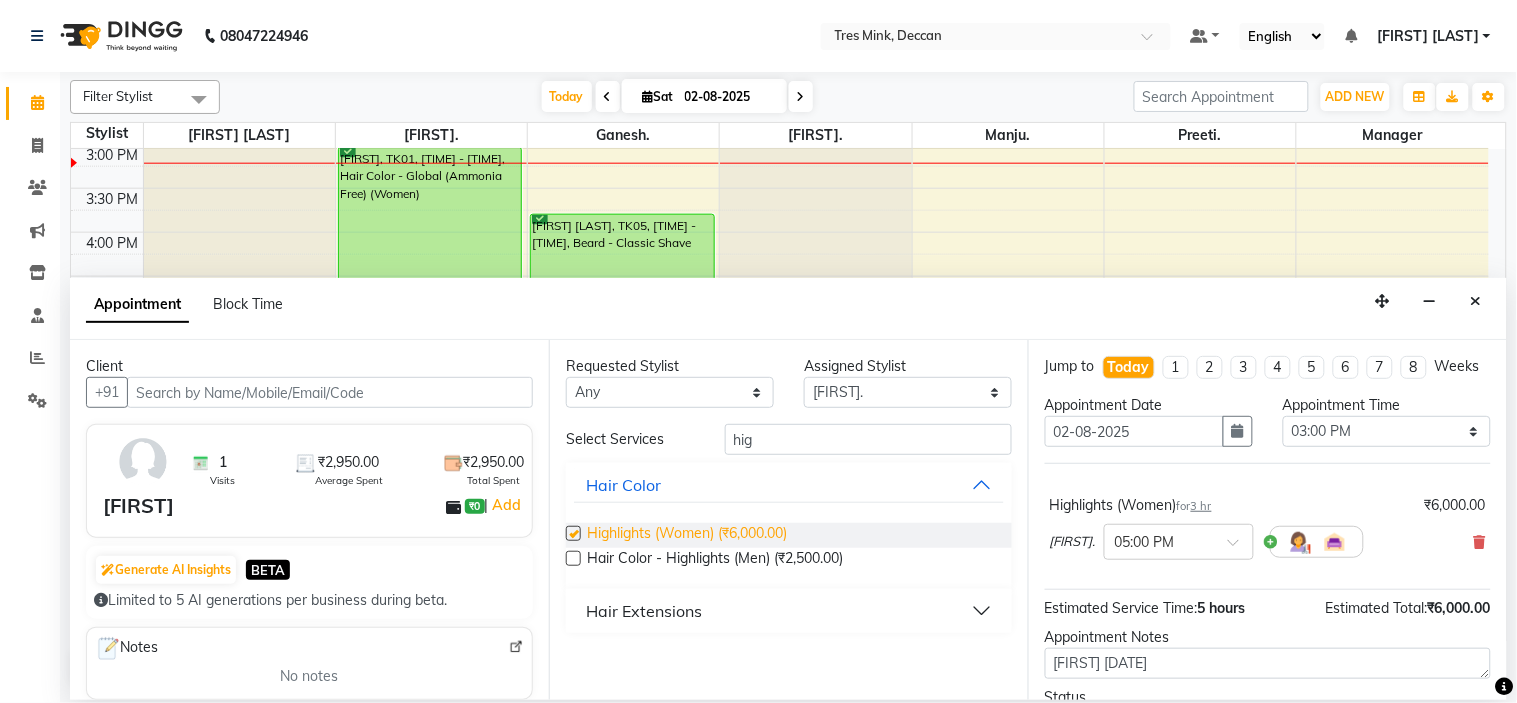 checkbox on "false" 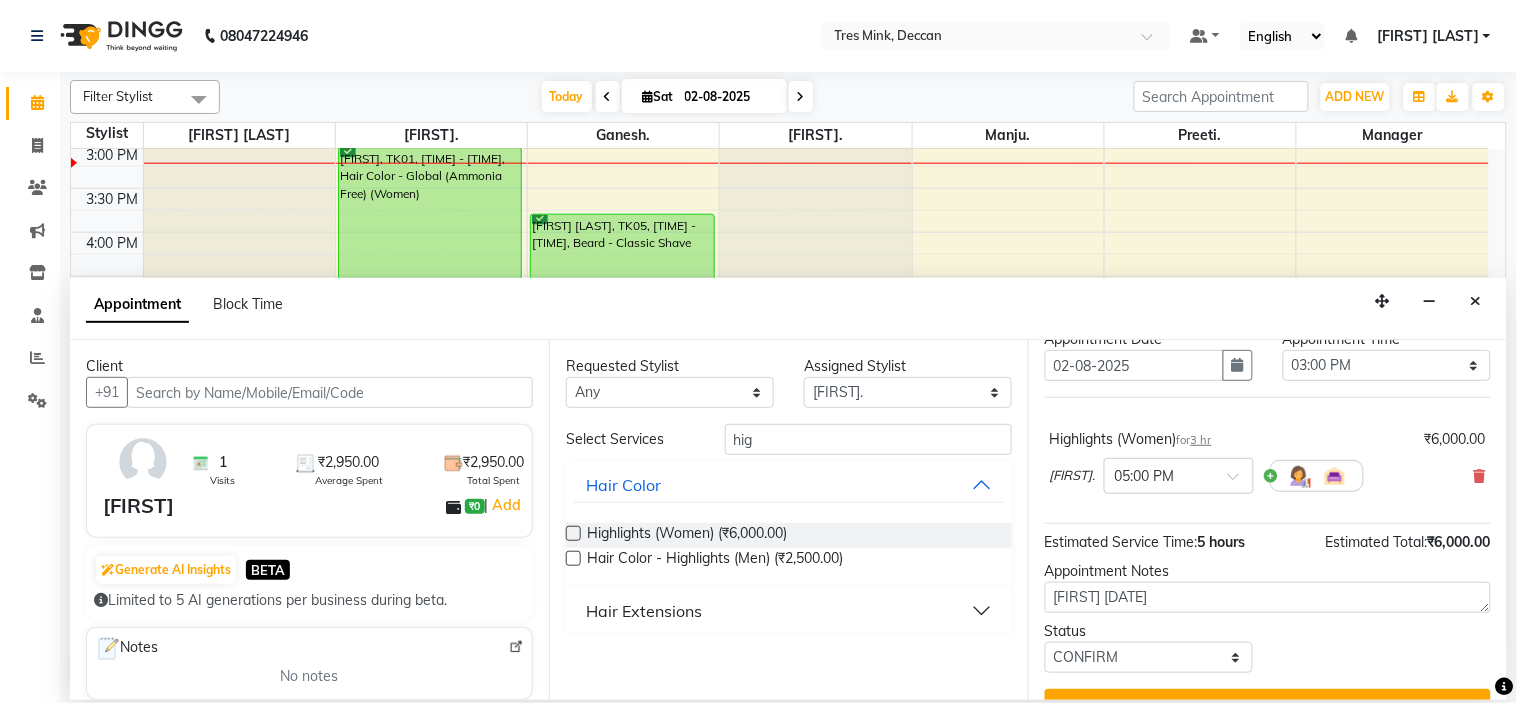 scroll, scrollTop: 126, scrollLeft: 0, axis: vertical 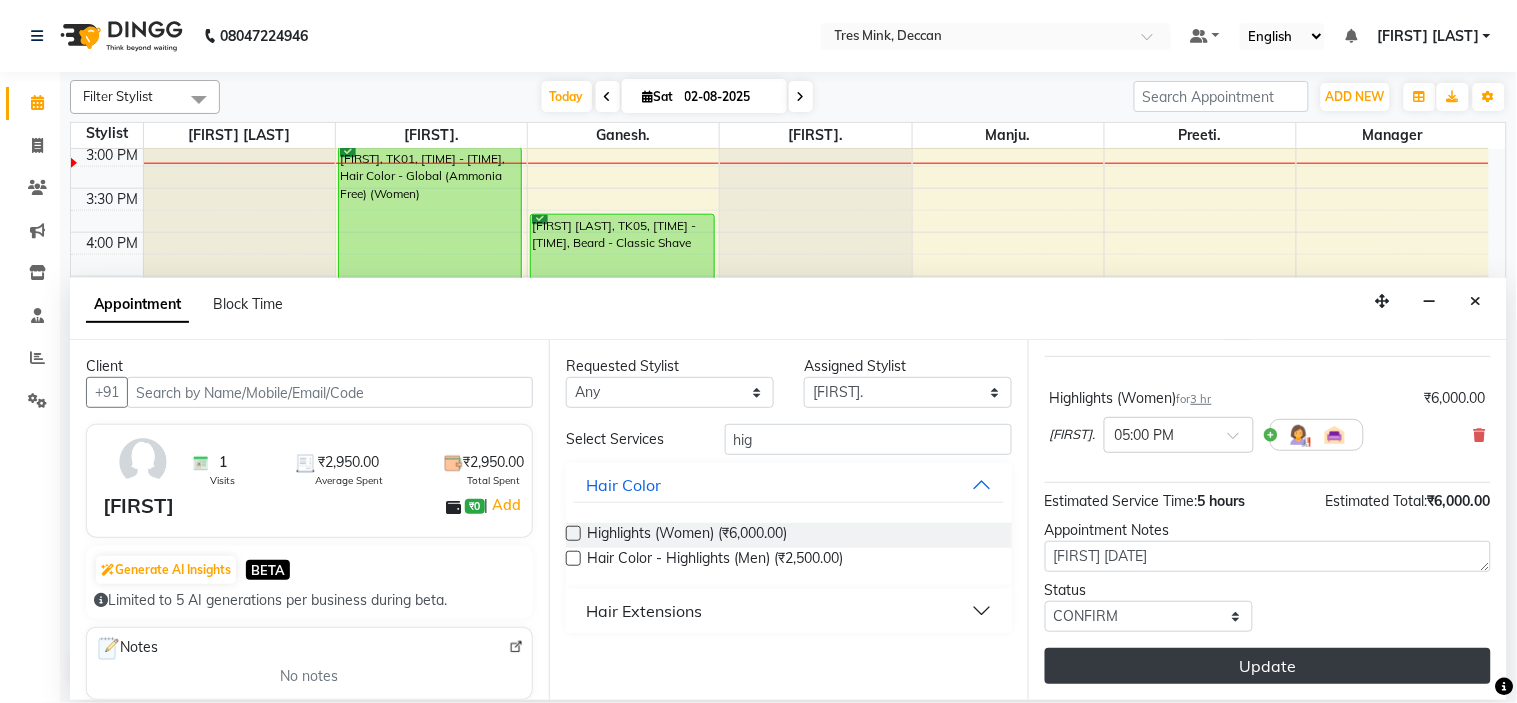 click on "Update" at bounding box center [1268, 666] 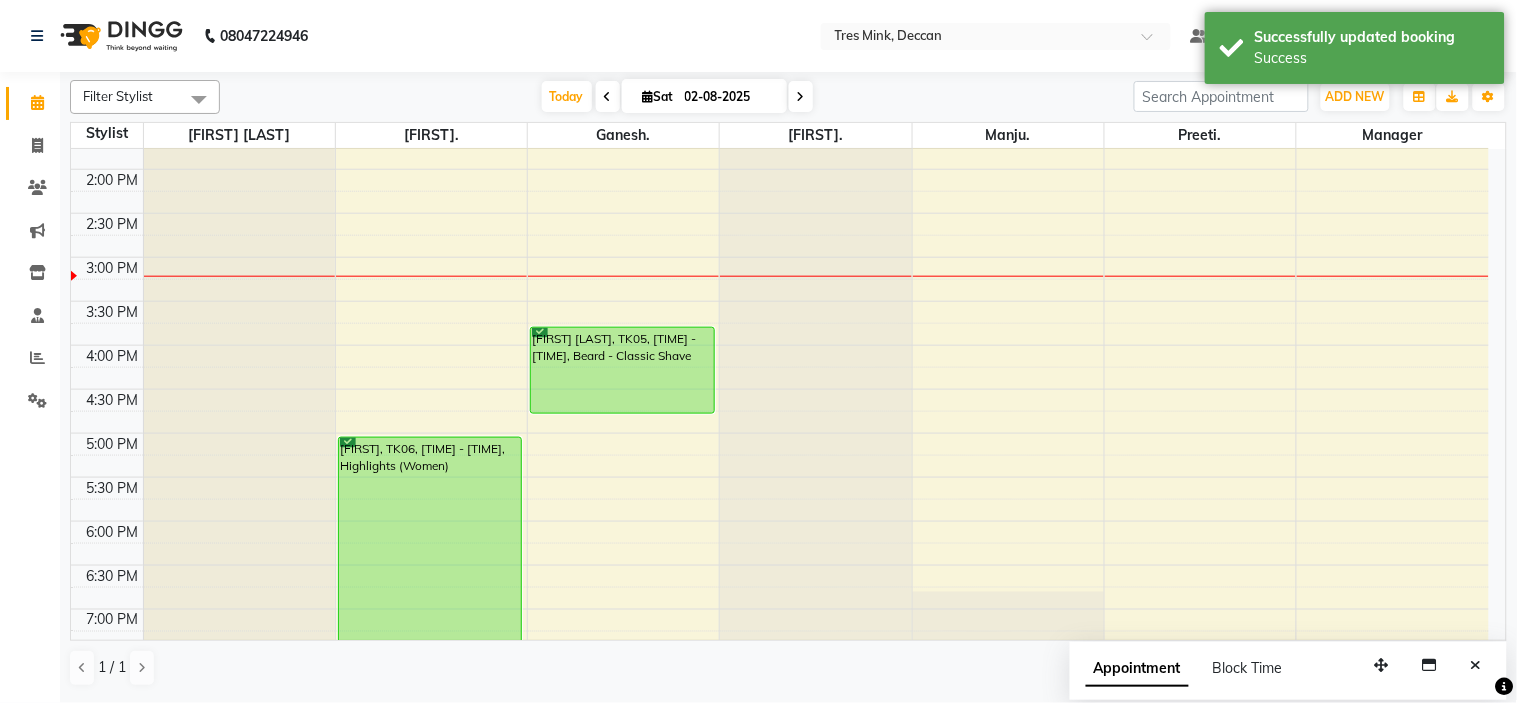 scroll, scrollTop: 508, scrollLeft: 0, axis: vertical 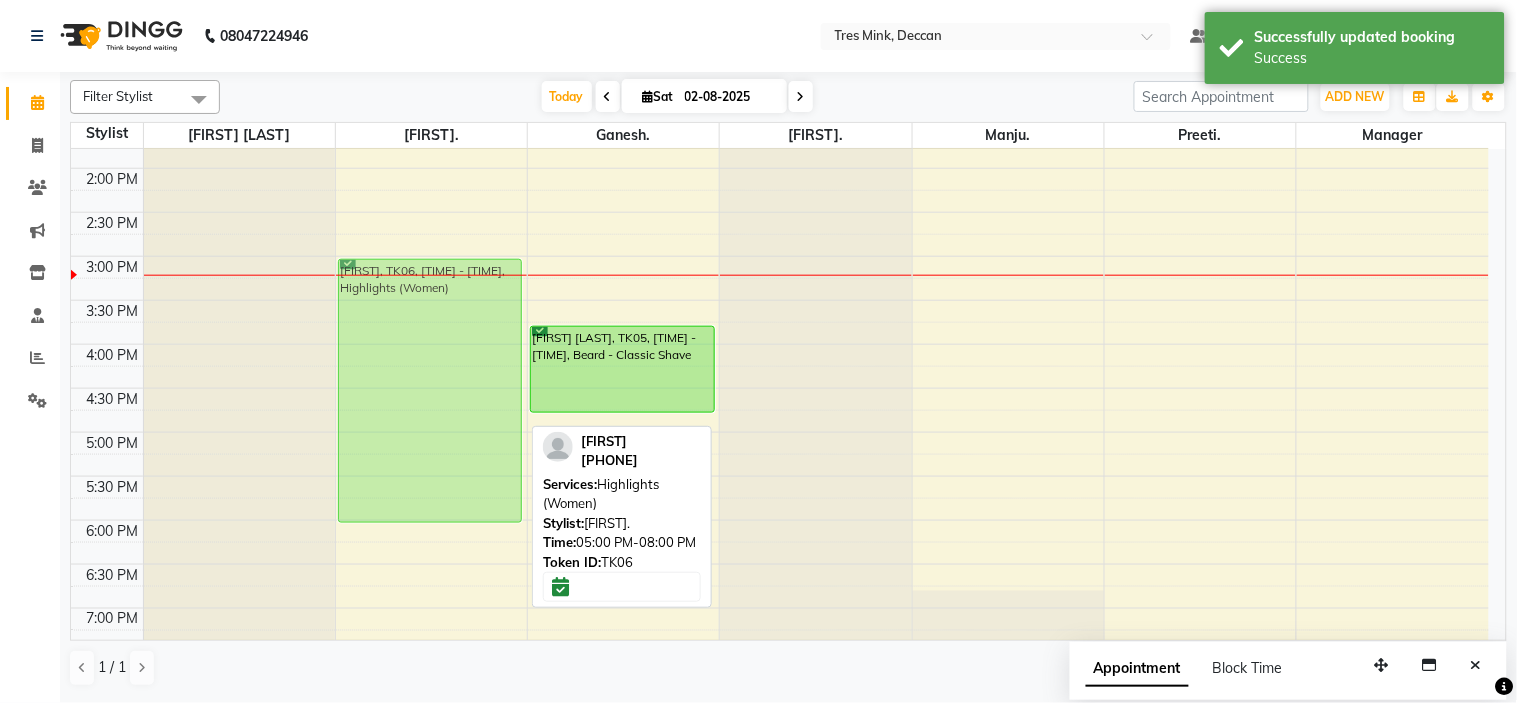 drag, startPoint x: 394, startPoint y: 542, endPoint x: 415, endPoint y: 376, distance: 167.32304 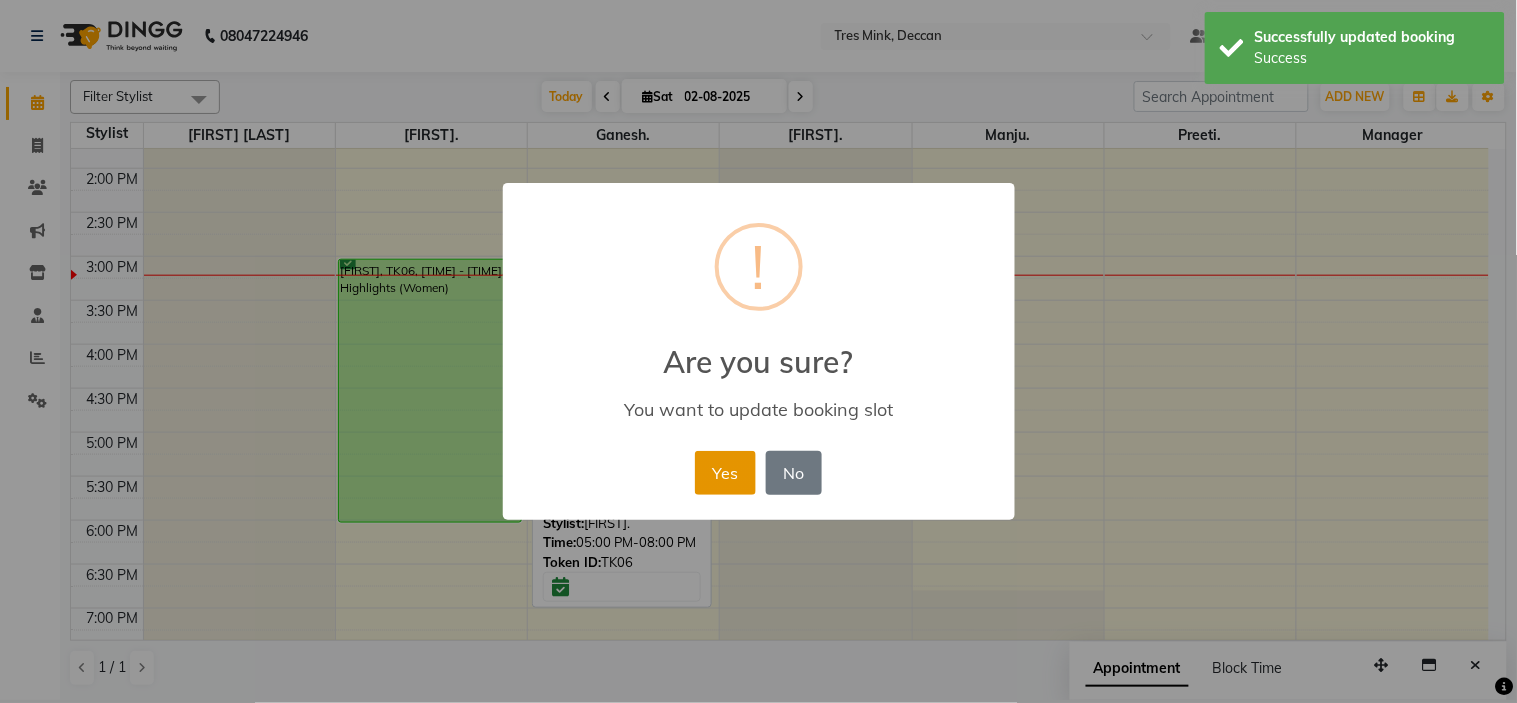 click on "Yes" at bounding box center [725, 473] 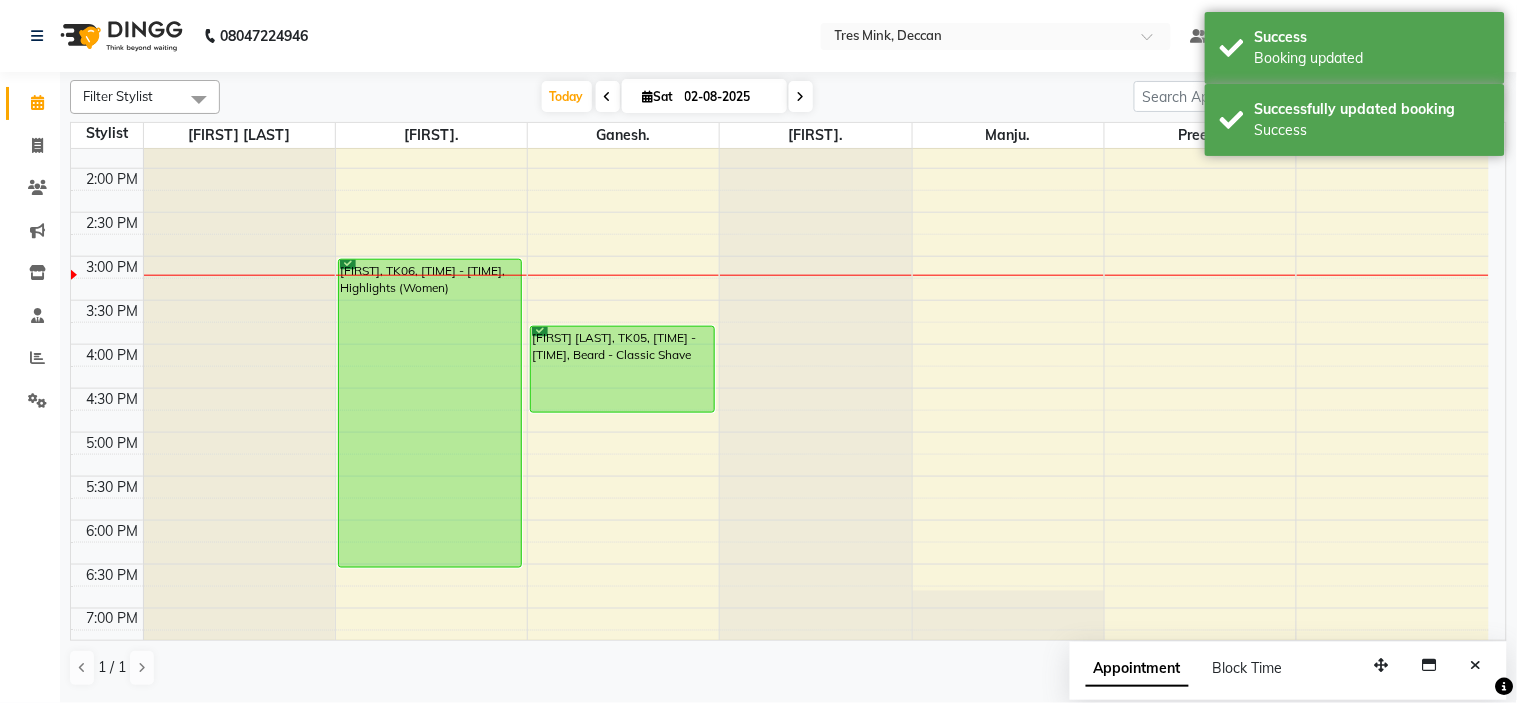 drag, startPoint x: 427, startPoint y: 523, endPoint x: 416, endPoint y: 568, distance: 46.32494 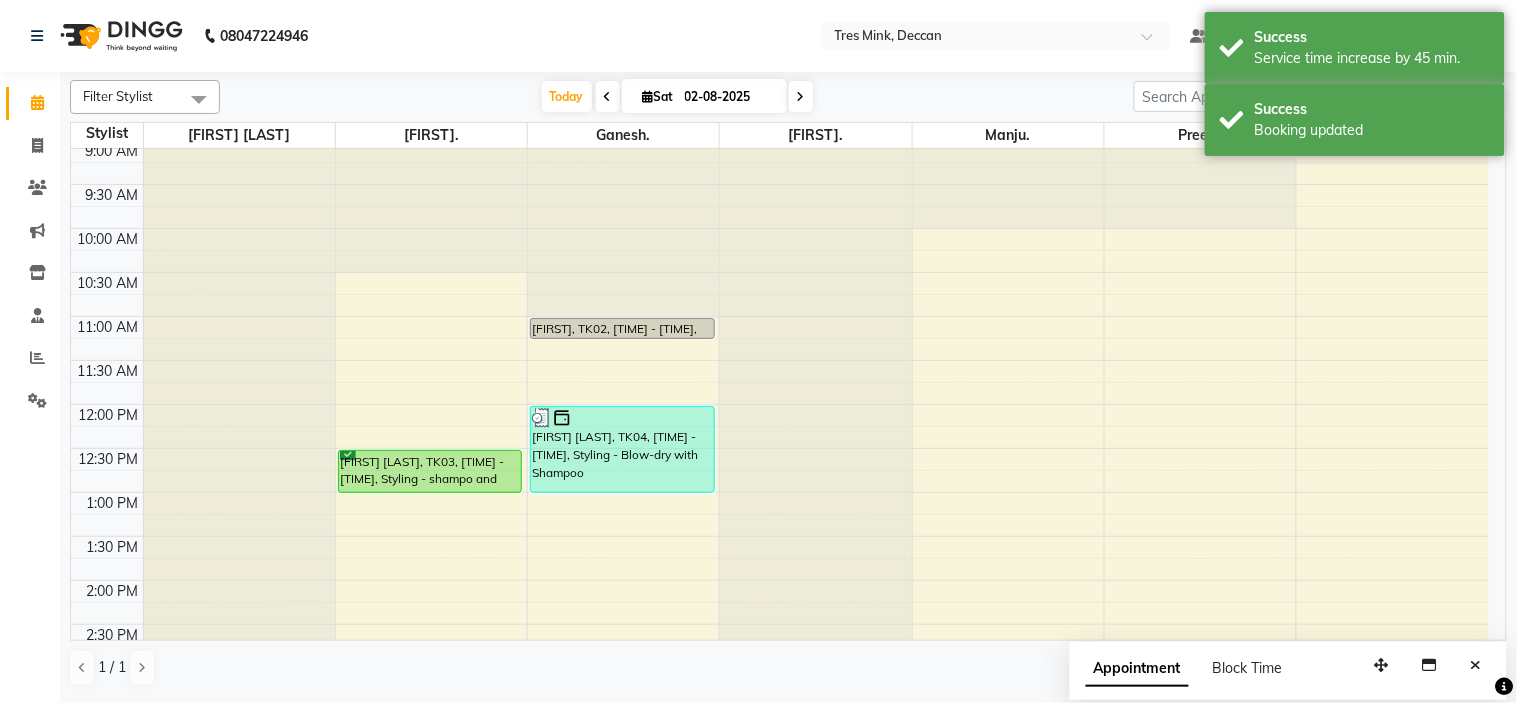 scroll, scrollTop: 0, scrollLeft: 0, axis: both 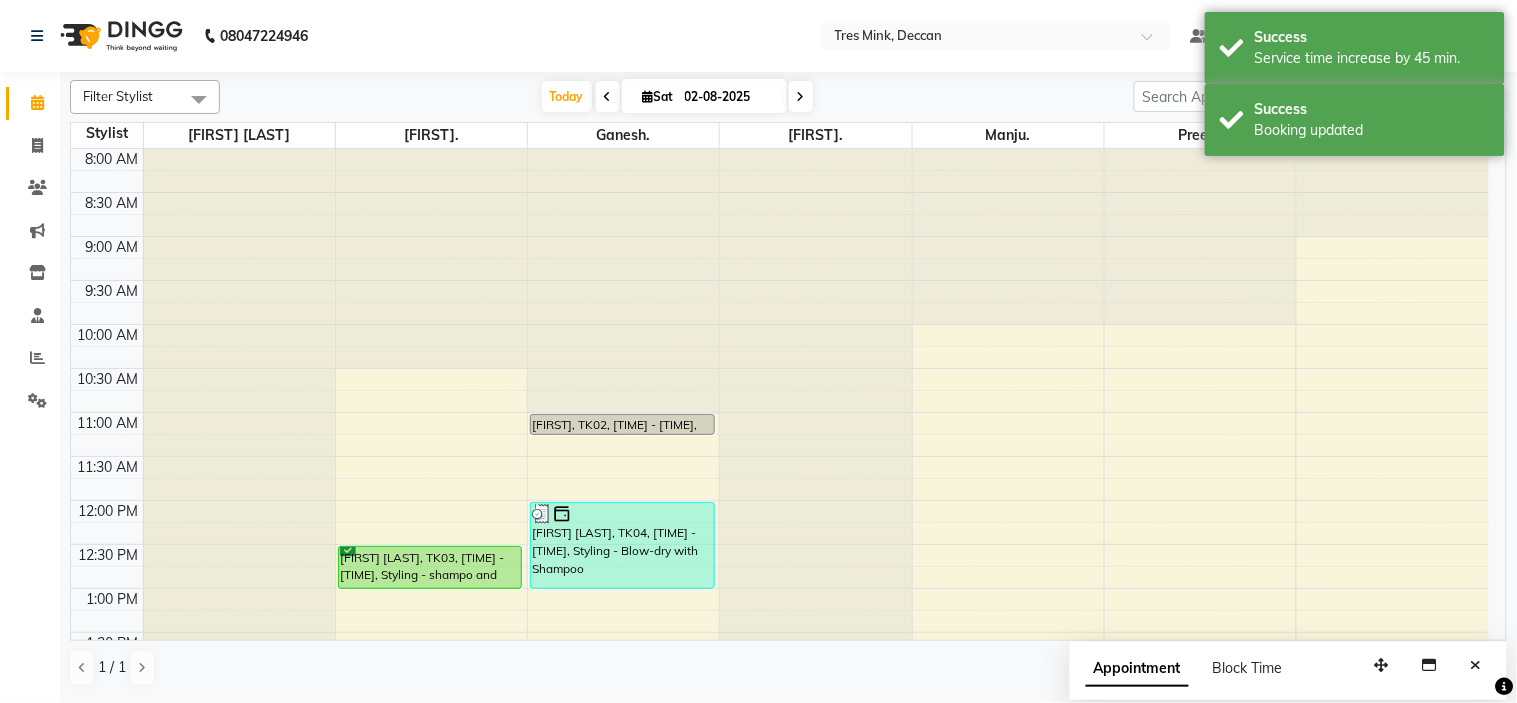 click on "Today  Sat 02-08-2025" at bounding box center (677, 97) 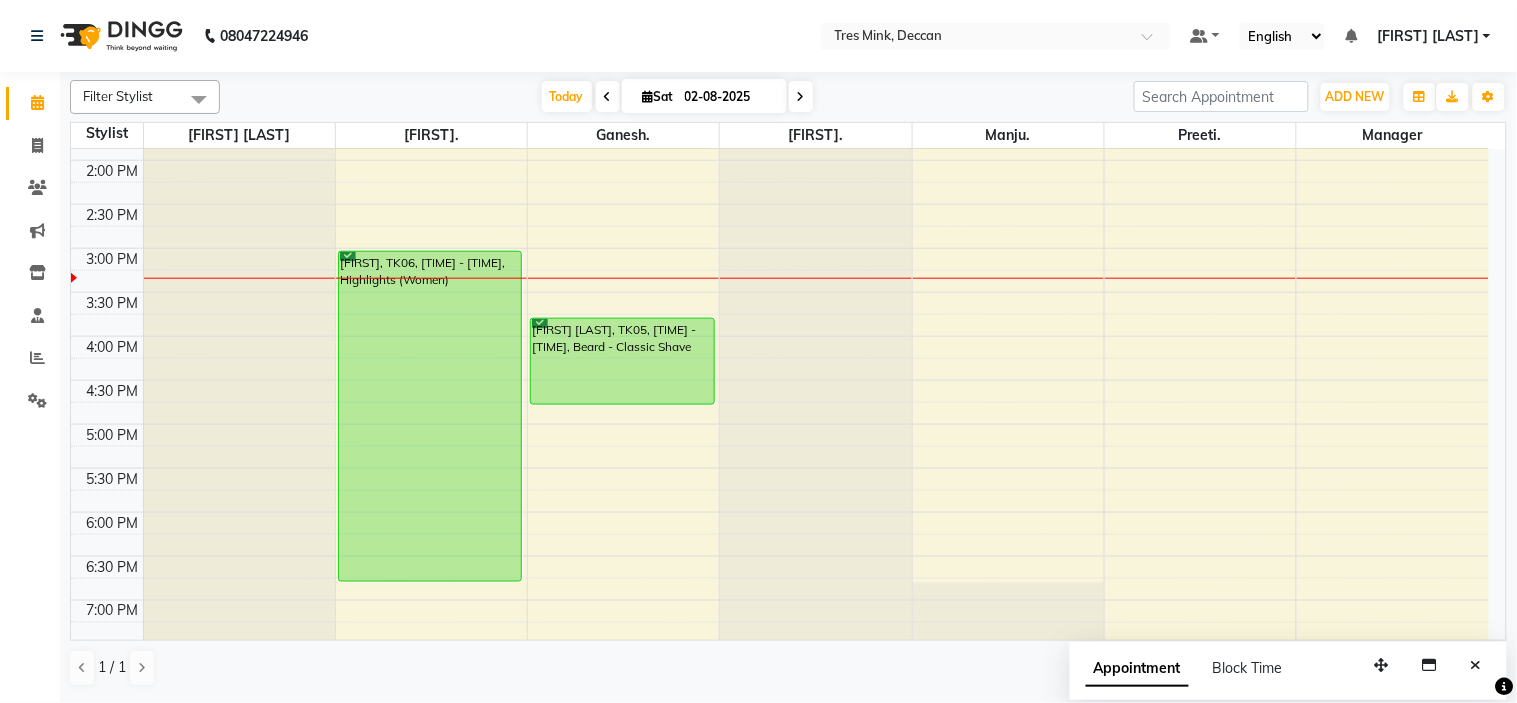 scroll, scrollTop: 555, scrollLeft: 0, axis: vertical 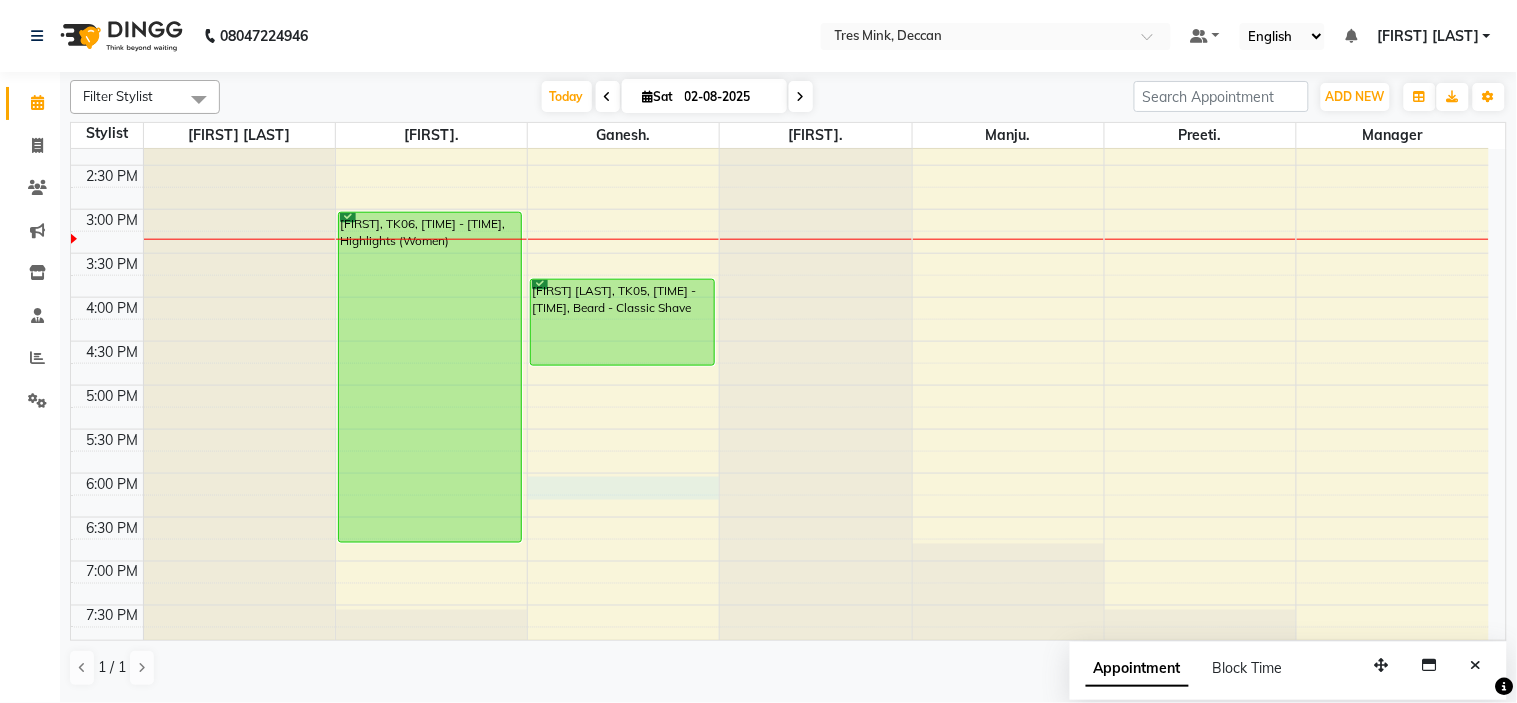 click on "[FIRST] [LAST], TK03, [TIME] - [TIME], Styling - shampo and conditioner     [FIRST], TK06, [TIME] - [TIME], Highlights (Women)    [FIRST], TK02, [TIME] - [TIME], Styling - Blow-dry without Shampoo     [FIRST] [LAST], TK04, [TIME] - [TIME], Styling - Blow-dry with Shampoo     [FIRST] [LAST], TK05, [TIME] - [TIME], Beard - Classic Shave" at bounding box center [780, 165] 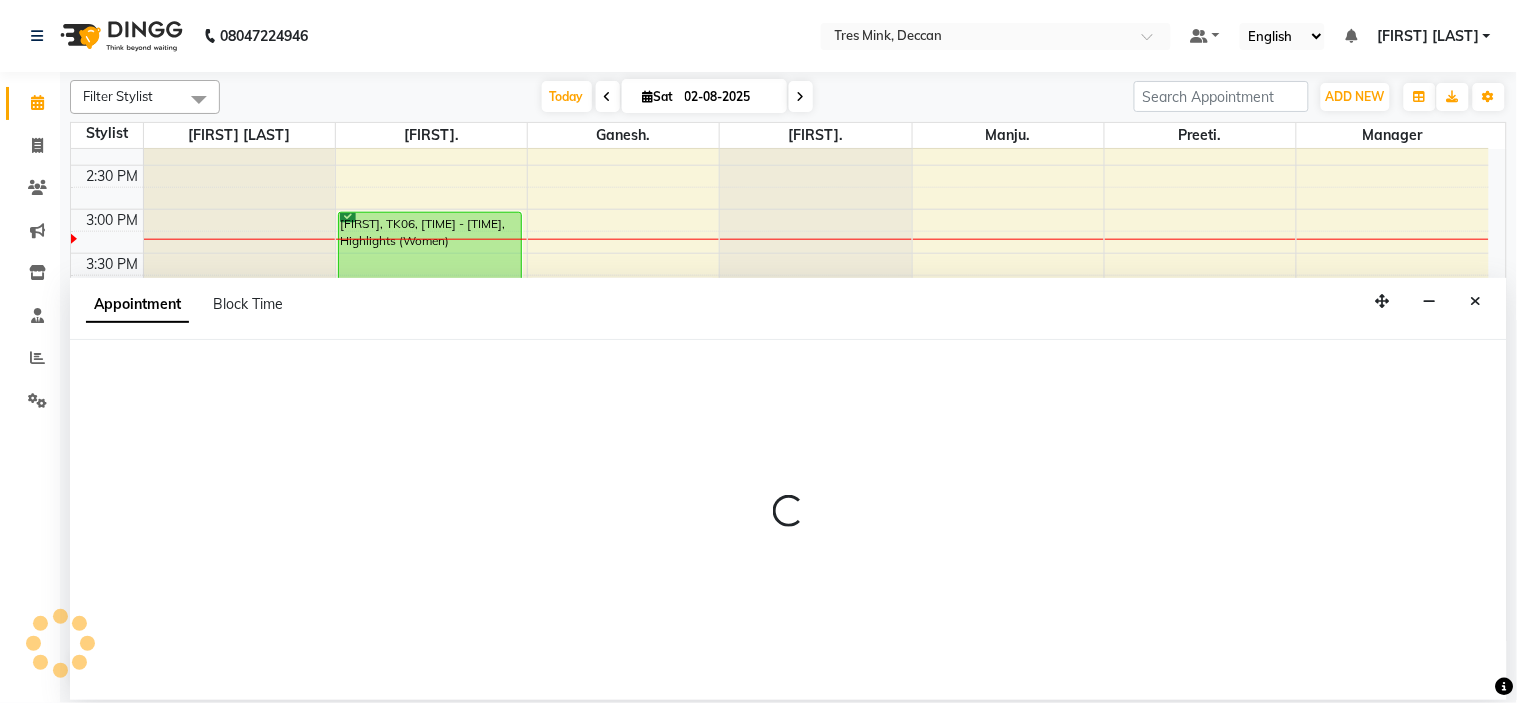 select on "59501" 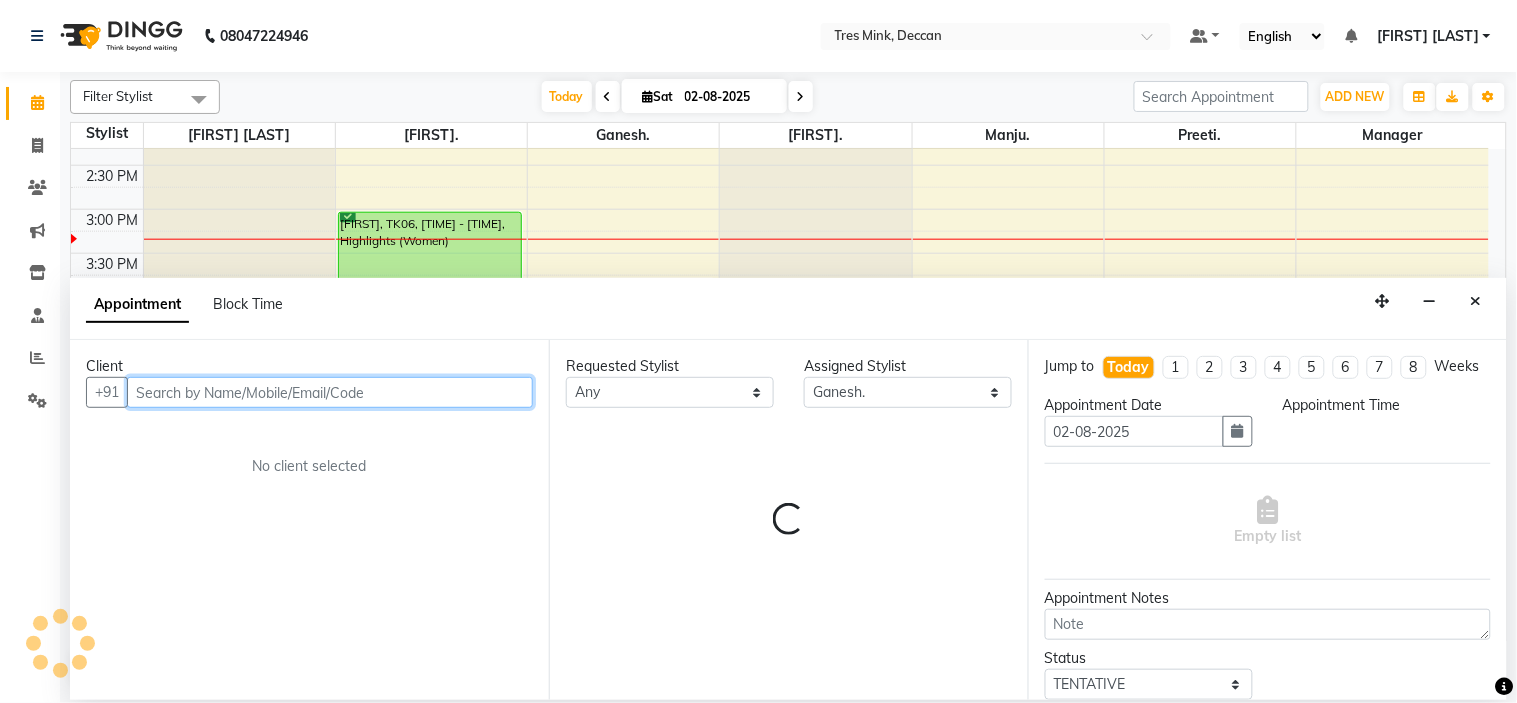 select on "1080" 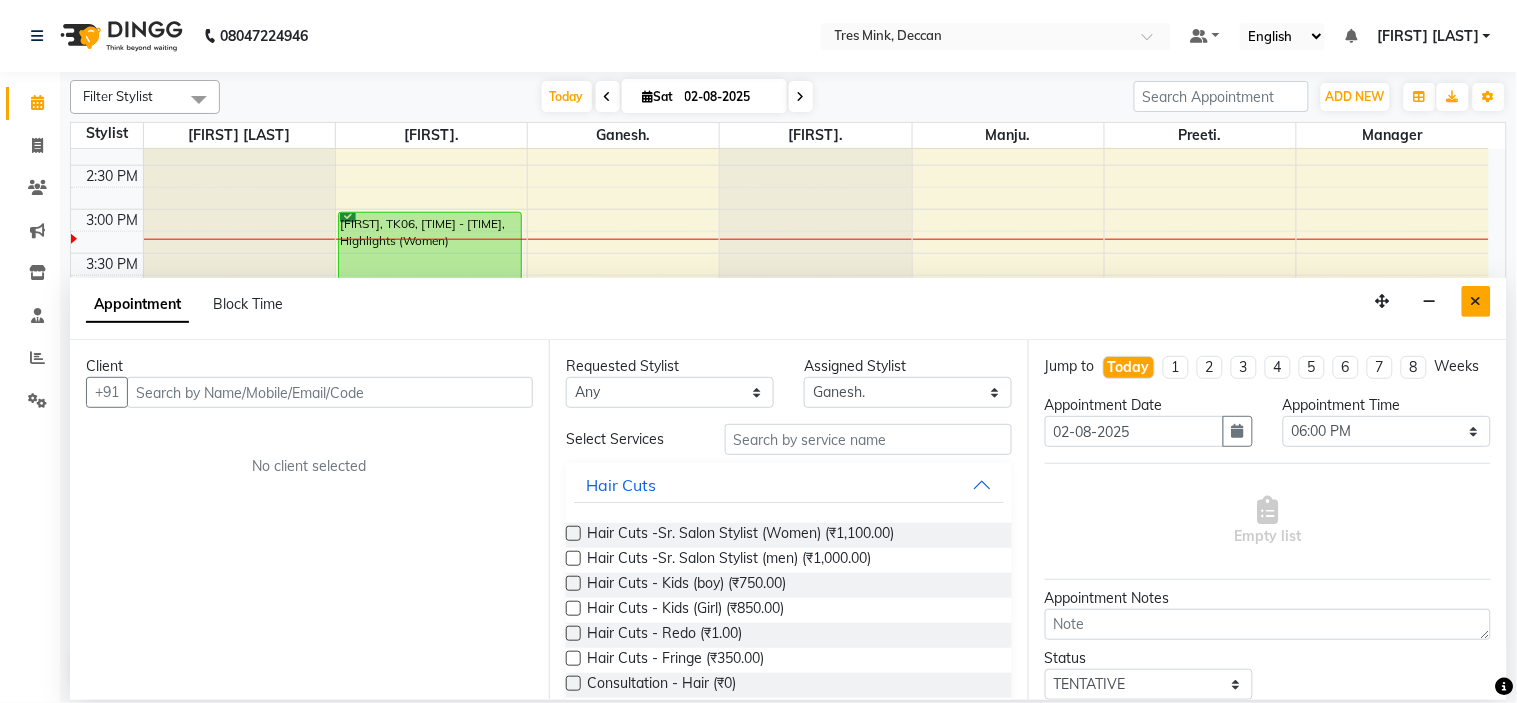 click at bounding box center [1476, 301] 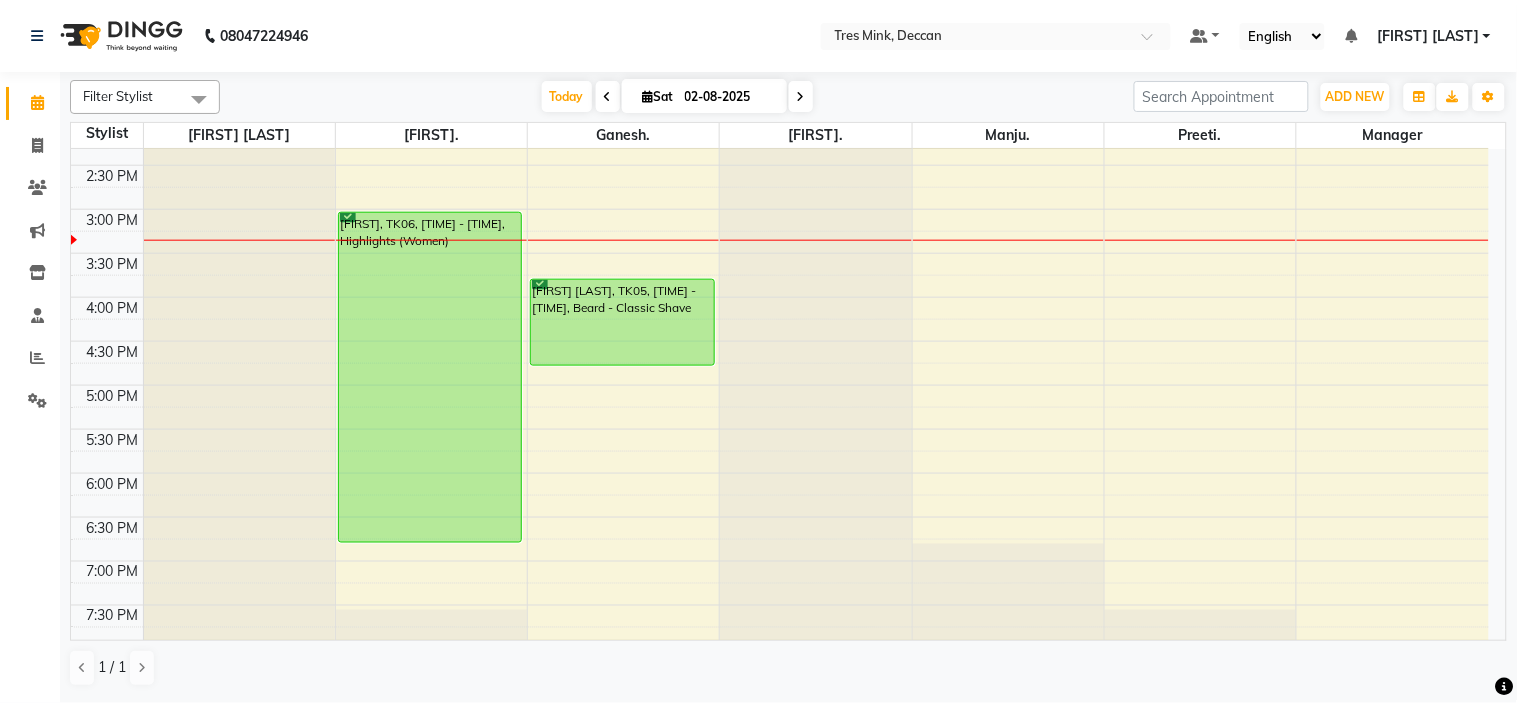 scroll, scrollTop: 656, scrollLeft: 0, axis: vertical 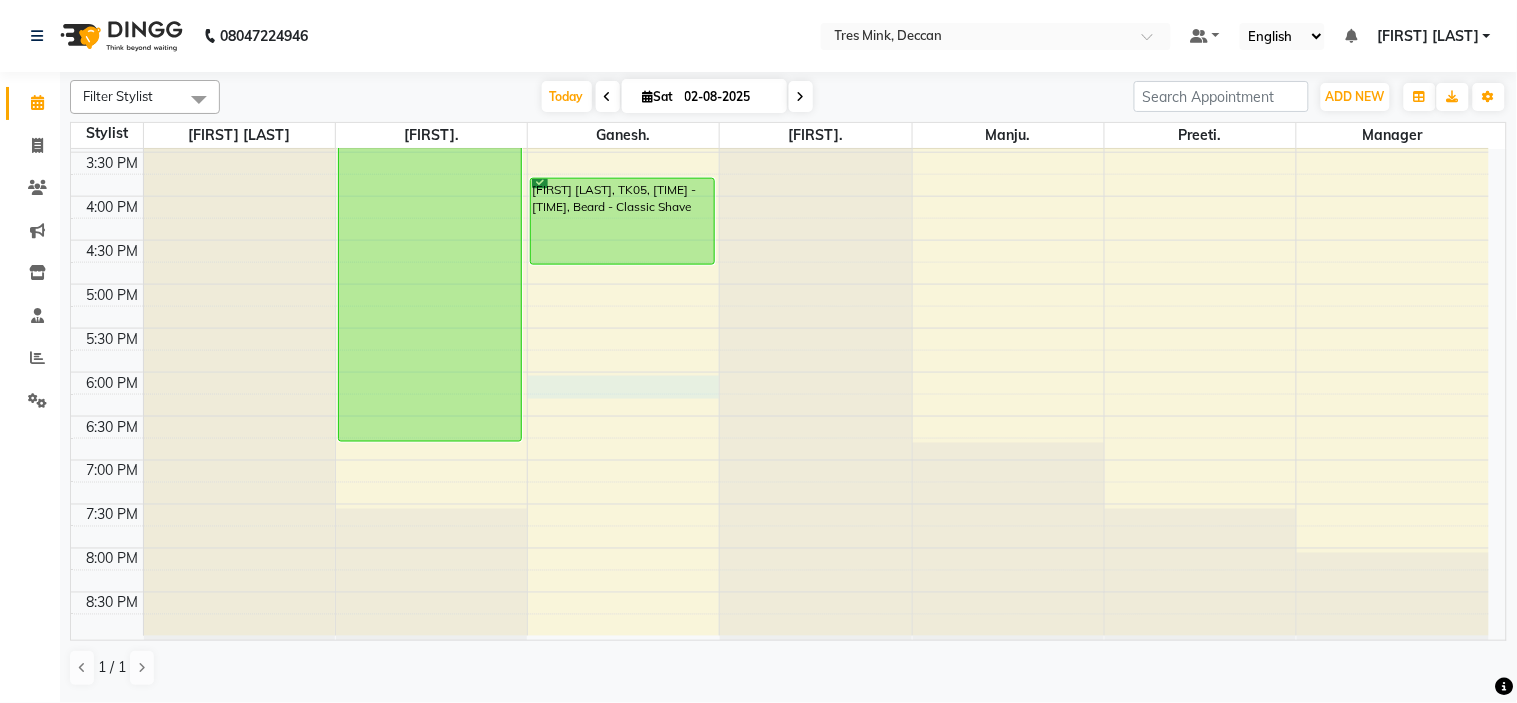 click on "[FIRST] [LAST], TK03, [TIME] - [TIME], Styling - shampo and conditioner     [FIRST], TK06, [TIME] - [TIME], Highlights (Women)    [FIRST], TK02, [TIME] - [TIME], Styling - Blow-dry without Shampoo     [FIRST] [LAST], TK04, [TIME] - [TIME], Styling - Blow-dry with Shampoo     [FIRST] [LAST], TK05, [TIME] - [TIME], Beard - Classic Shave" at bounding box center (780, 64) 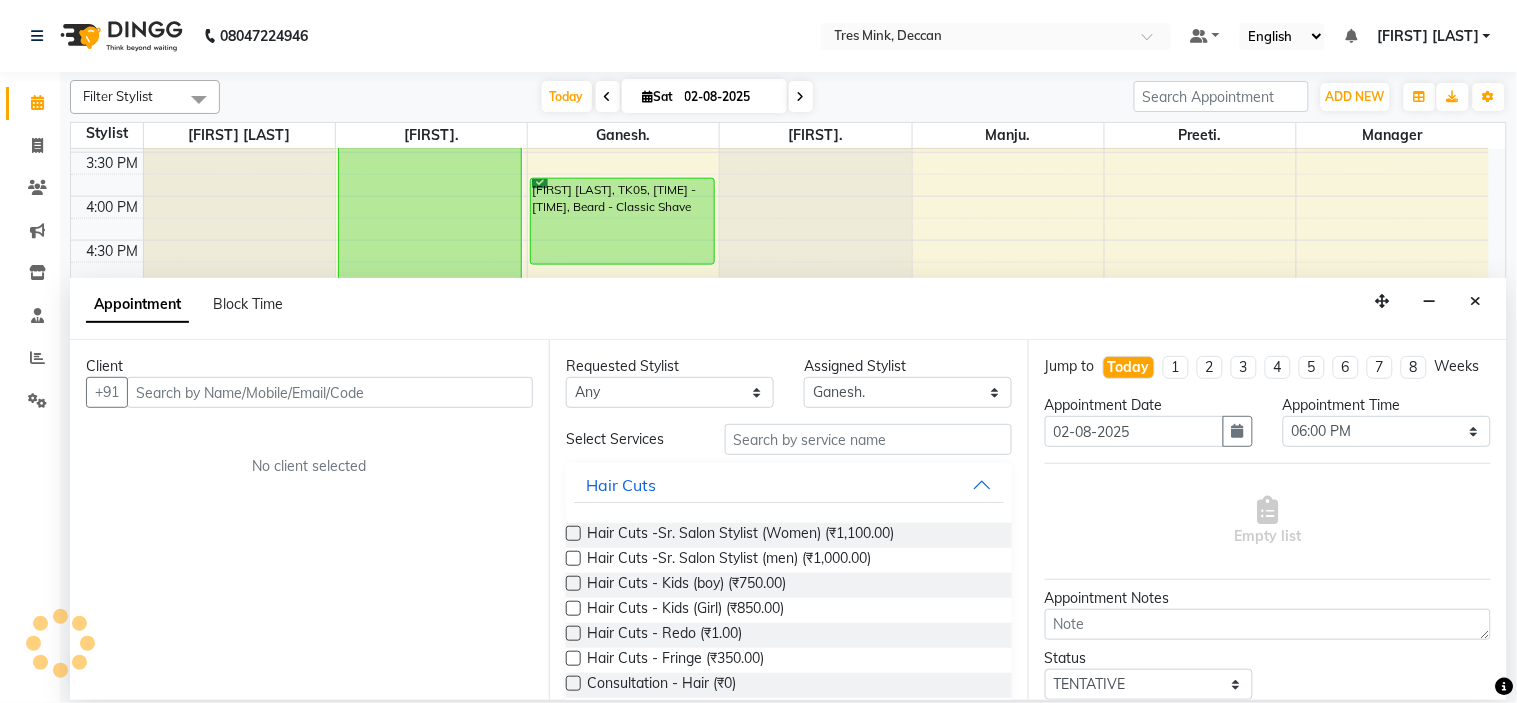 click at bounding box center [330, 392] 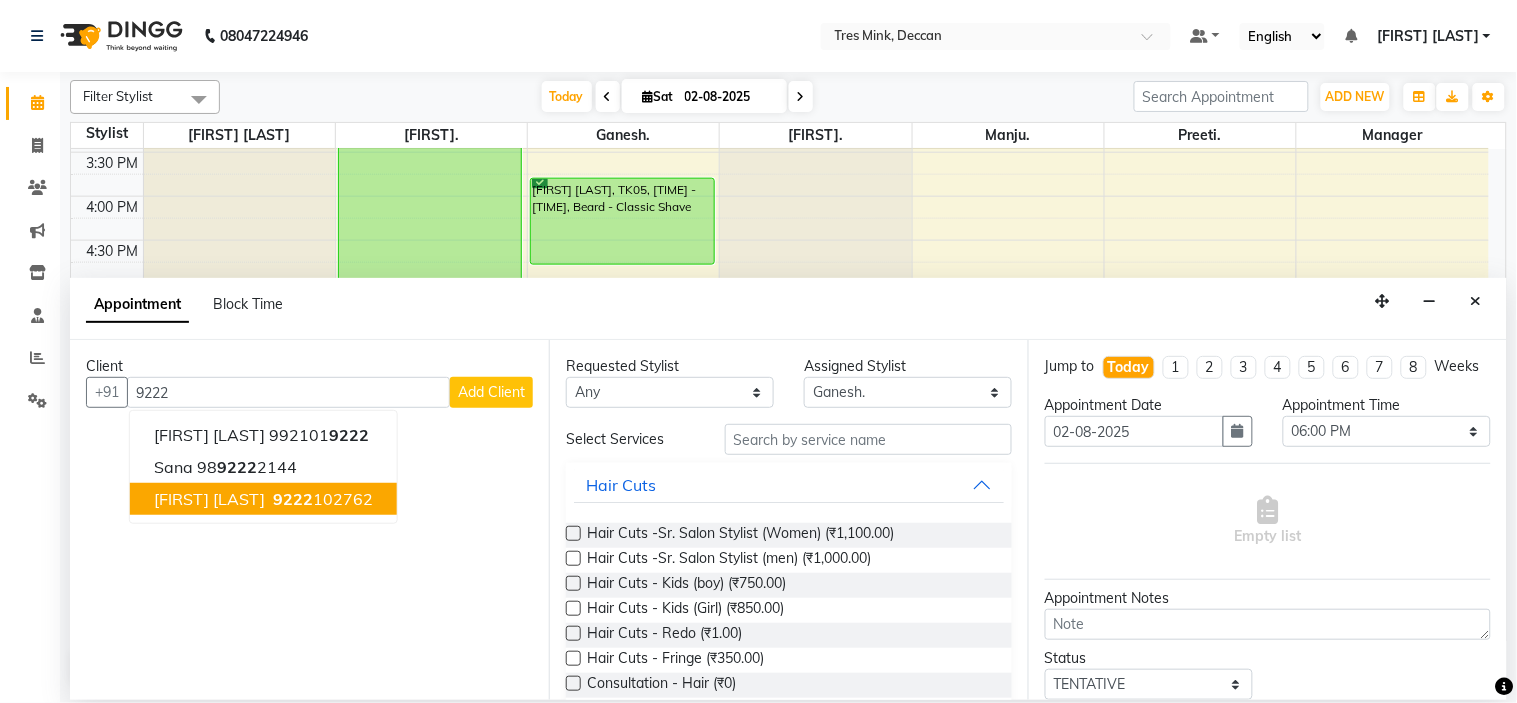 click on "9222" at bounding box center [293, 499] 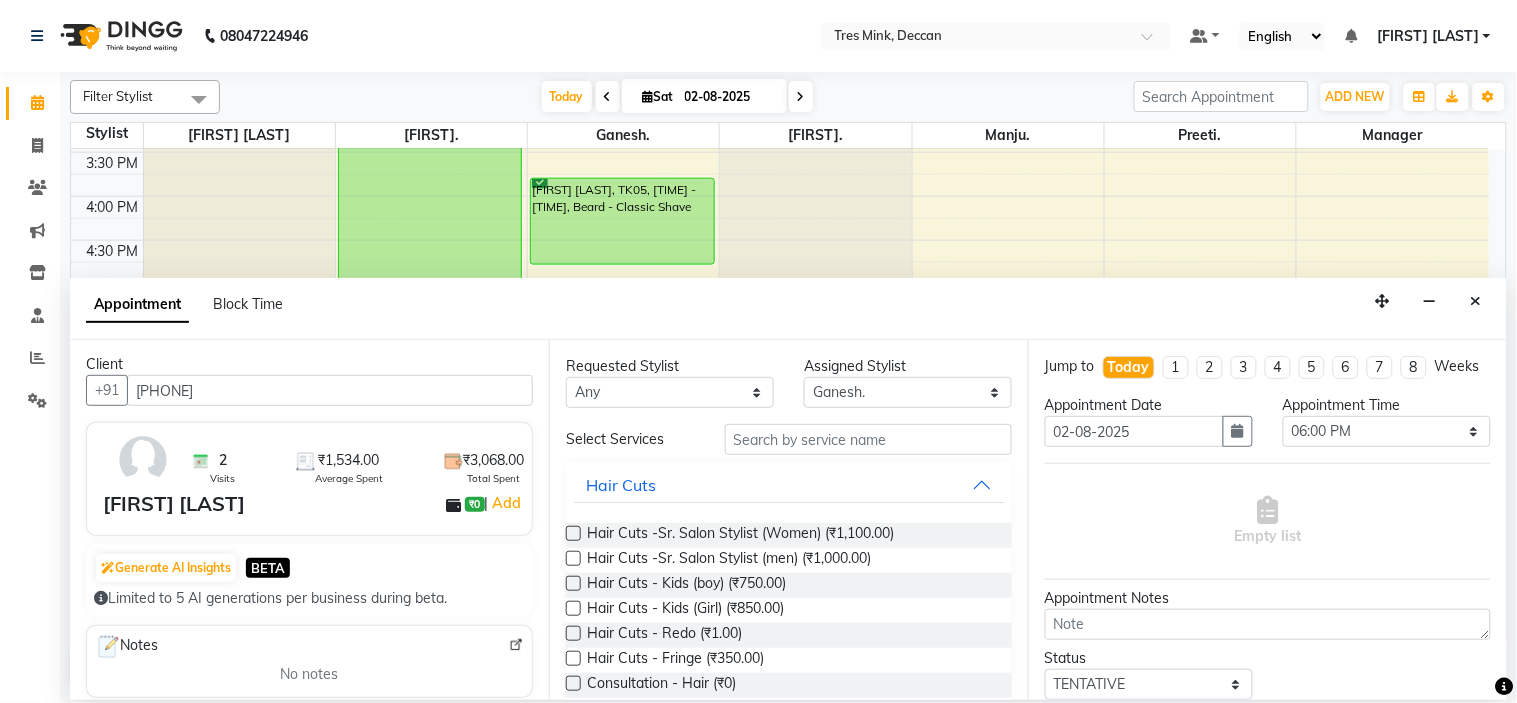 scroll, scrollTop: 0, scrollLeft: 0, axis: both 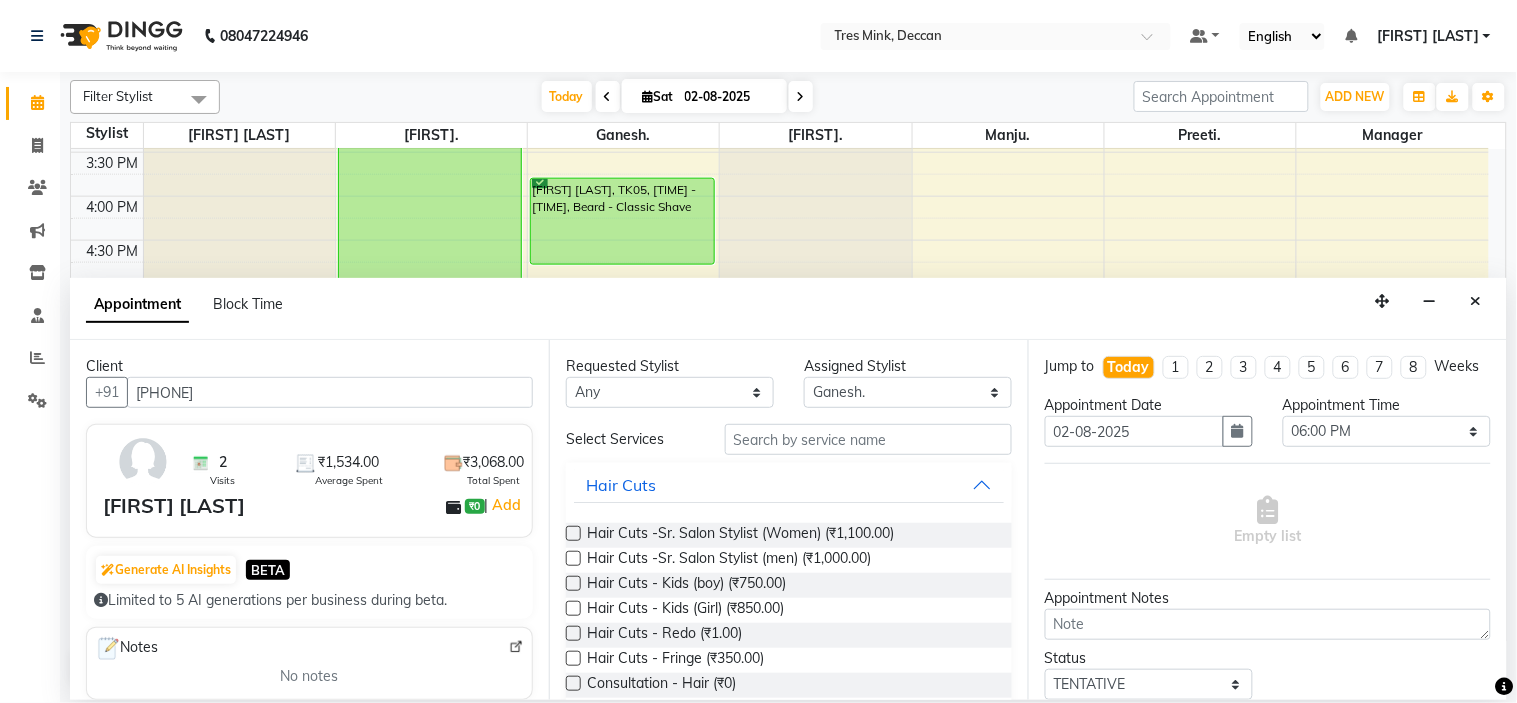 type on "[PHONE]" 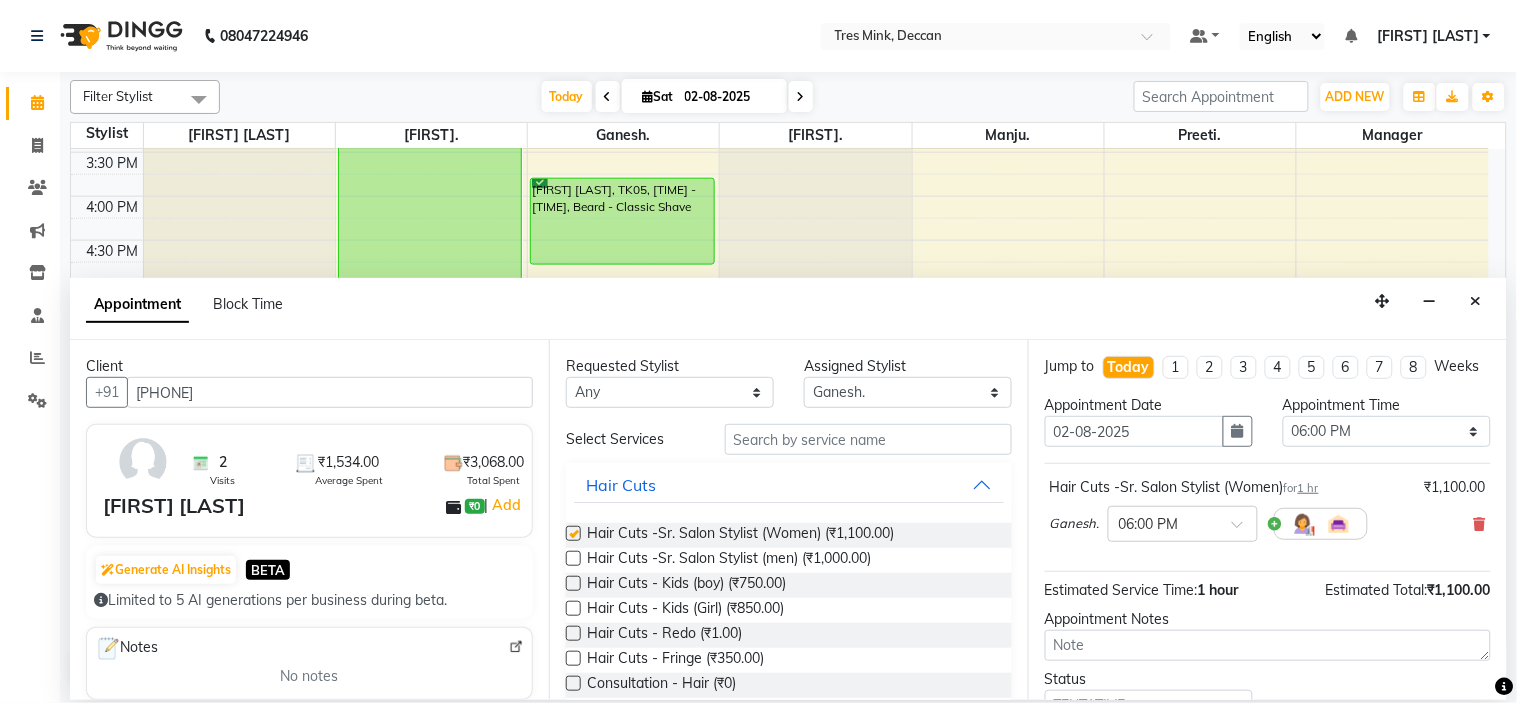 checkbox on "false" 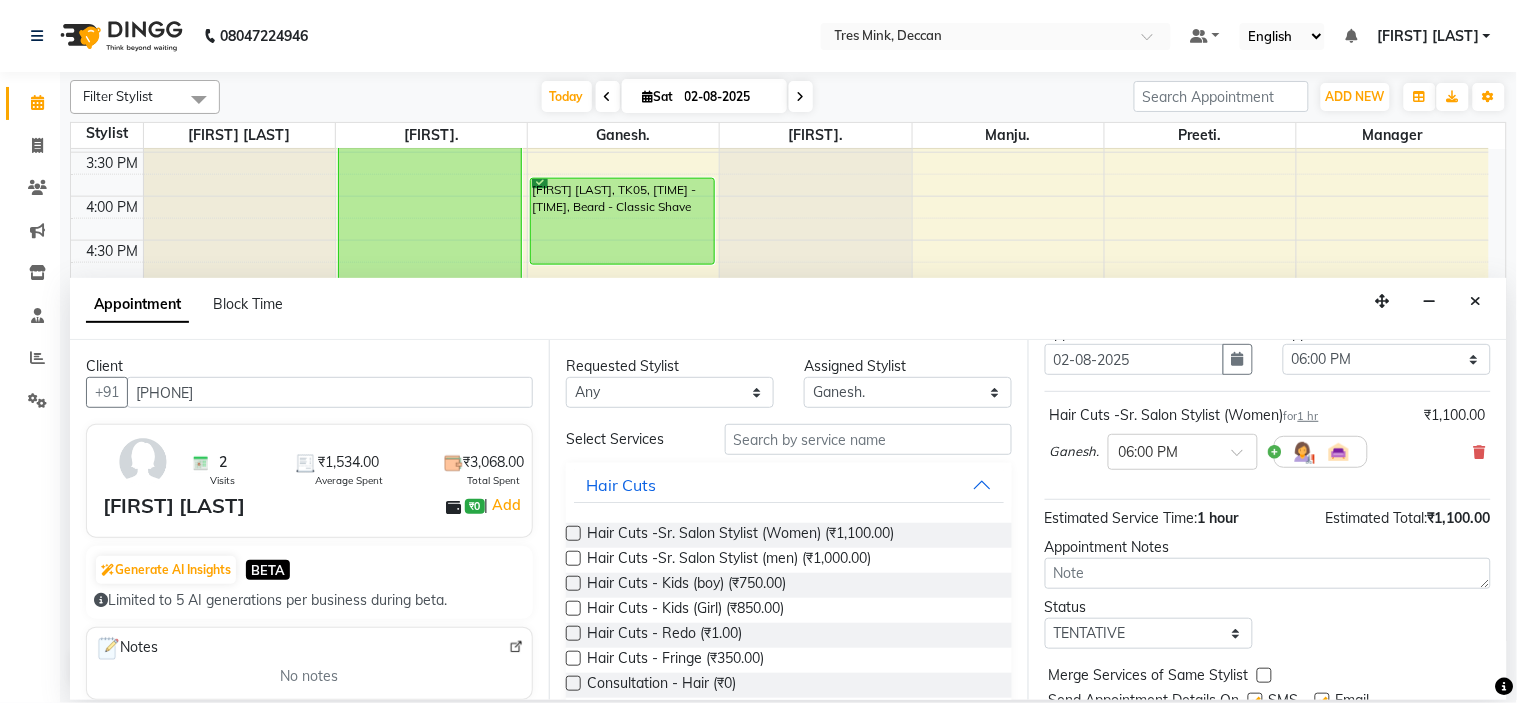 scroll, scrollTop: 111, scrollLeft: 0, axis: vertical 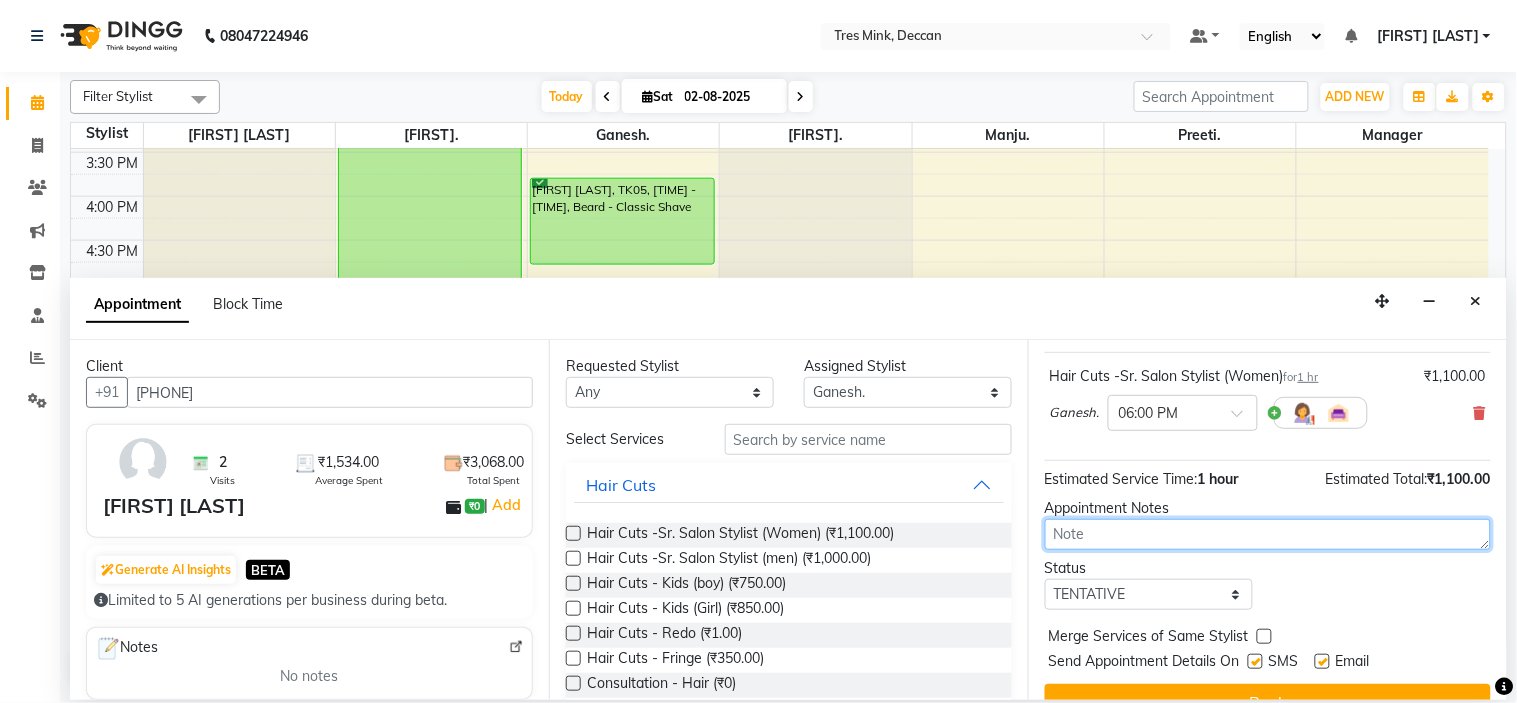 click at bounding box center [1268, 534] 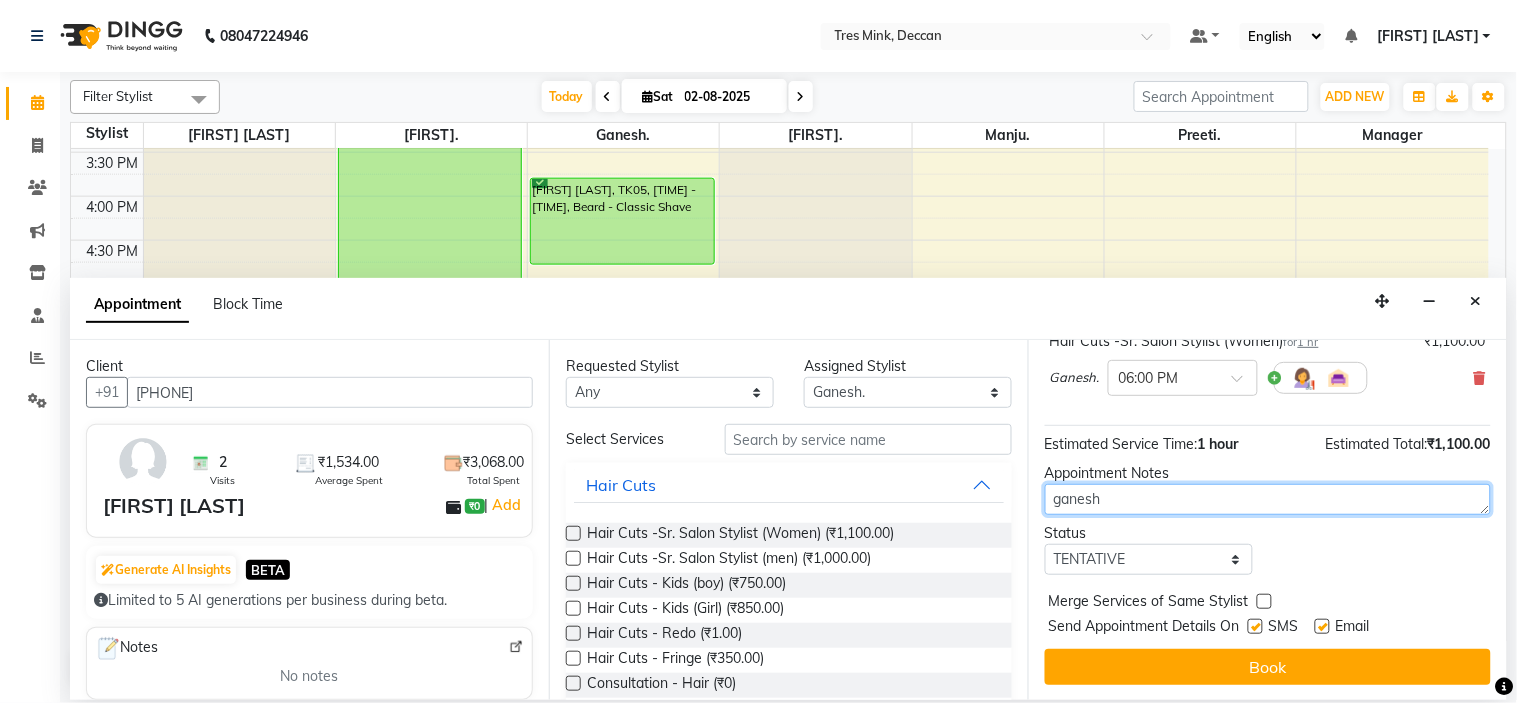 scroll, scrollTop: 166, scrollLeft: 0, axis: vertical 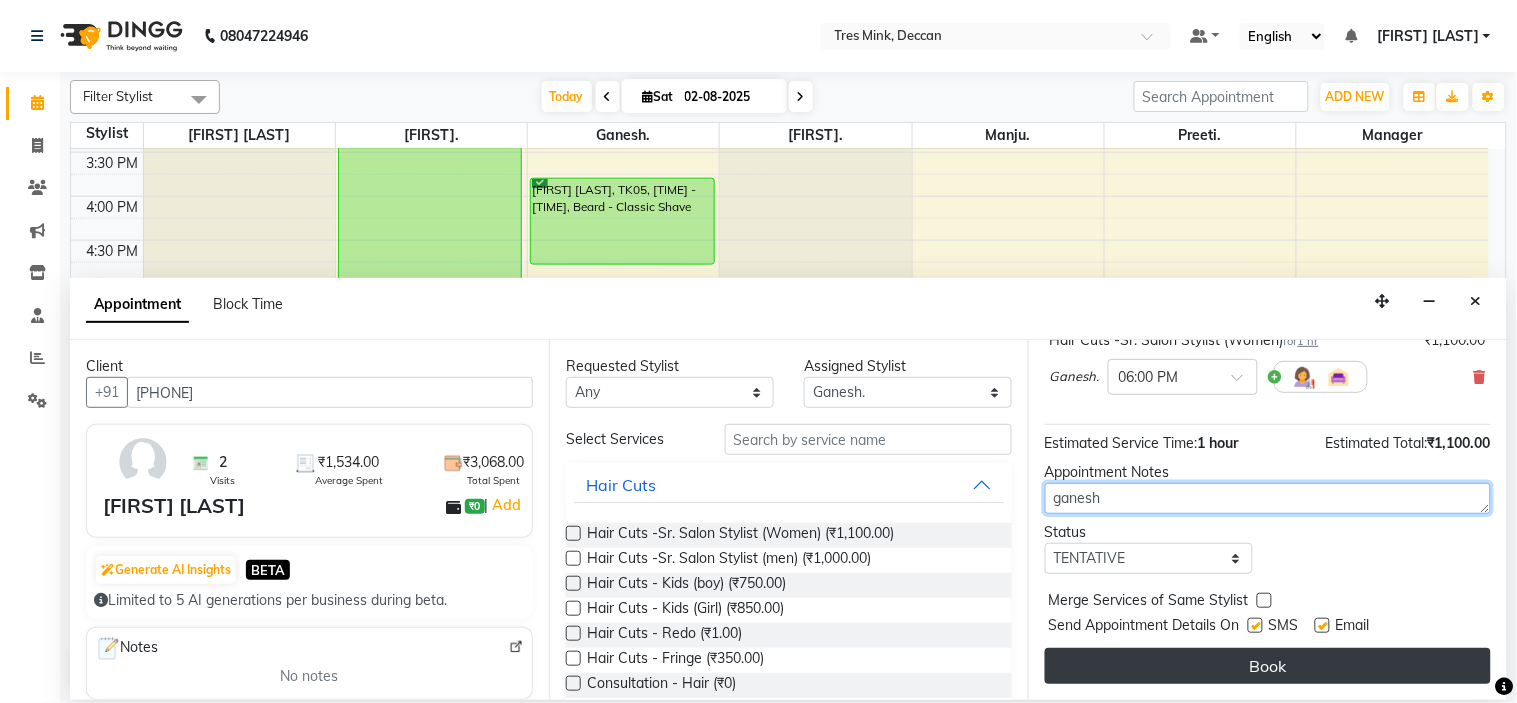type on "ganesh" 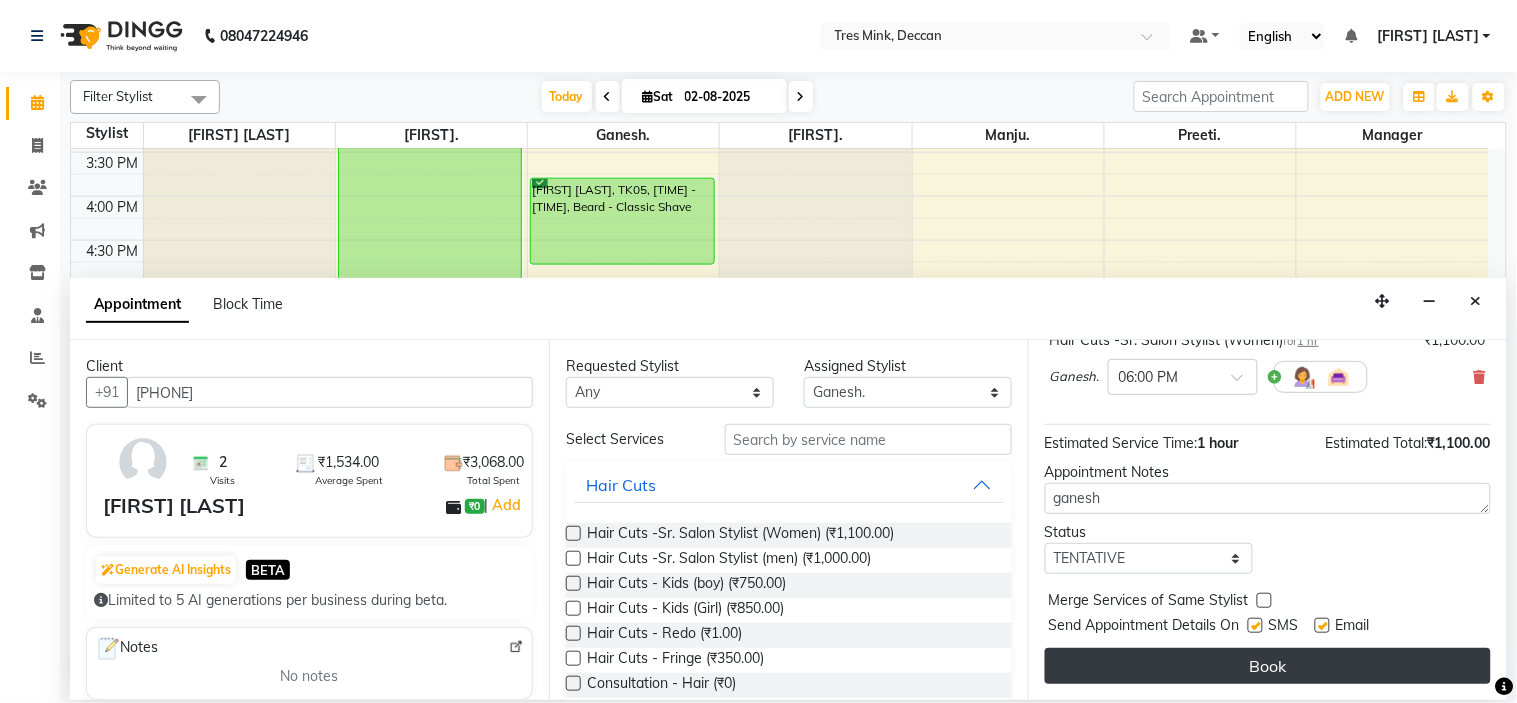click on "Book" at bounding box center (1268, 666) 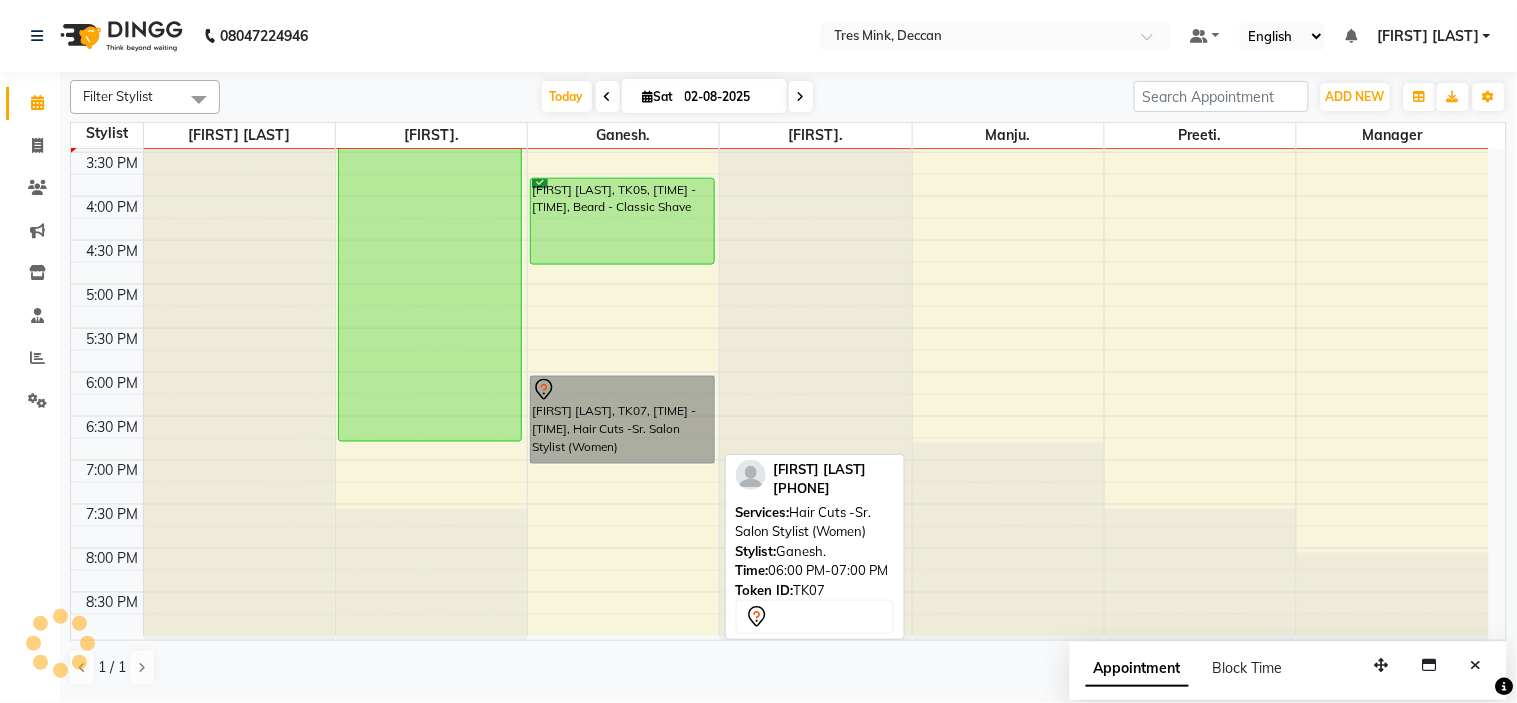 drag, startPoint x: 625, startPoint y: 446, endPoint x: 645, endPoint y: 464, distance: 26.907248 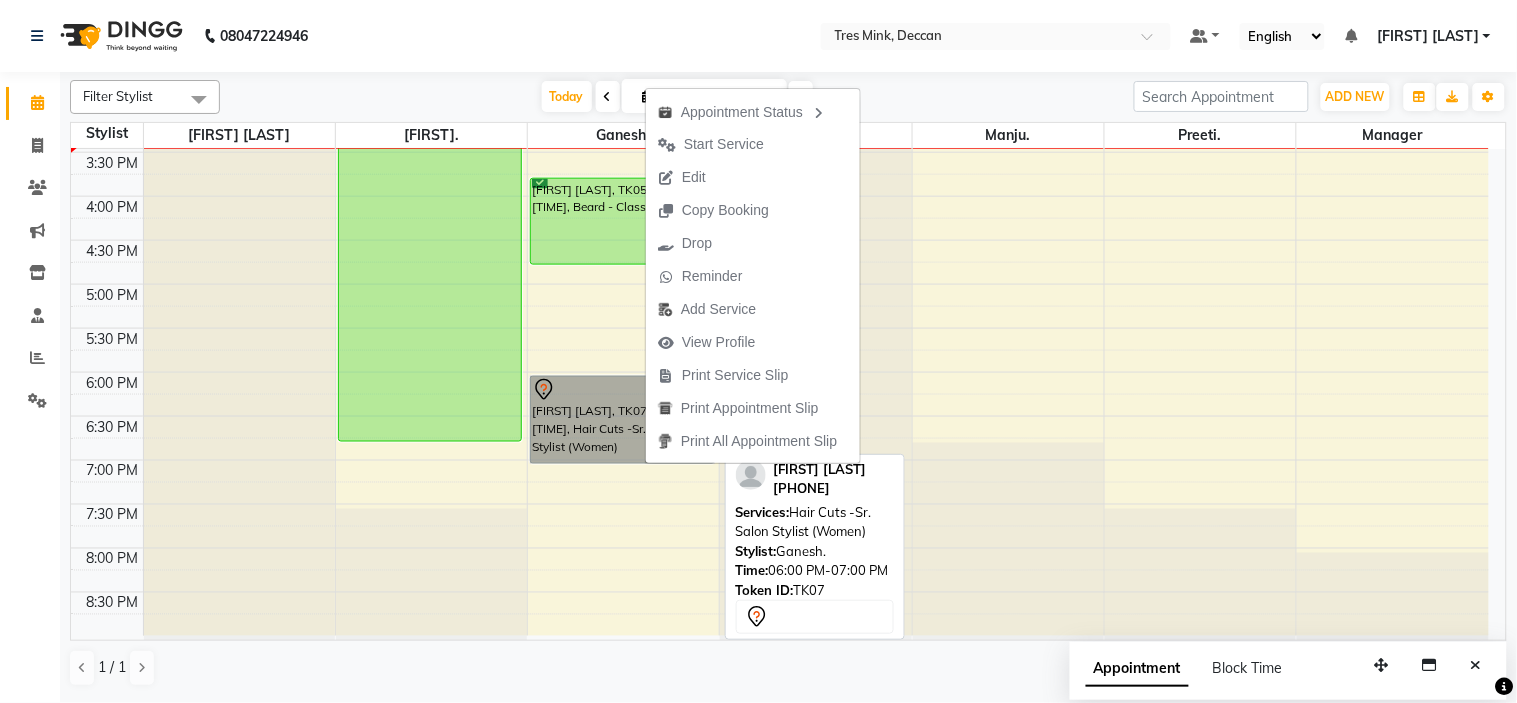 click at bounding box center [622, 463] 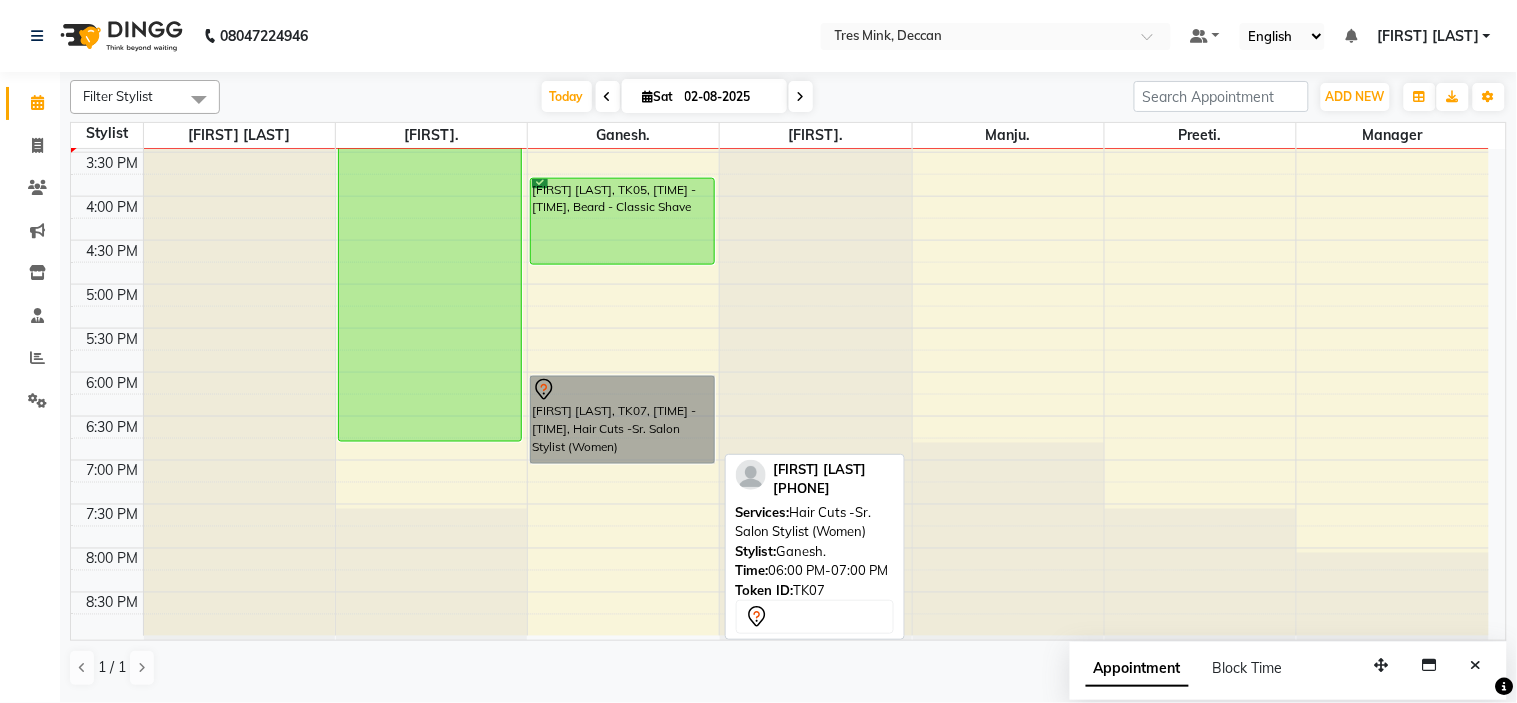 click at bounding box center [622, 463] 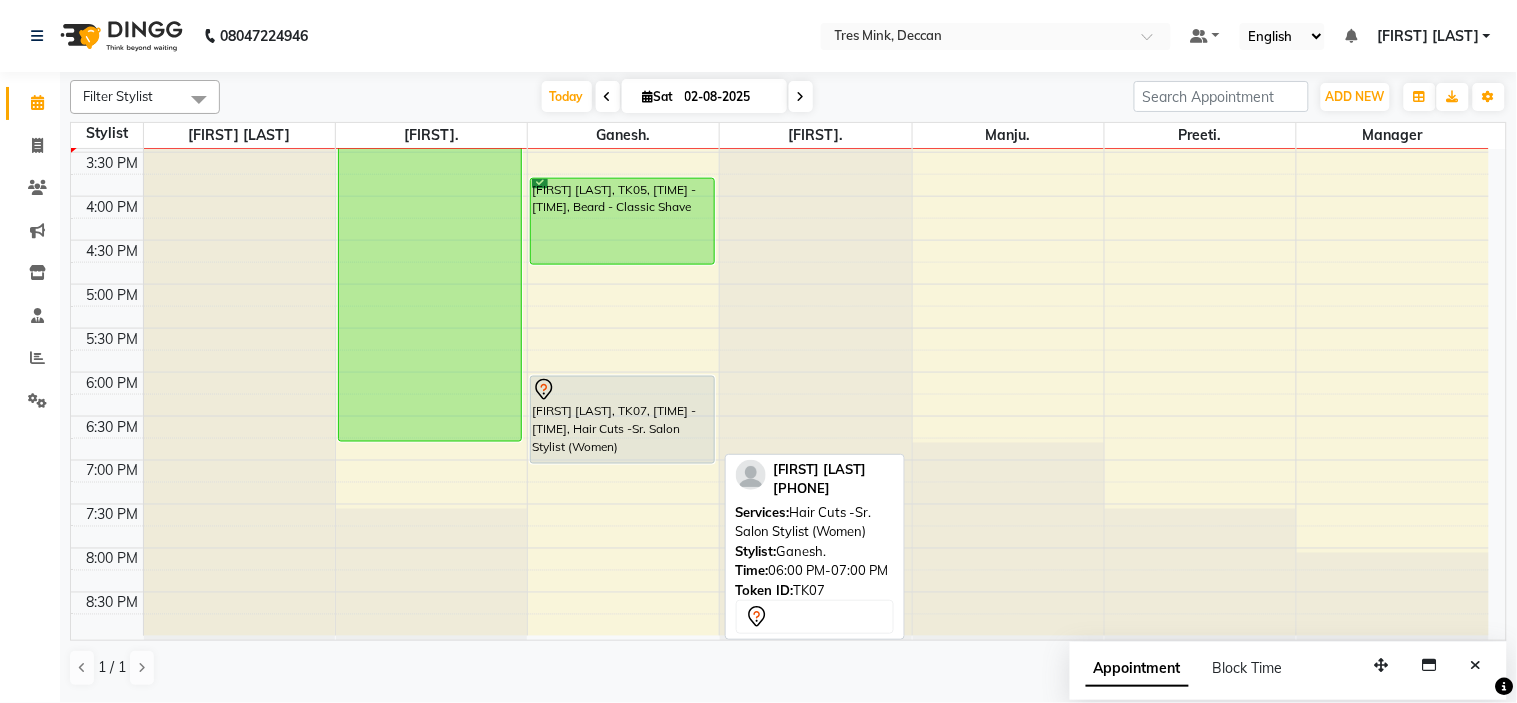 select on "7" 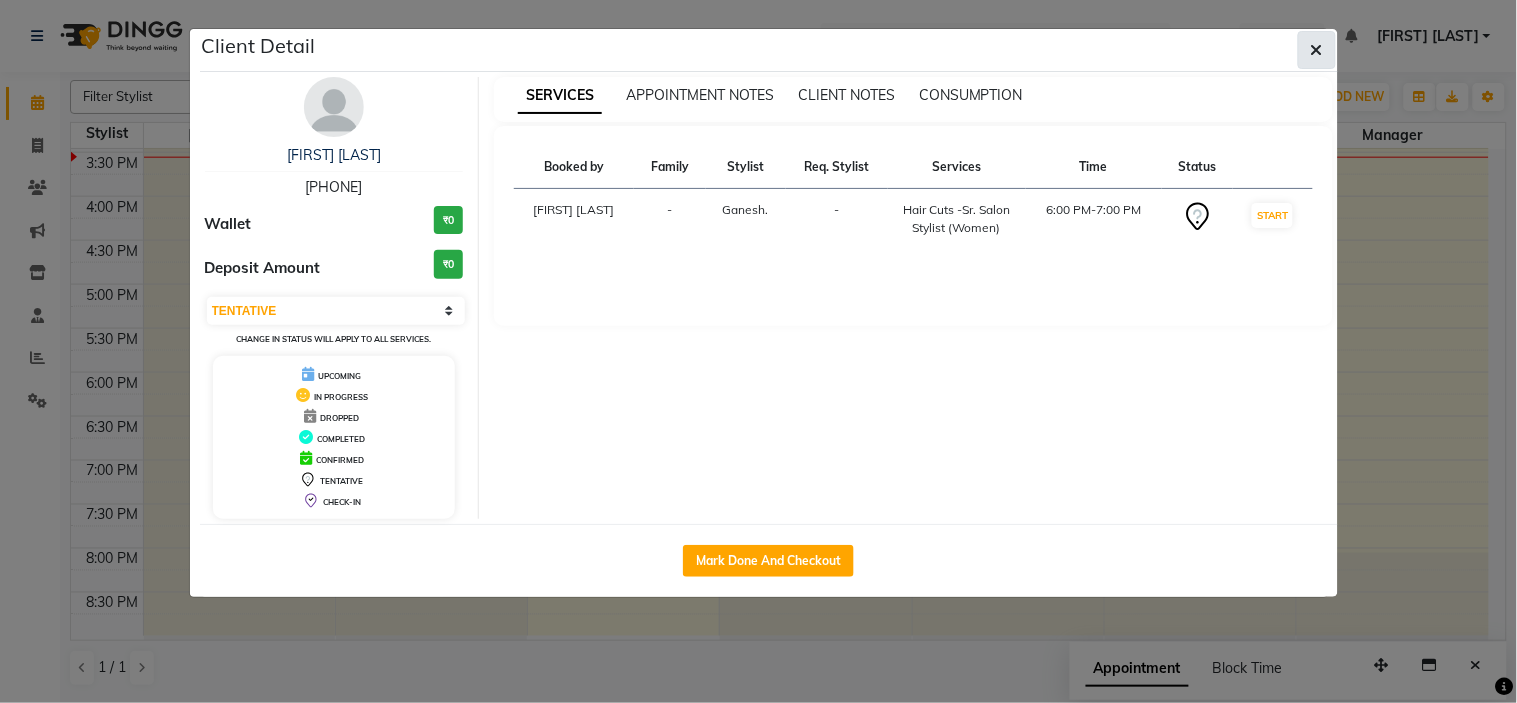 click 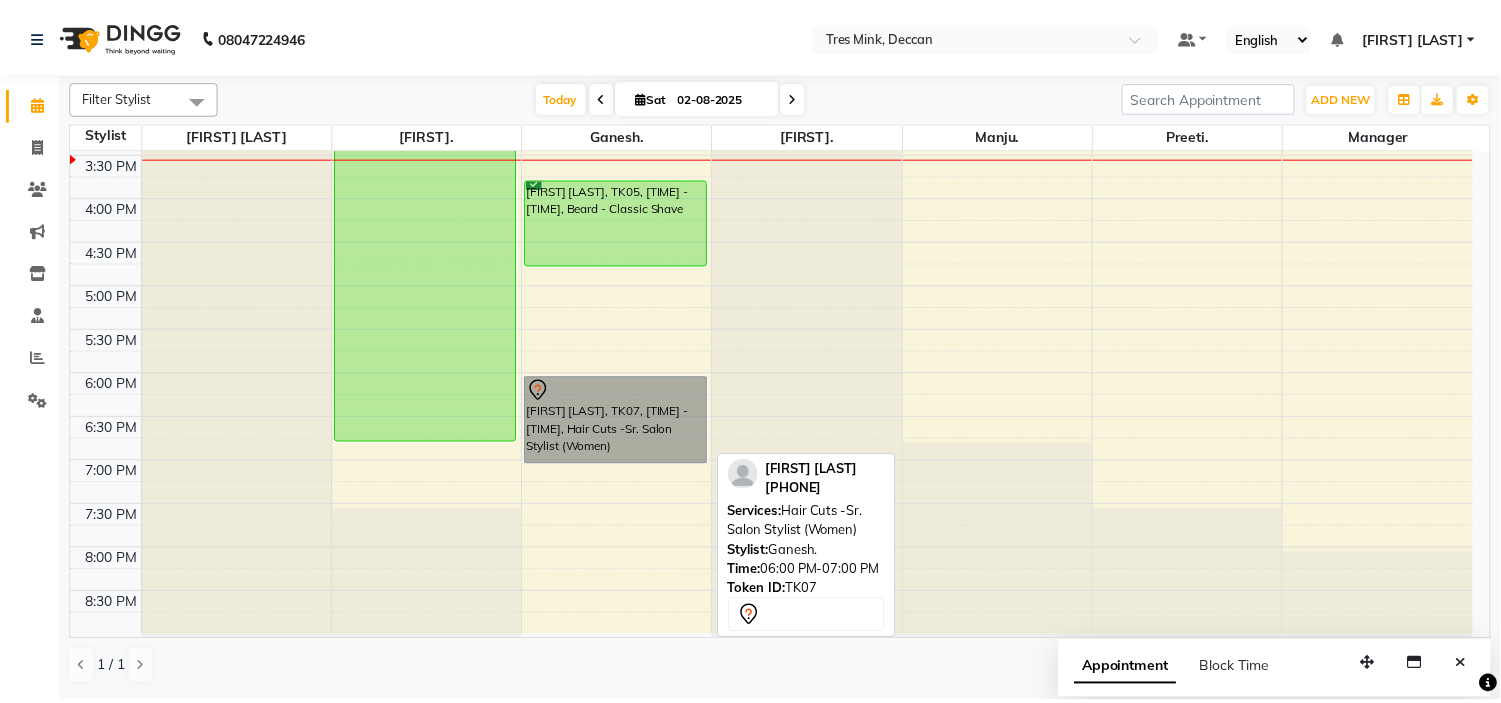 scroll, scrollTop: 545, scrollLeft: 0, axis: vertical 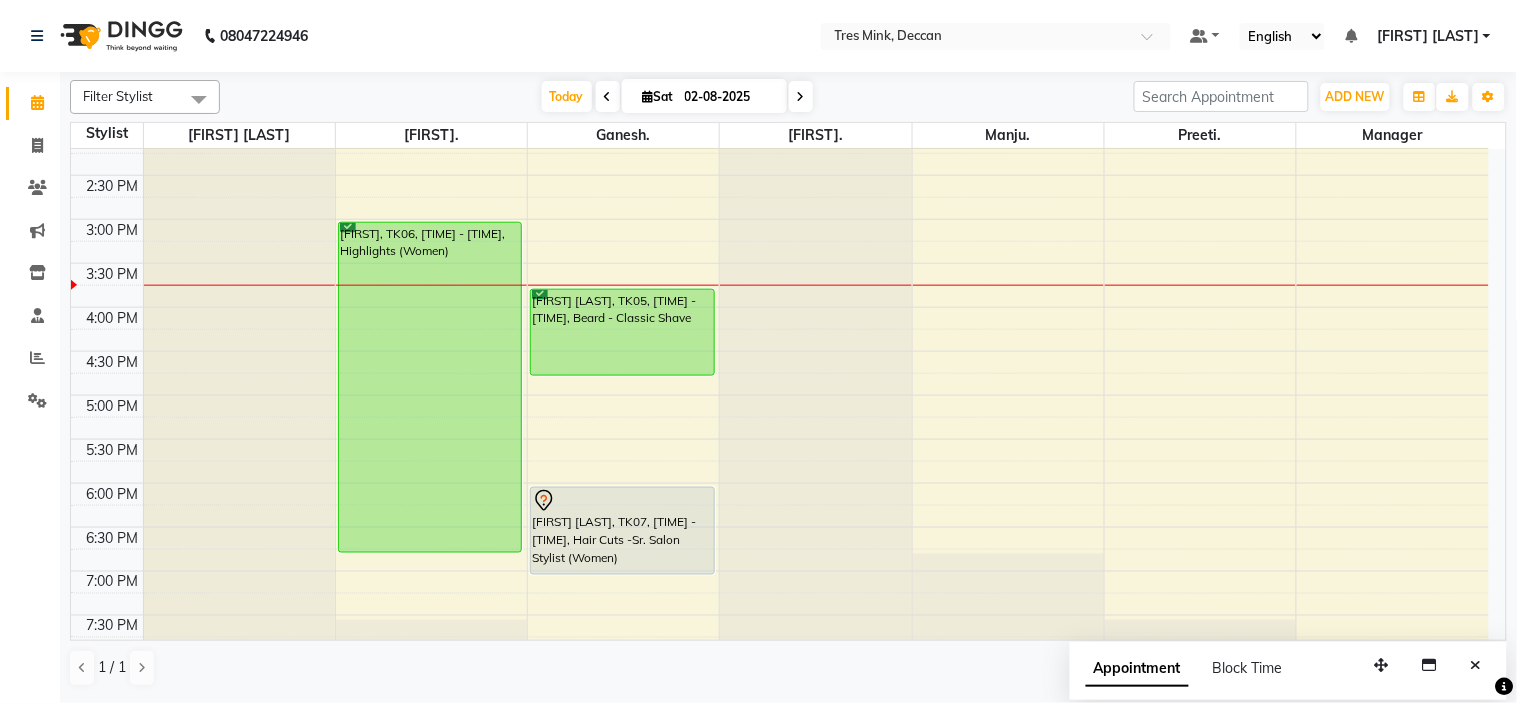 select on "7" 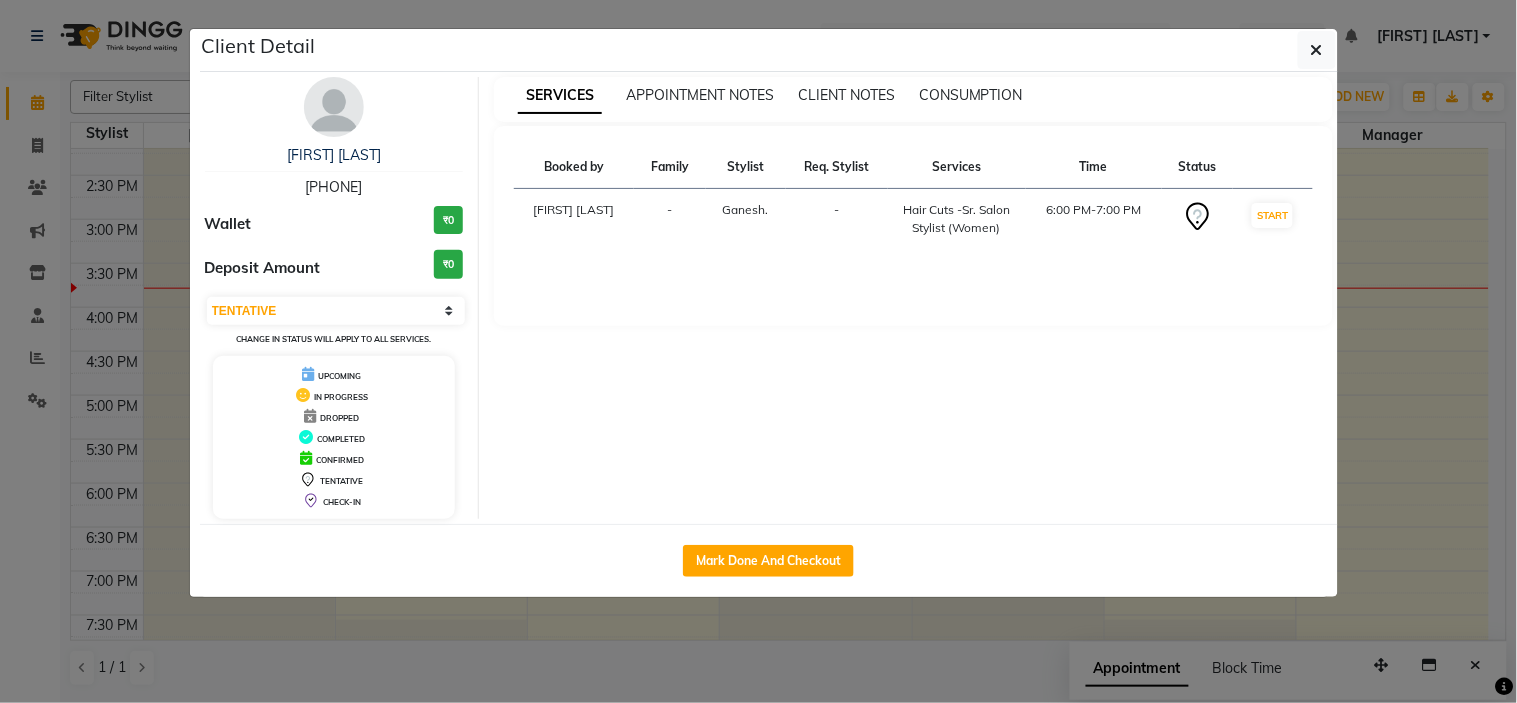 type 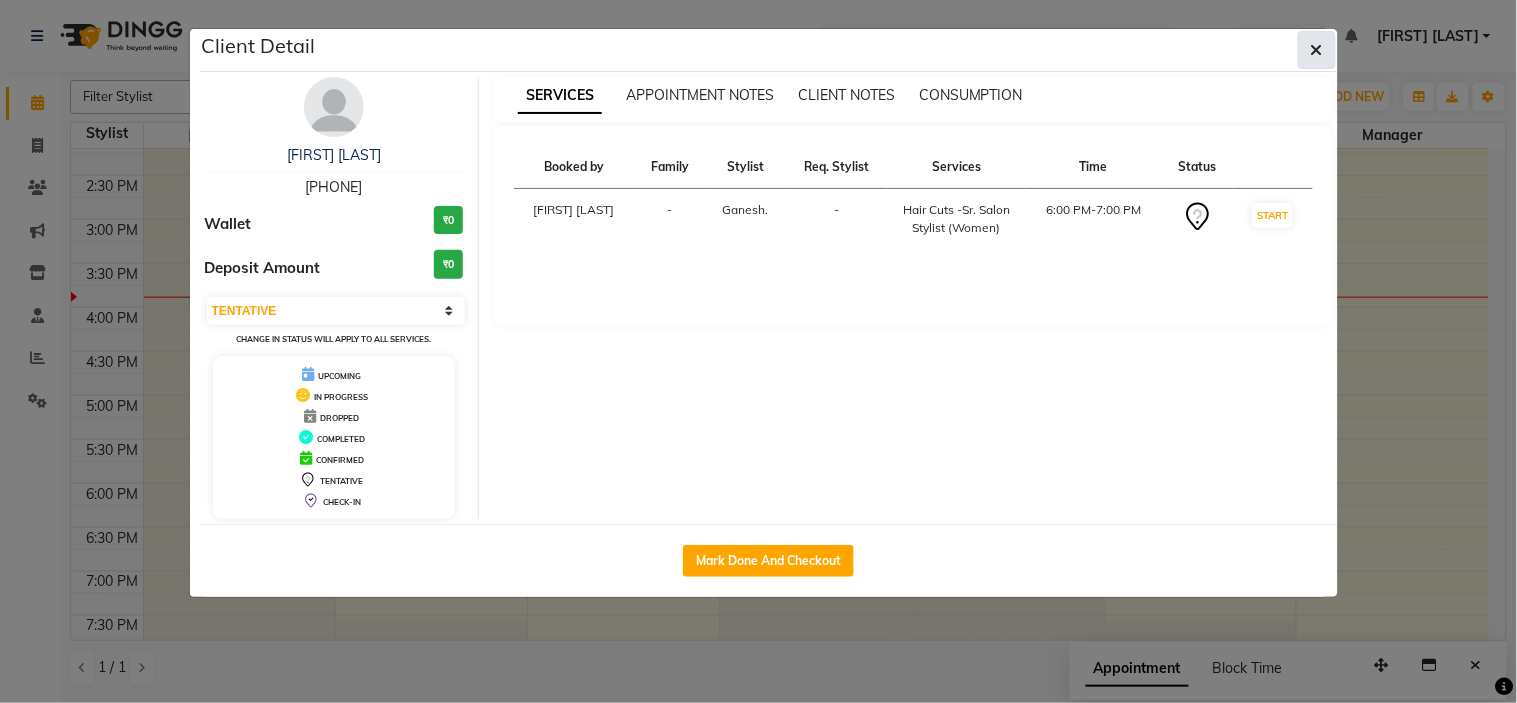 click 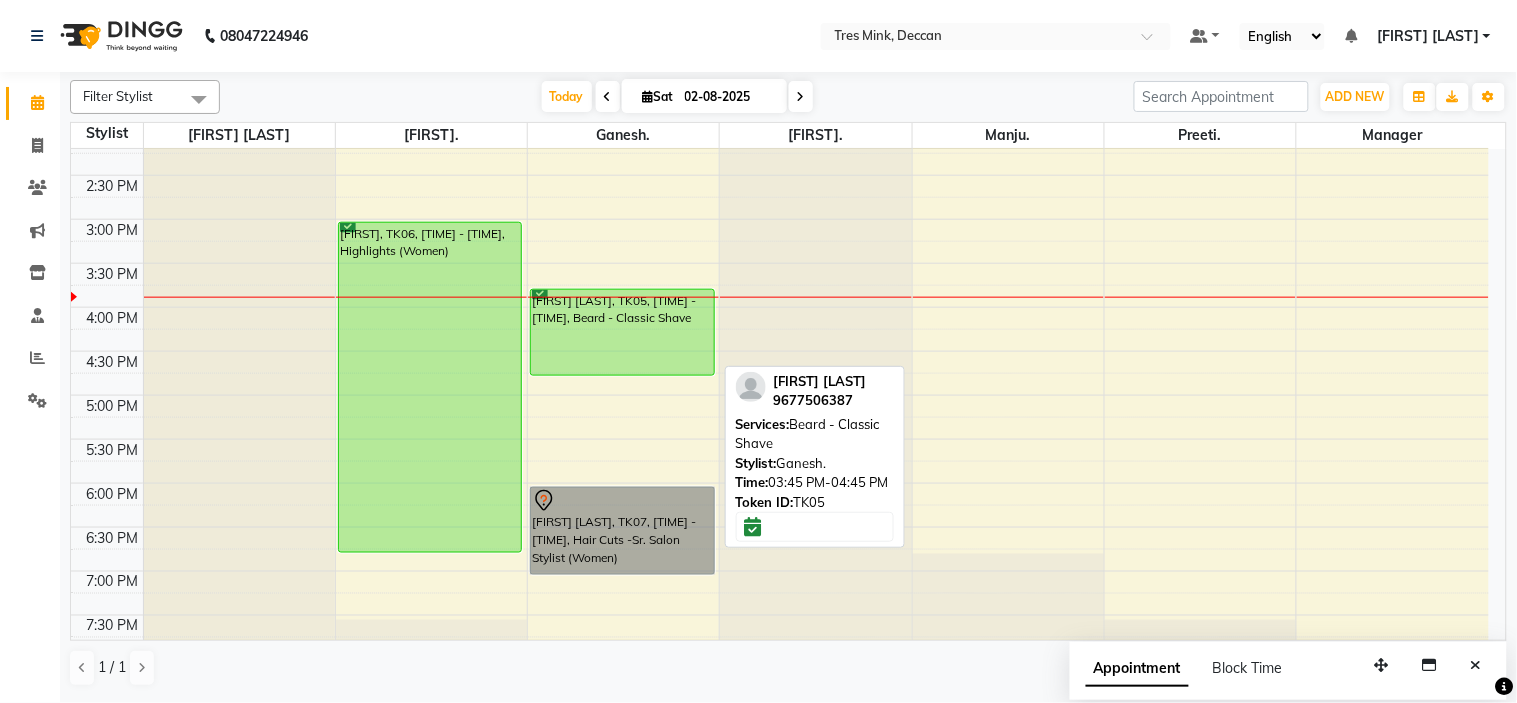 click on "[FIRST] [LAST], TK05, [TIME] - [TIME], Beard - Classic Shave" at bounding box center [622, 332] 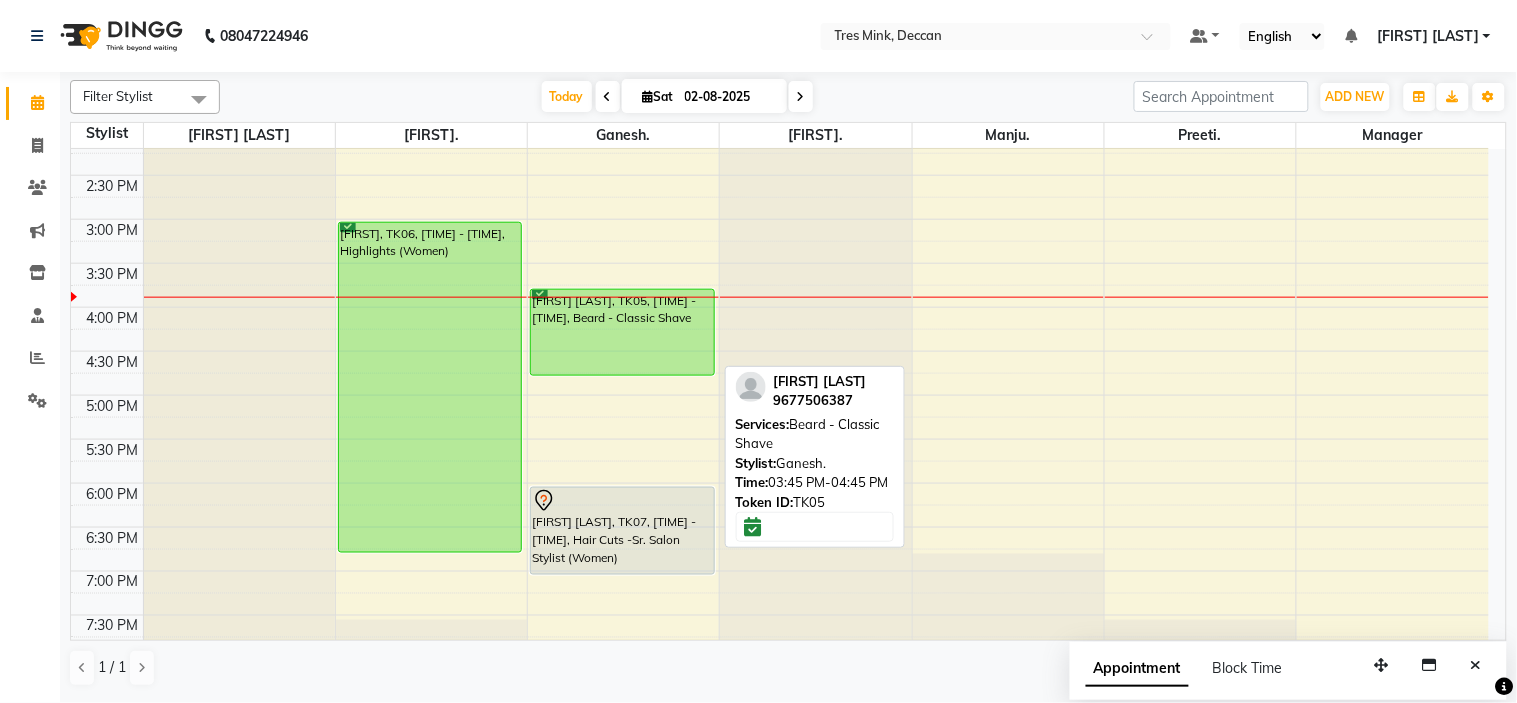 select on "7" 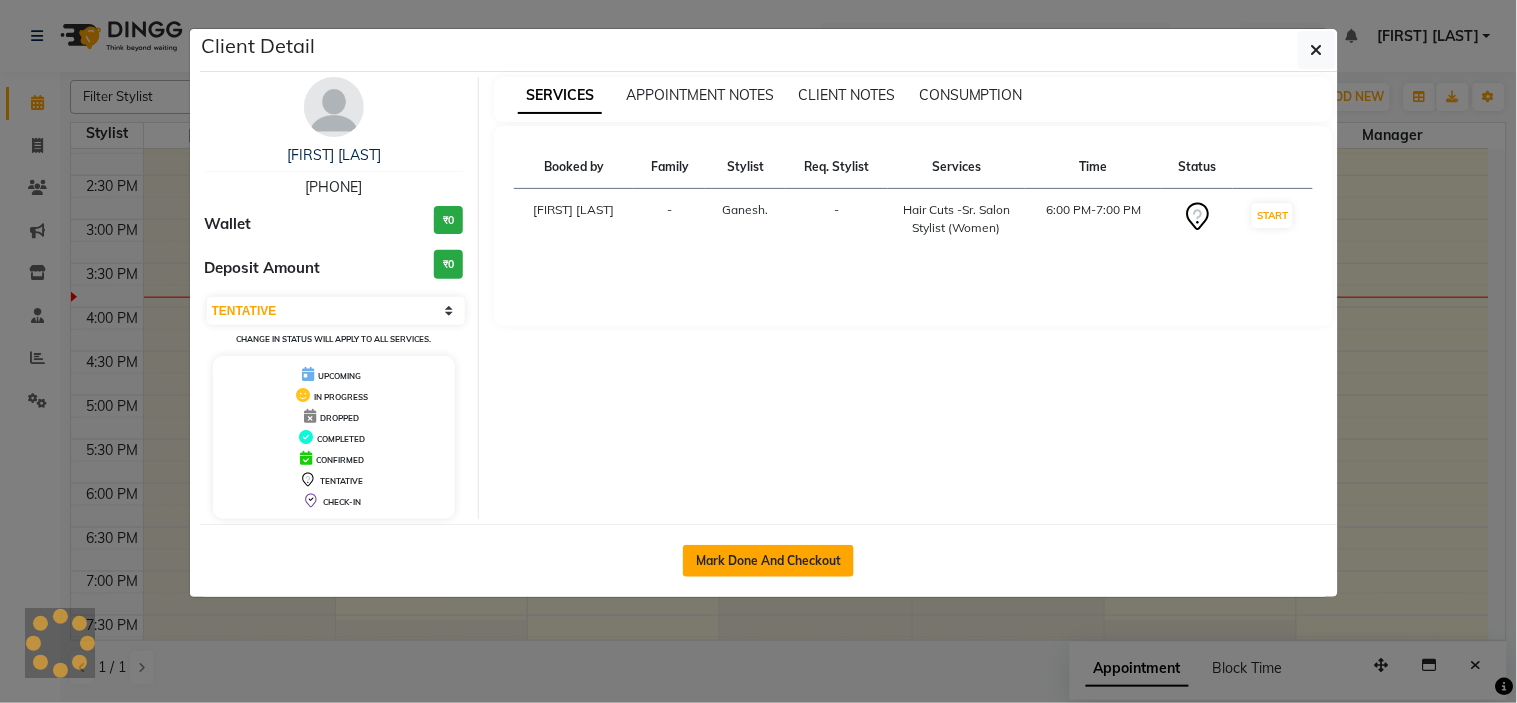 click on "Mark Done And Checkout" 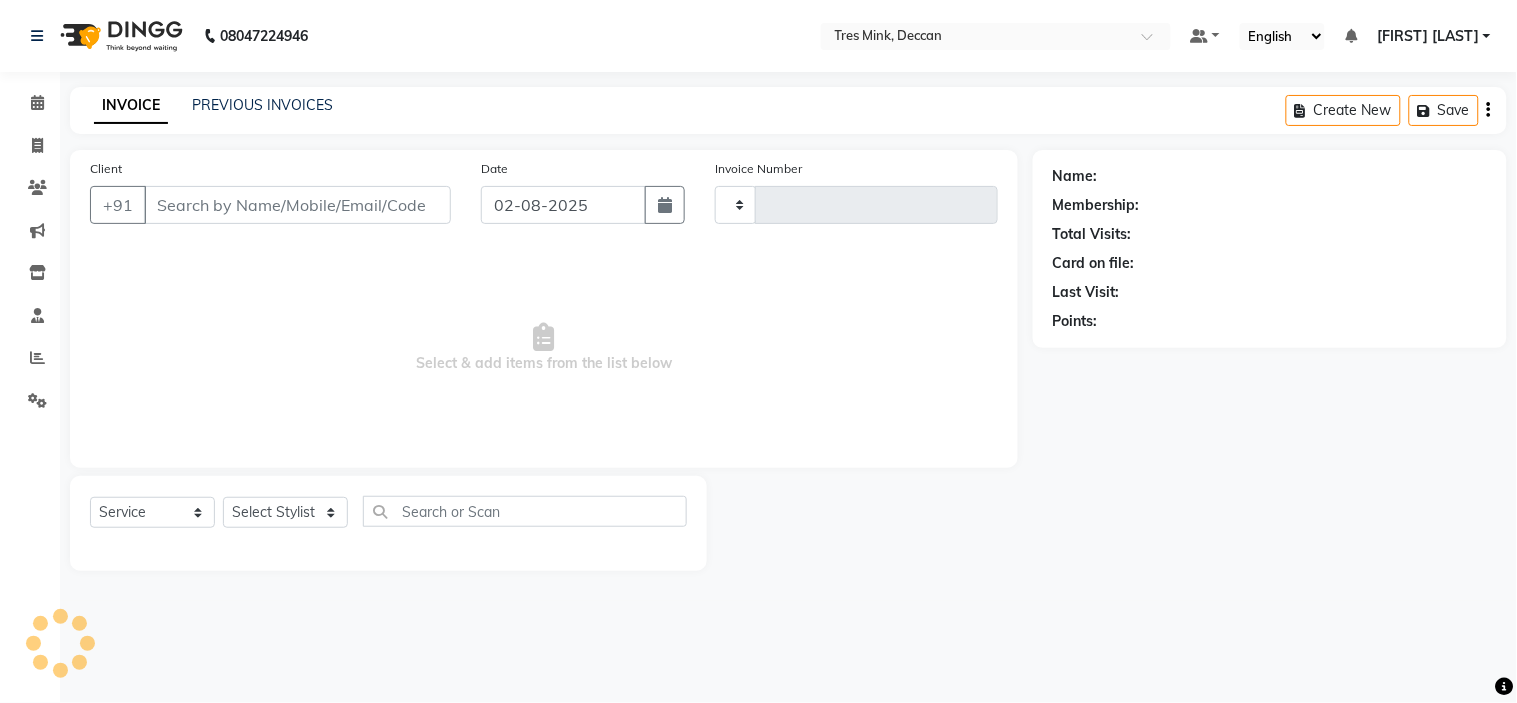type on "0784" 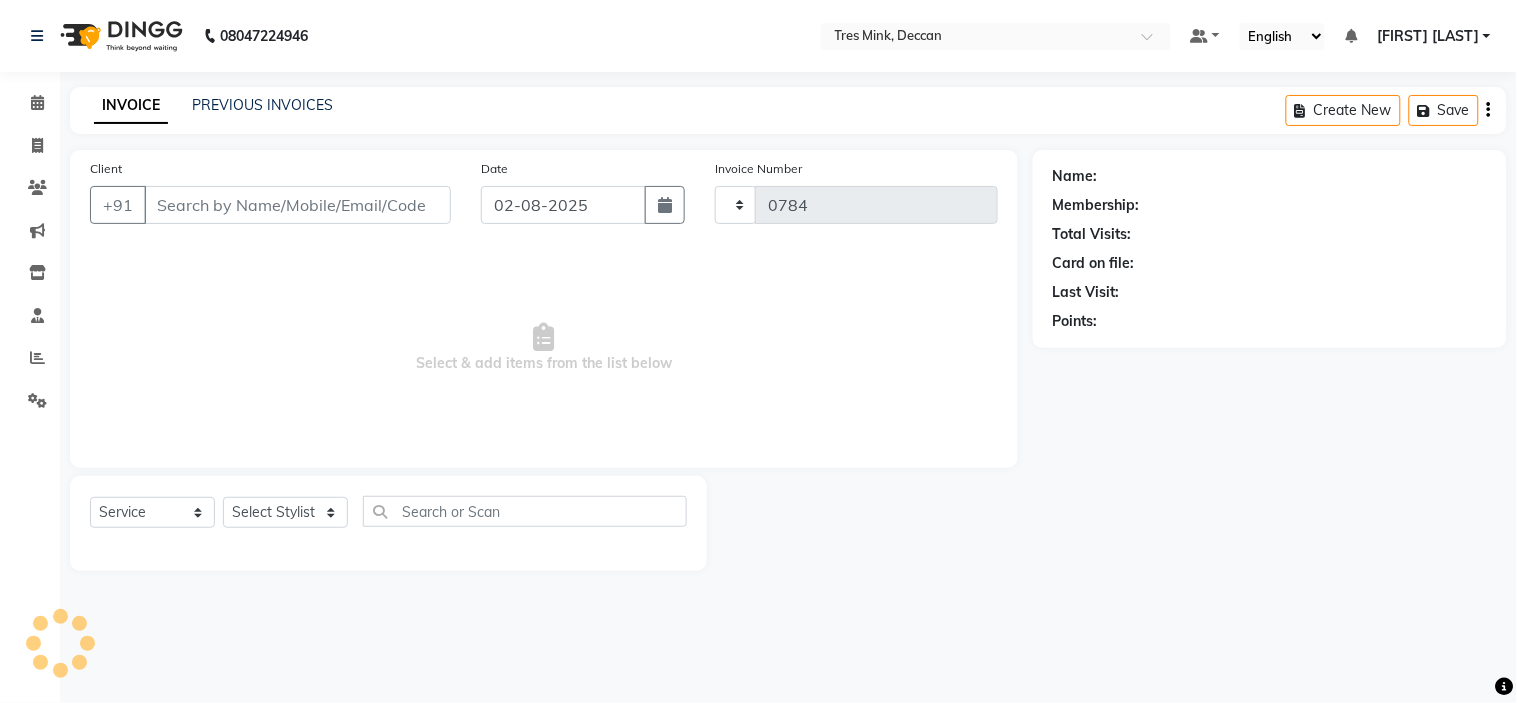 select on "8055" 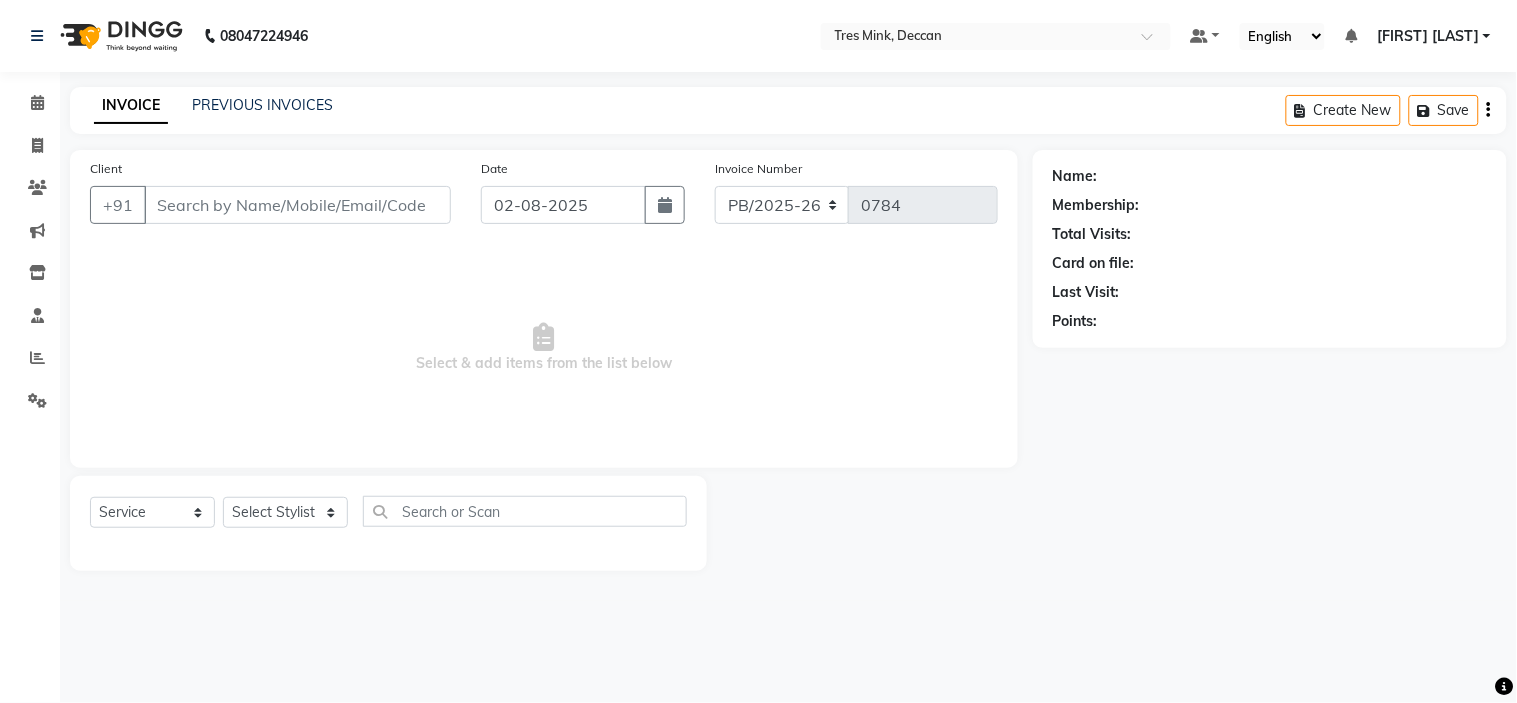 type on "[PHONE]" 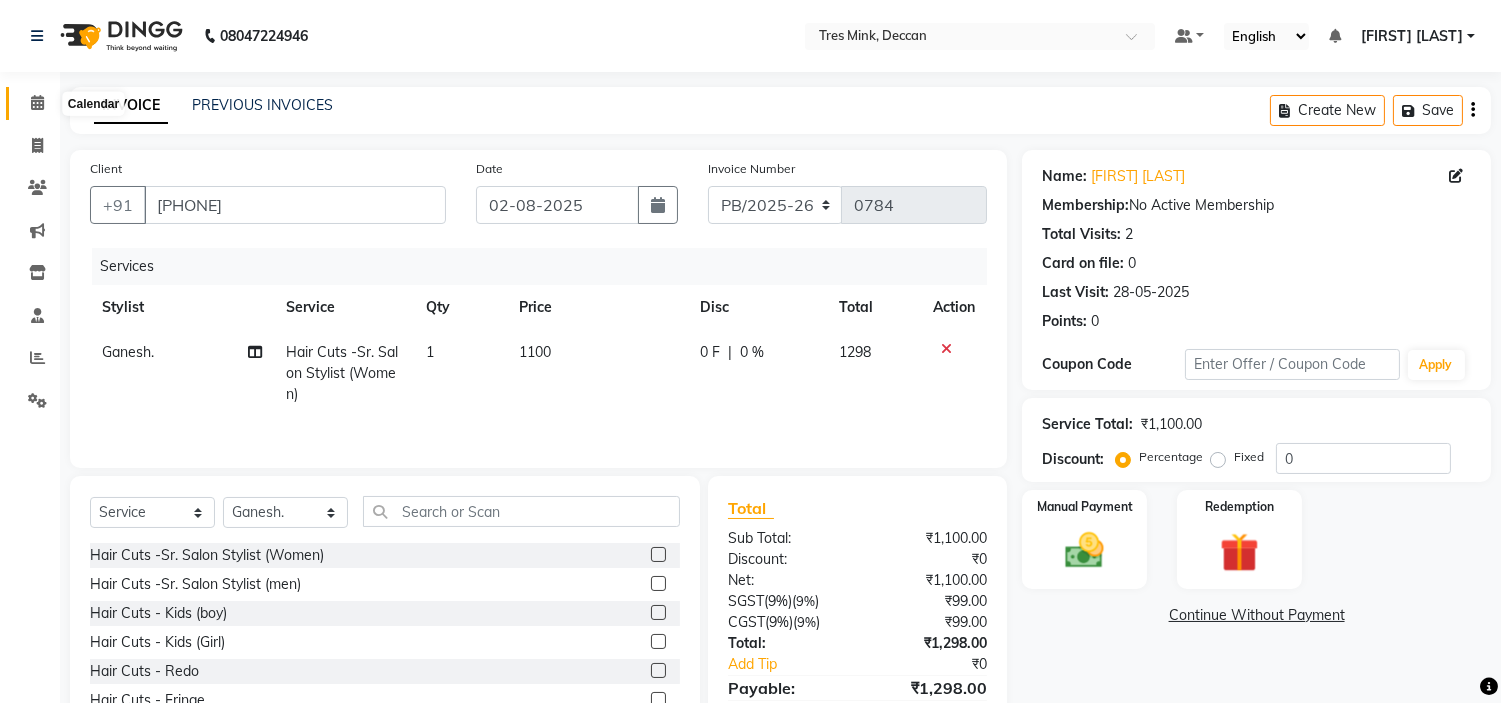 click 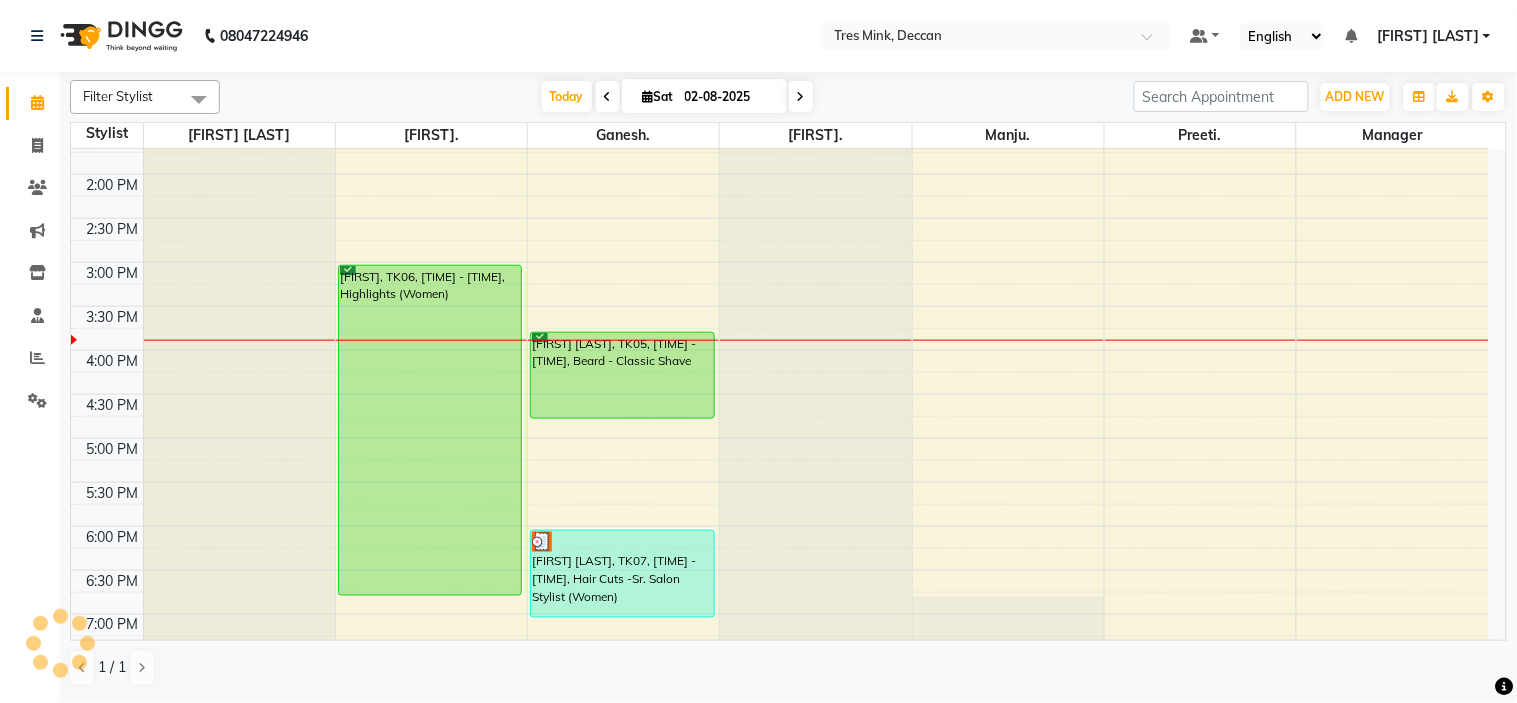 scroll, scrollTop: 555, scrollLeft: 0, axis: vertical 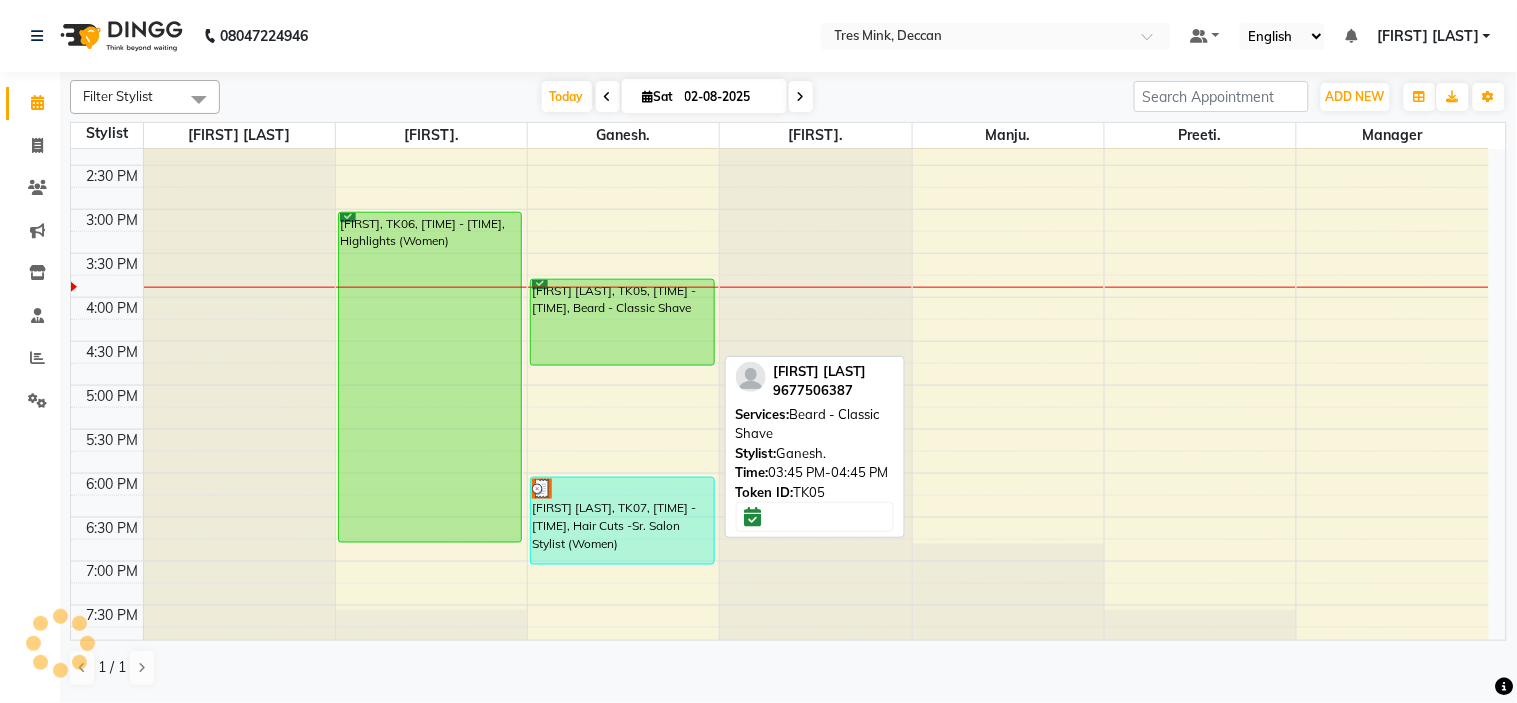click on "[FIRST] [LAST], TK05, [TIME] - [TIME], Beard - Classic Shave" at bounding box center (622, 322) 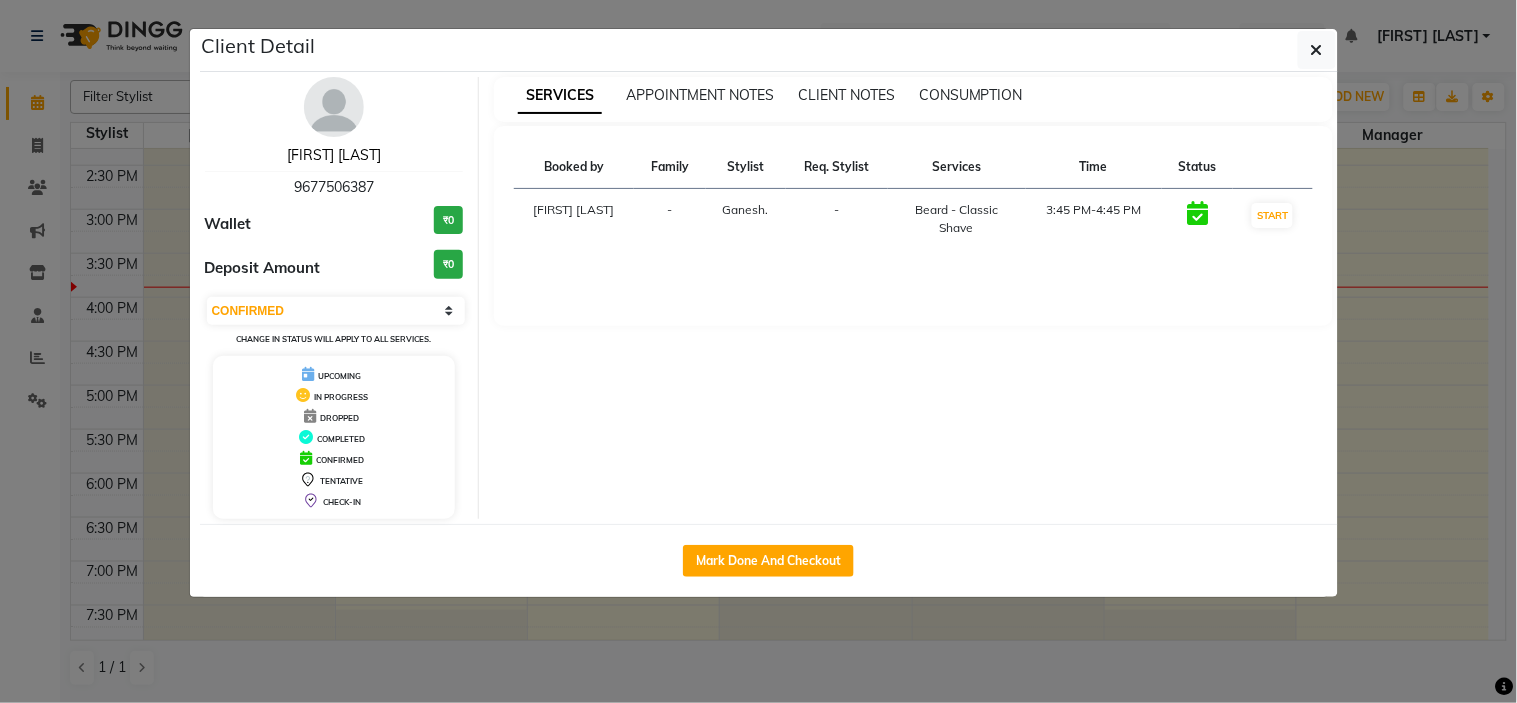 click on "[FIRST] [LAST]" at bounding box center (334, 155) 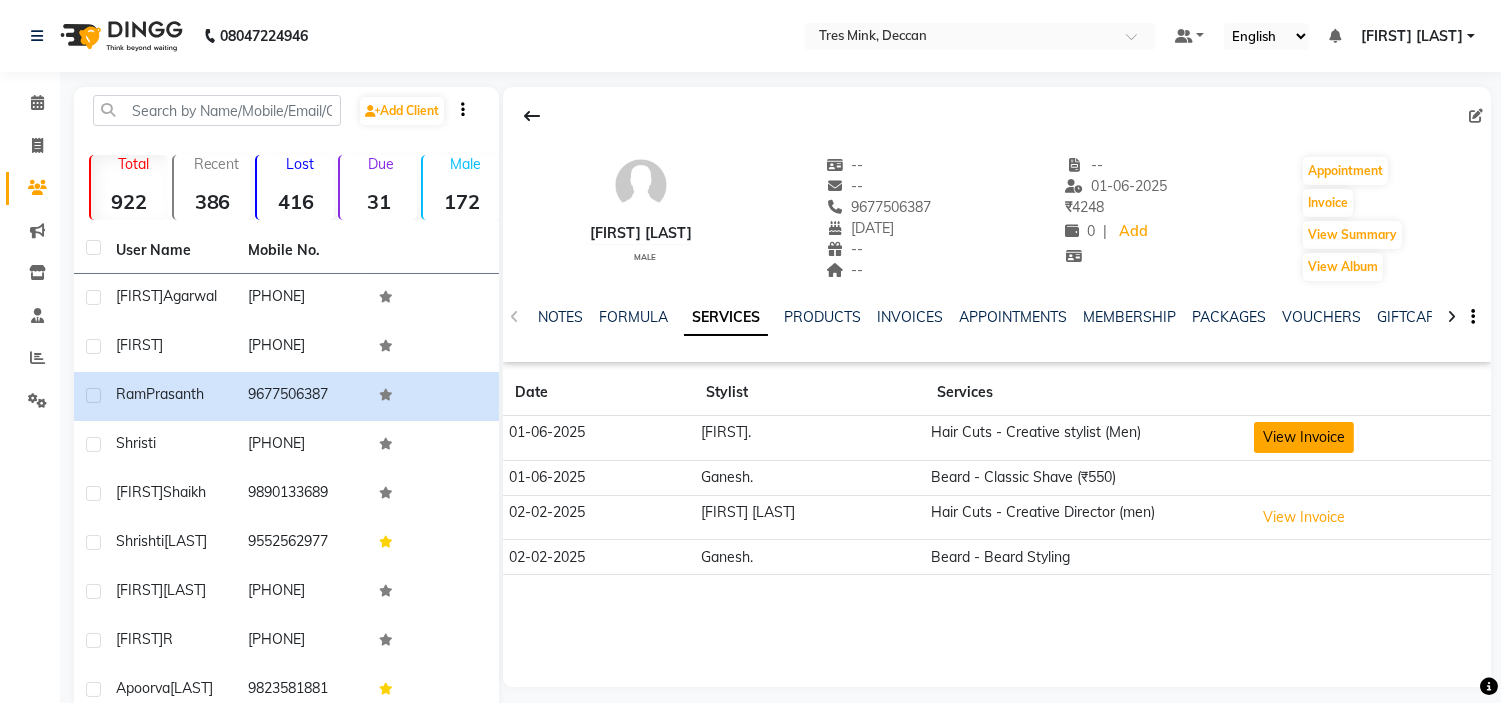 click on "View Invoice" 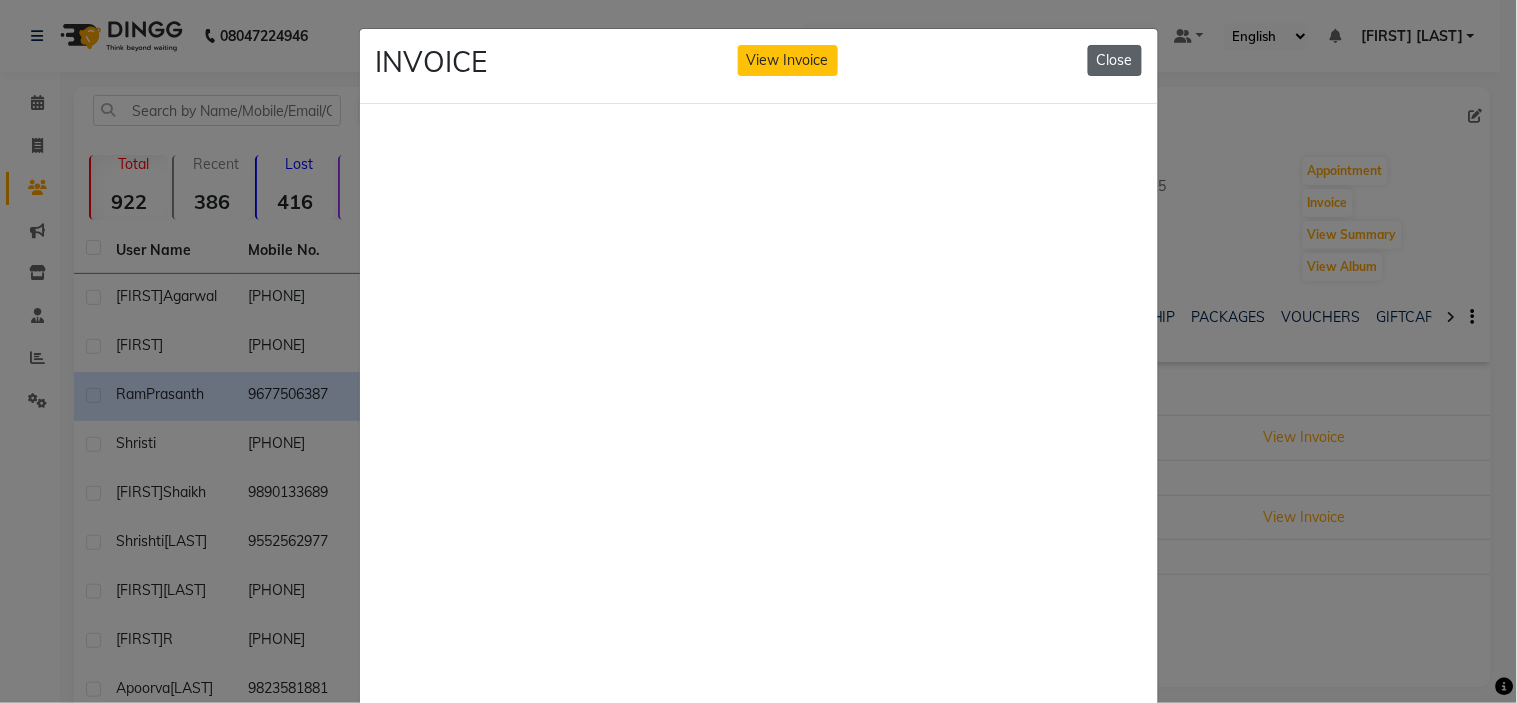 drag, startPoint x: 1124, startPoint y: 42, endPoint x: 1101, endPoint y: 56, distance: 26.925823 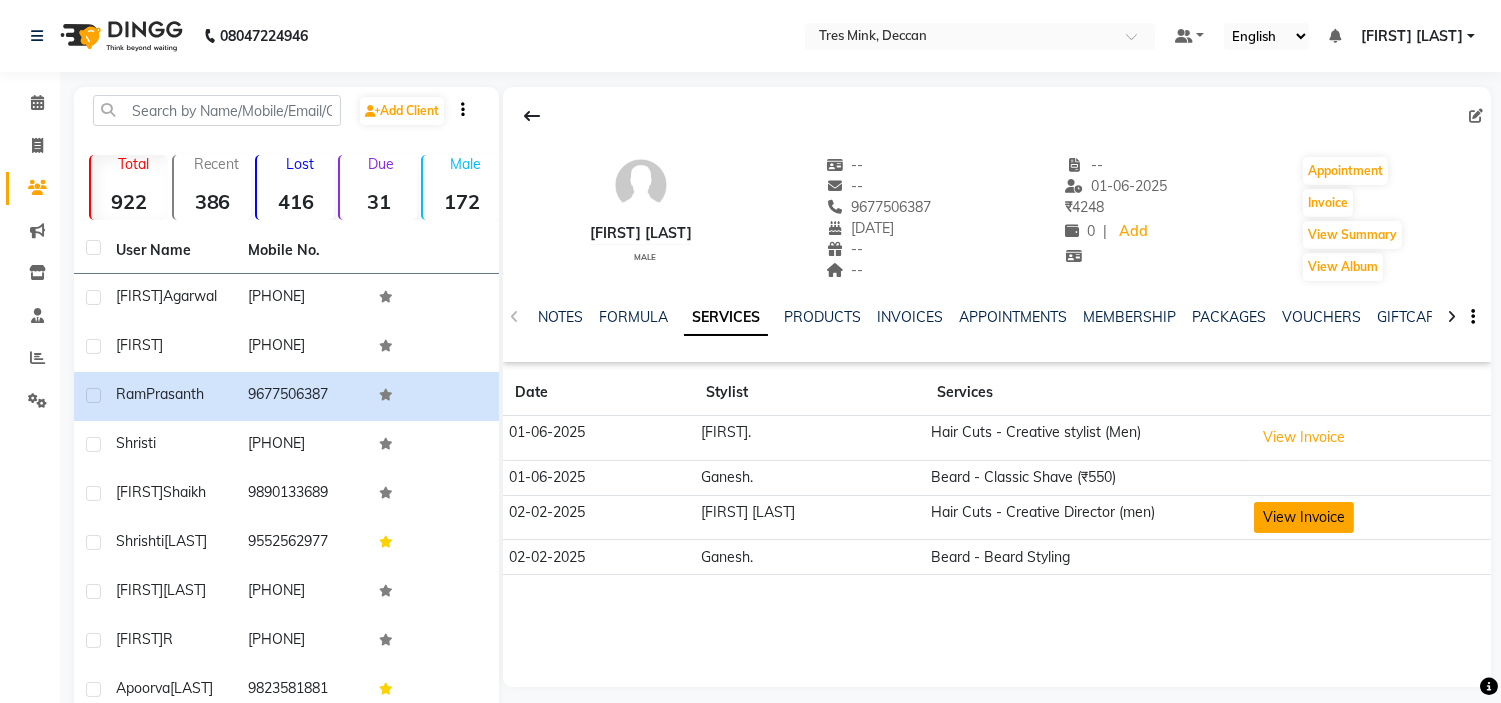 click on "View Invoice" 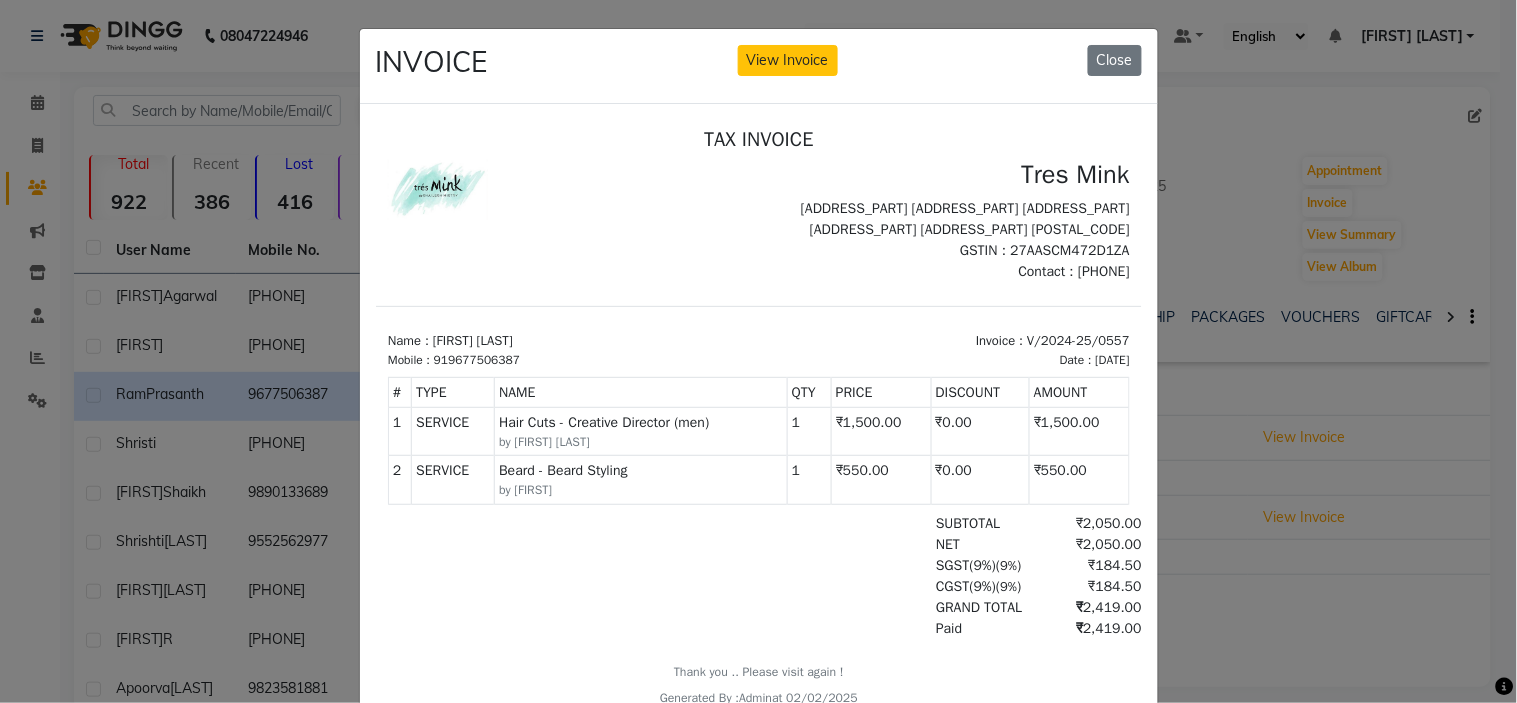 scroll, scrollTop: 0, scrollLeft: 0, axis: both 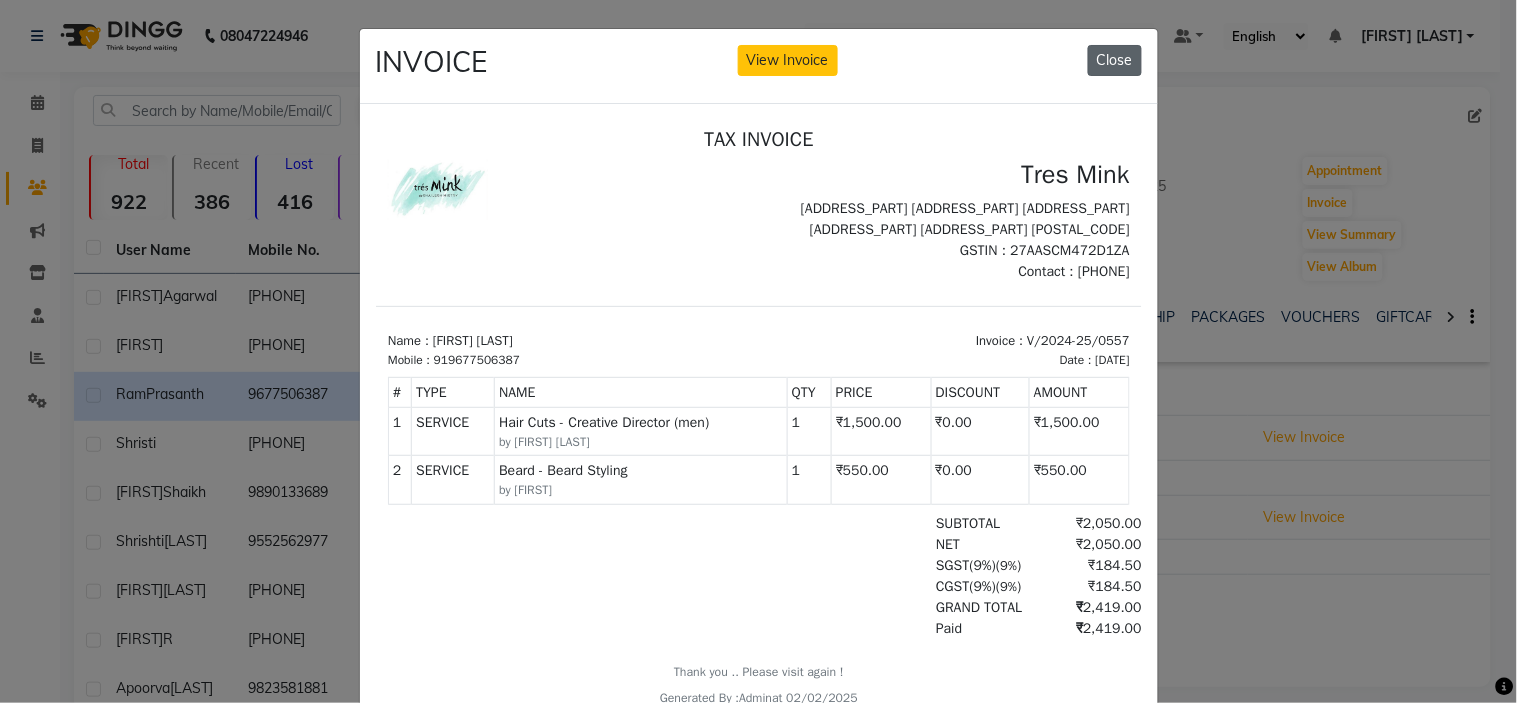 click on "Close" 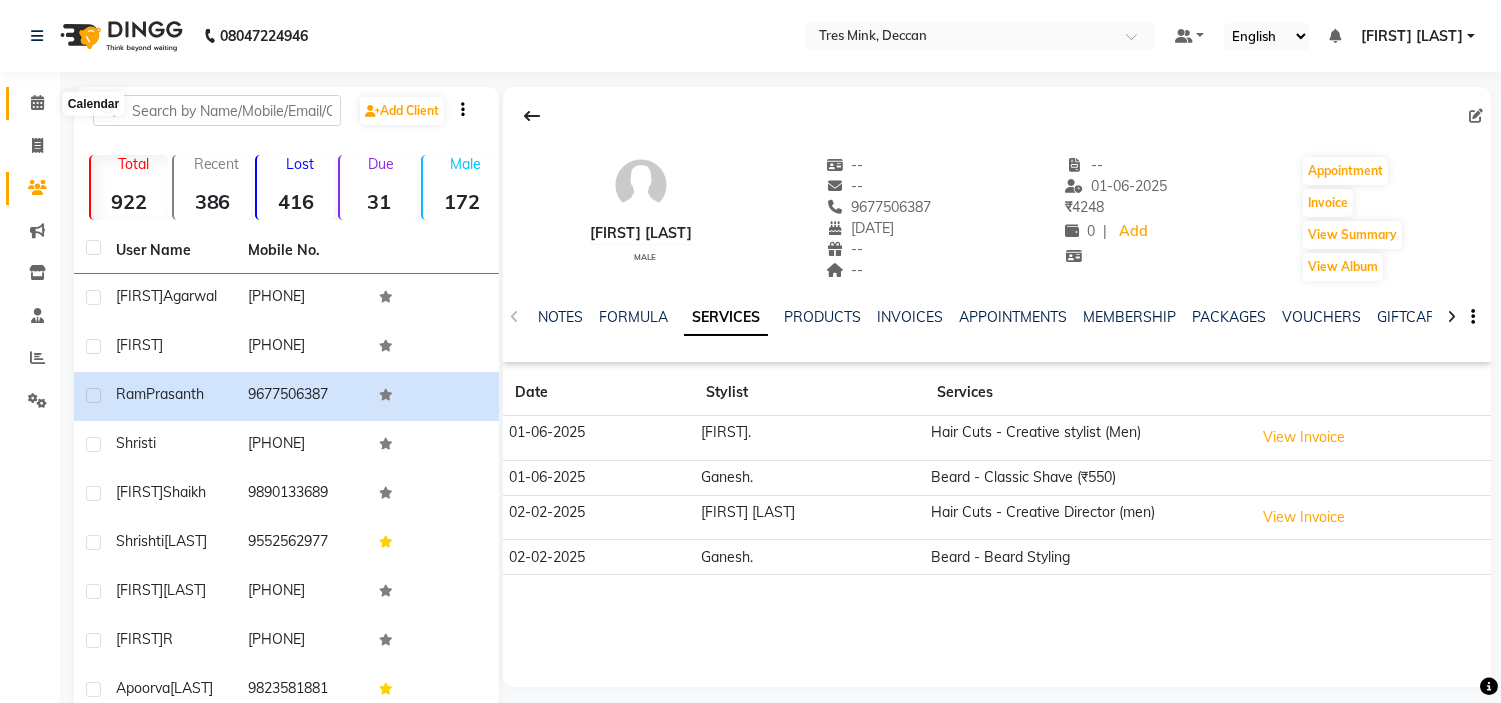 click 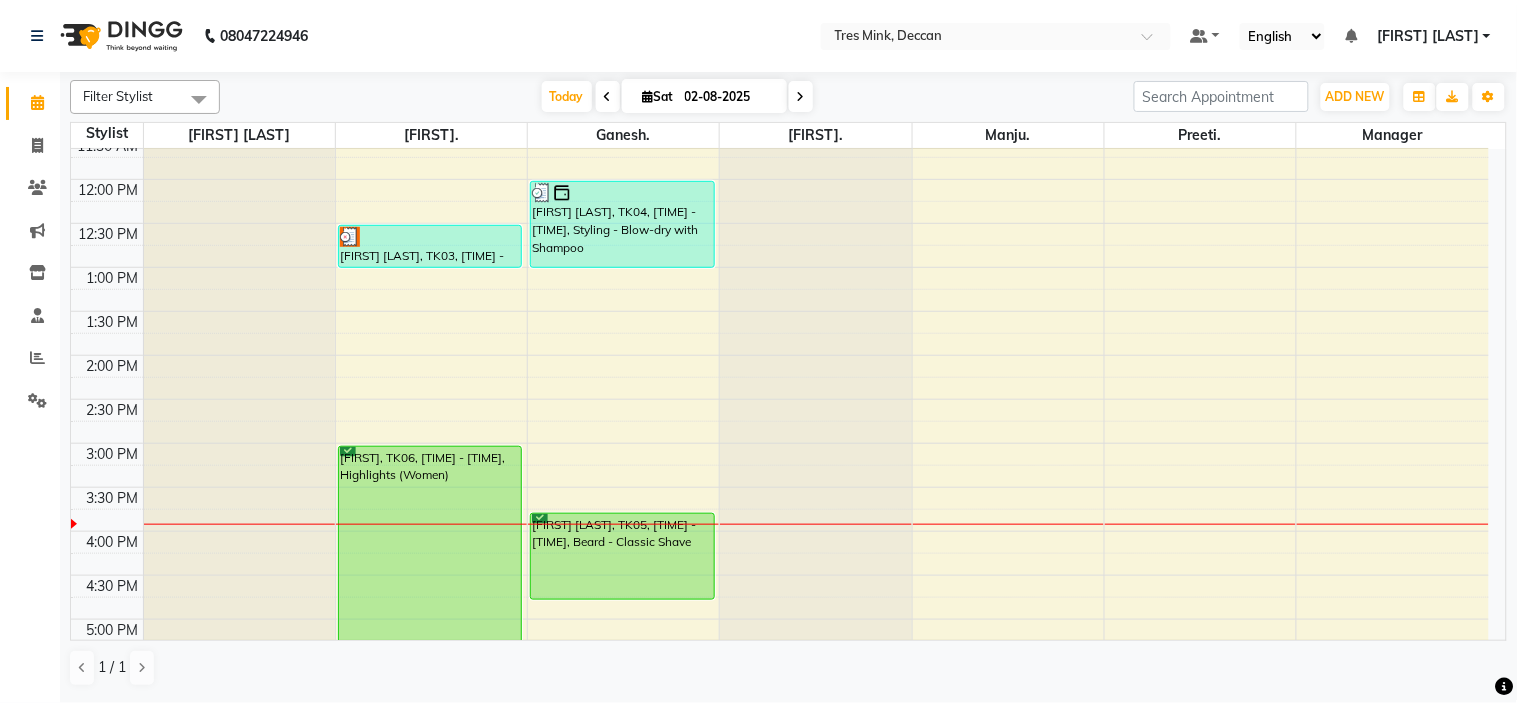 scroll, scrollTop: 333, scrollLeft: 0, axis: vertical 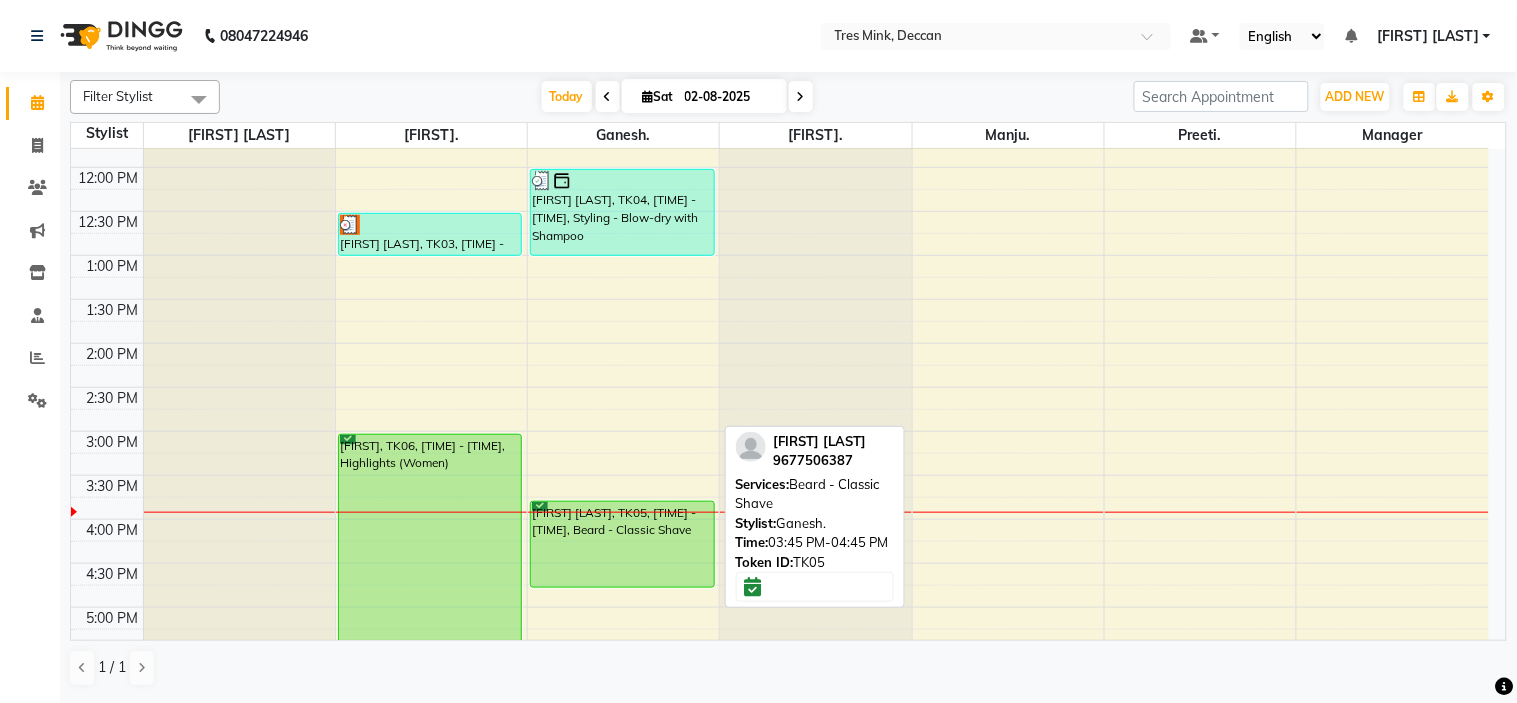 click on "[FIRST] [LAST], TK05, [TIME] - [TIME], Beard - Classic Shave" at bounding box center [622, 544] 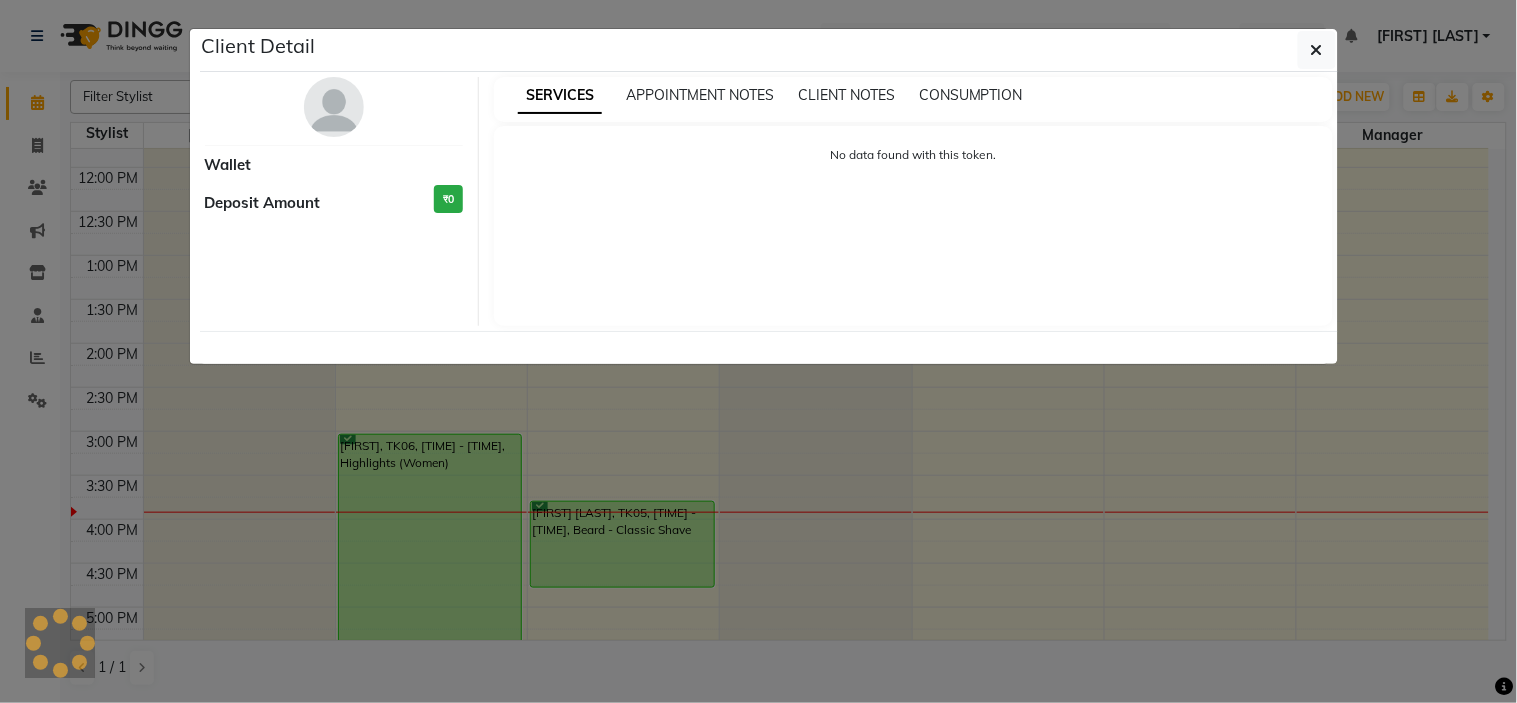 select on "6" 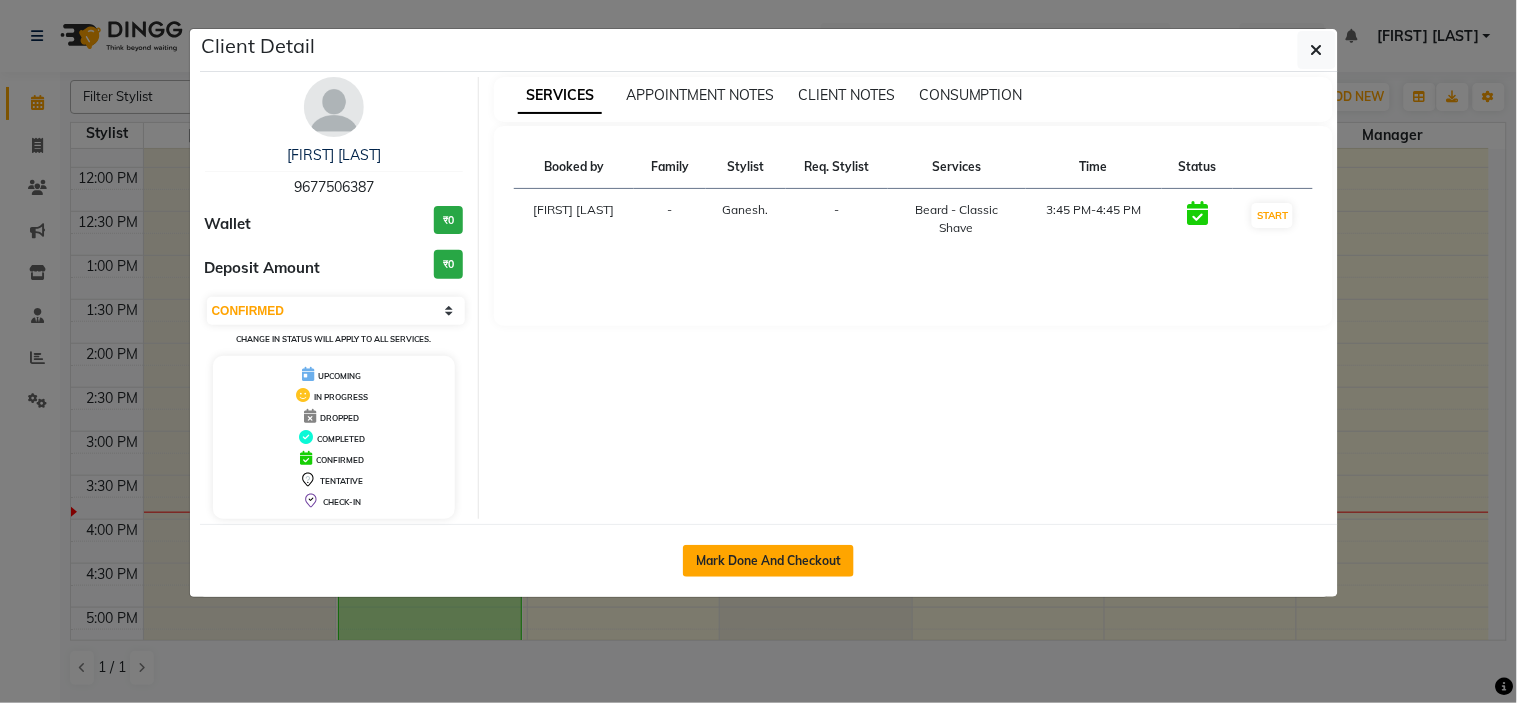 click on "Mark Done And Checkout" 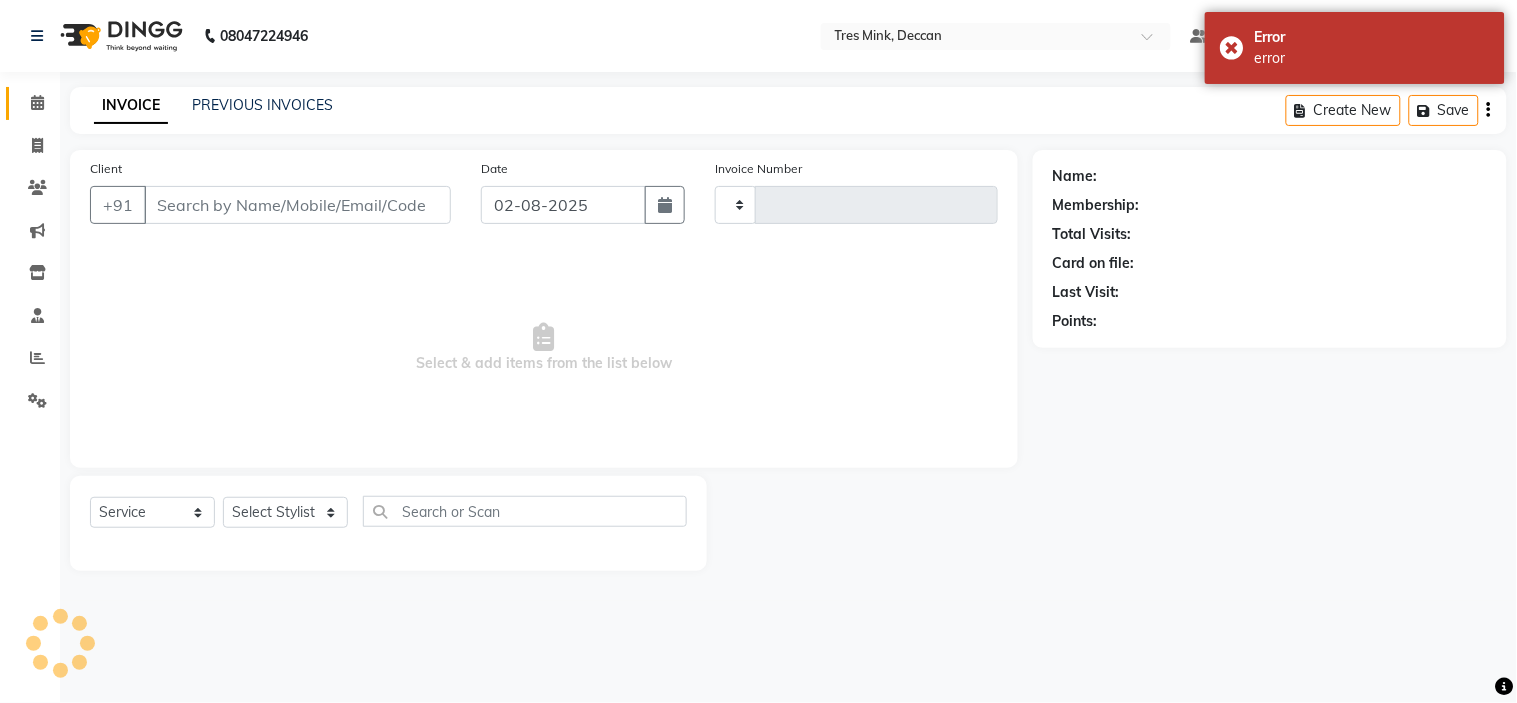type on "0784" 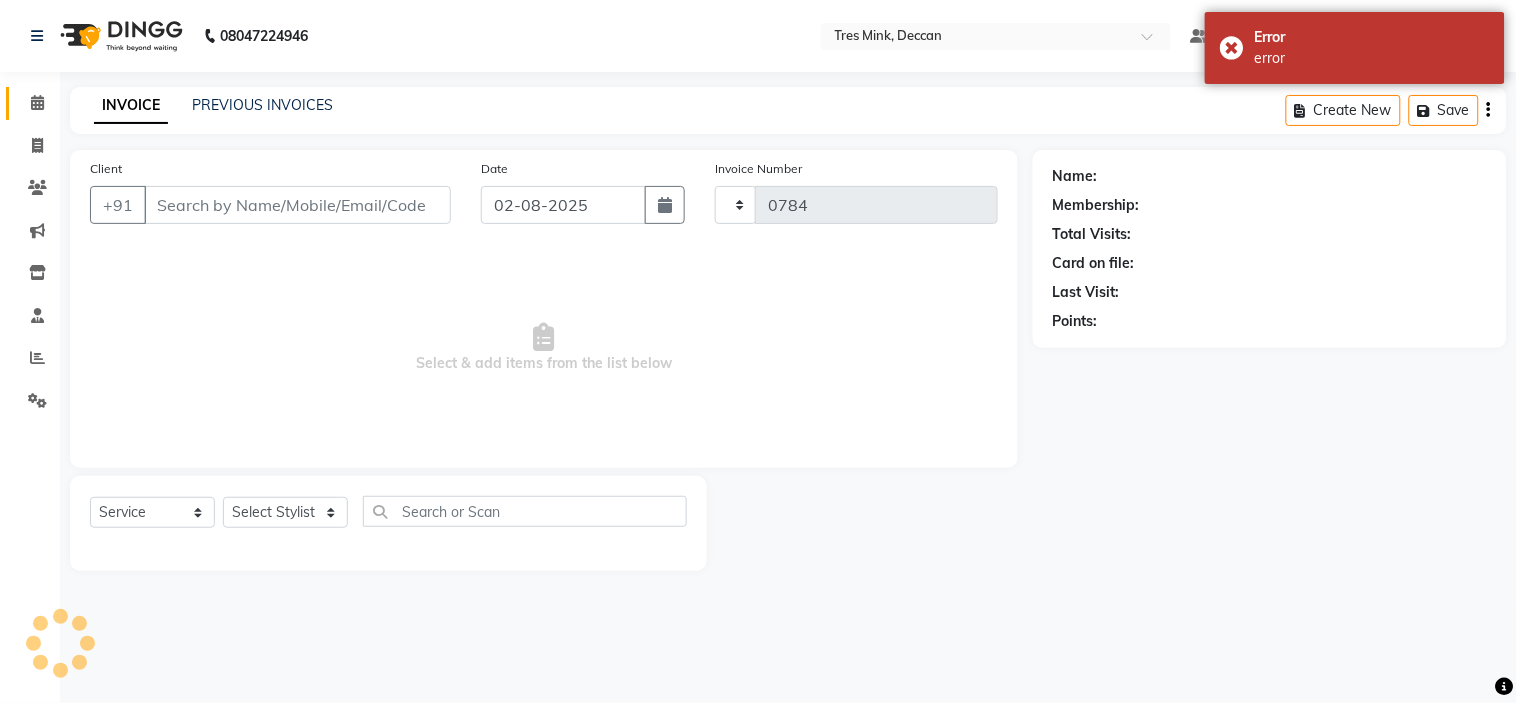 select on "8055" 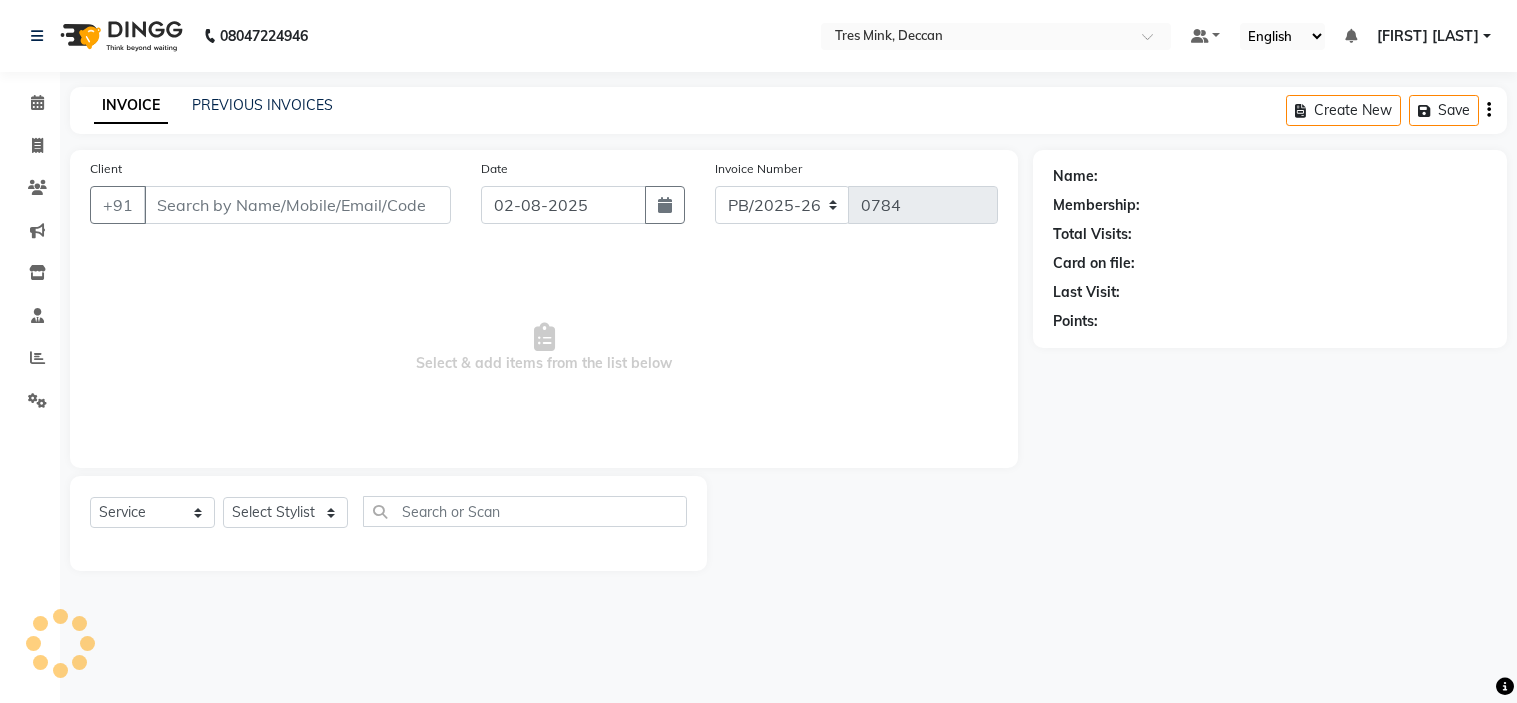 select on "service" 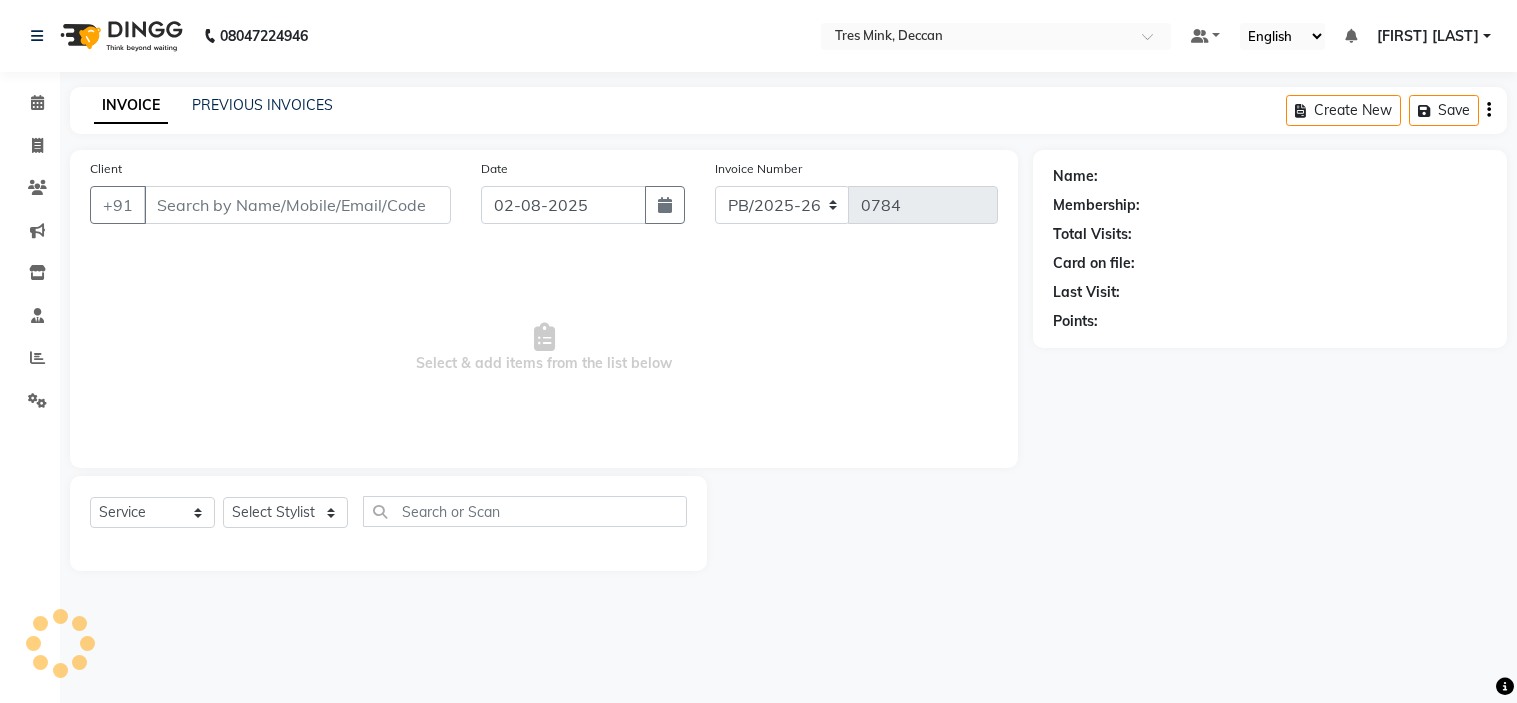 scroll, scrollTop: 0, scrollLeft: 0, axis: both 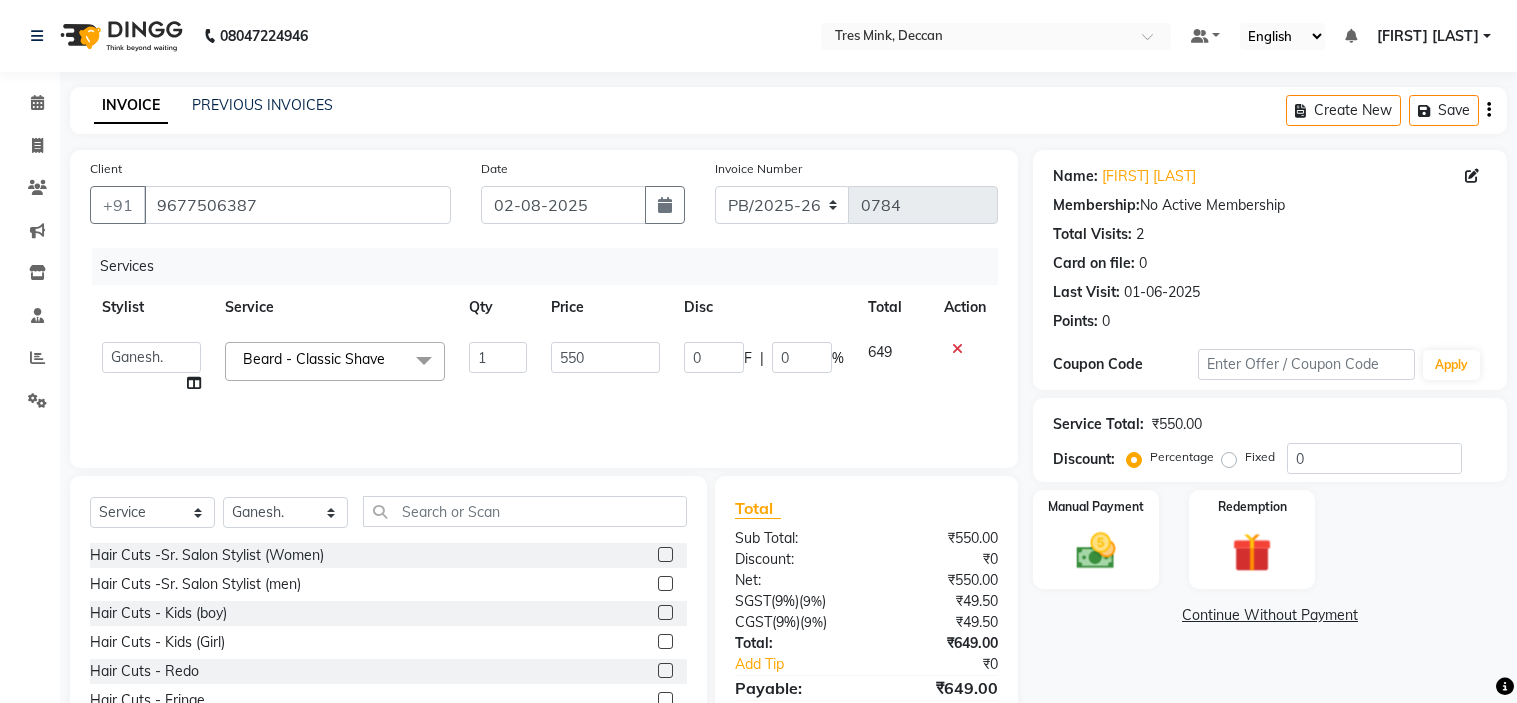 select on "59501" 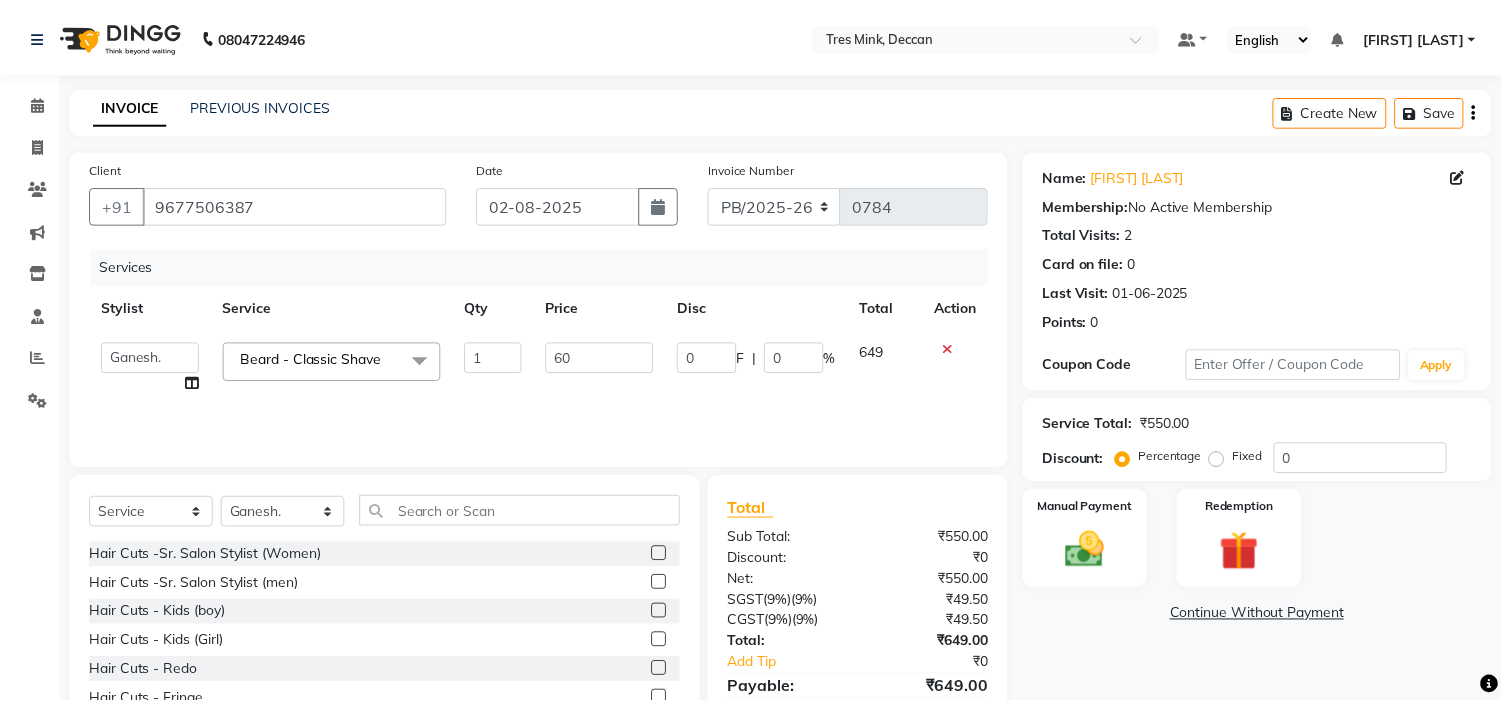 scroll, scrollTop: 0, scrollLeft: 0, axis: both 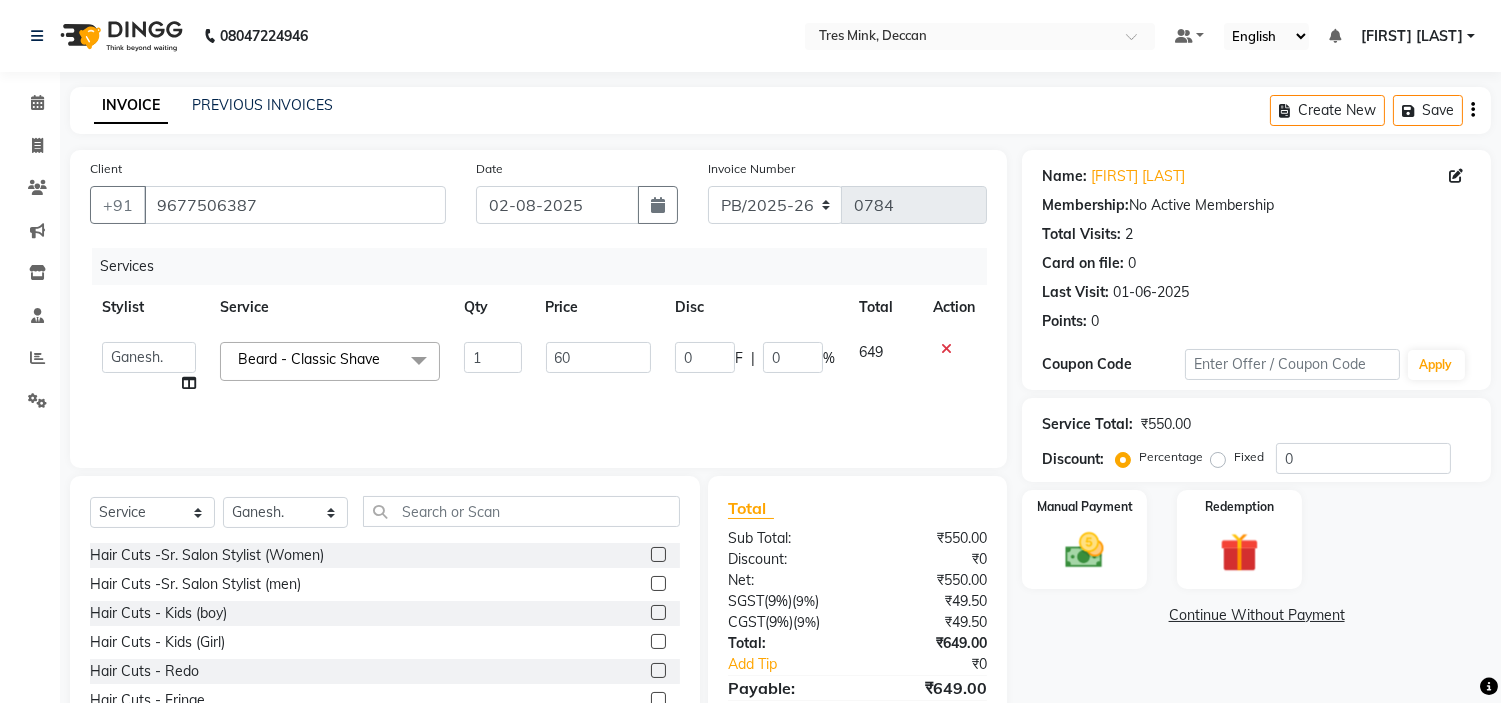 type on "600" 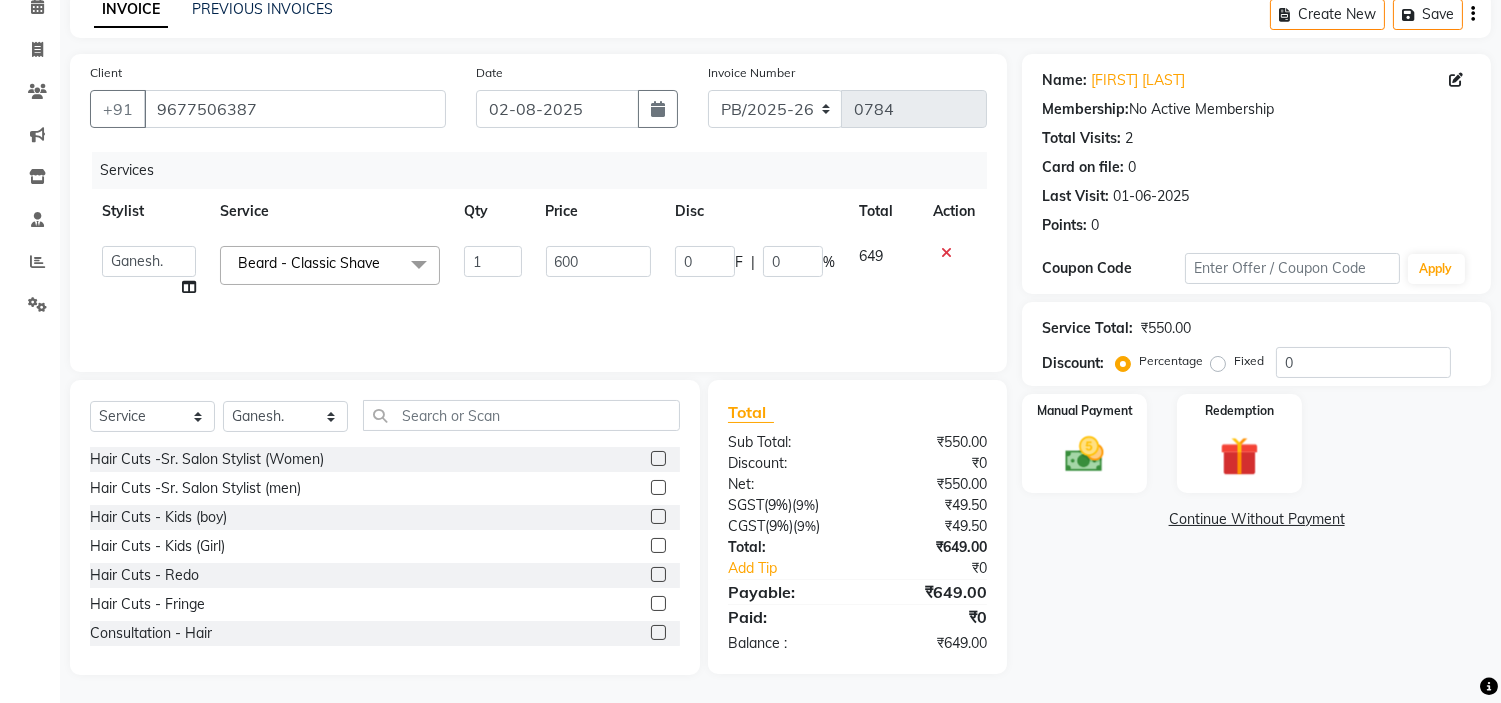 scroll, scrollTop: 97, scrollLeft: 0, axis: vertical 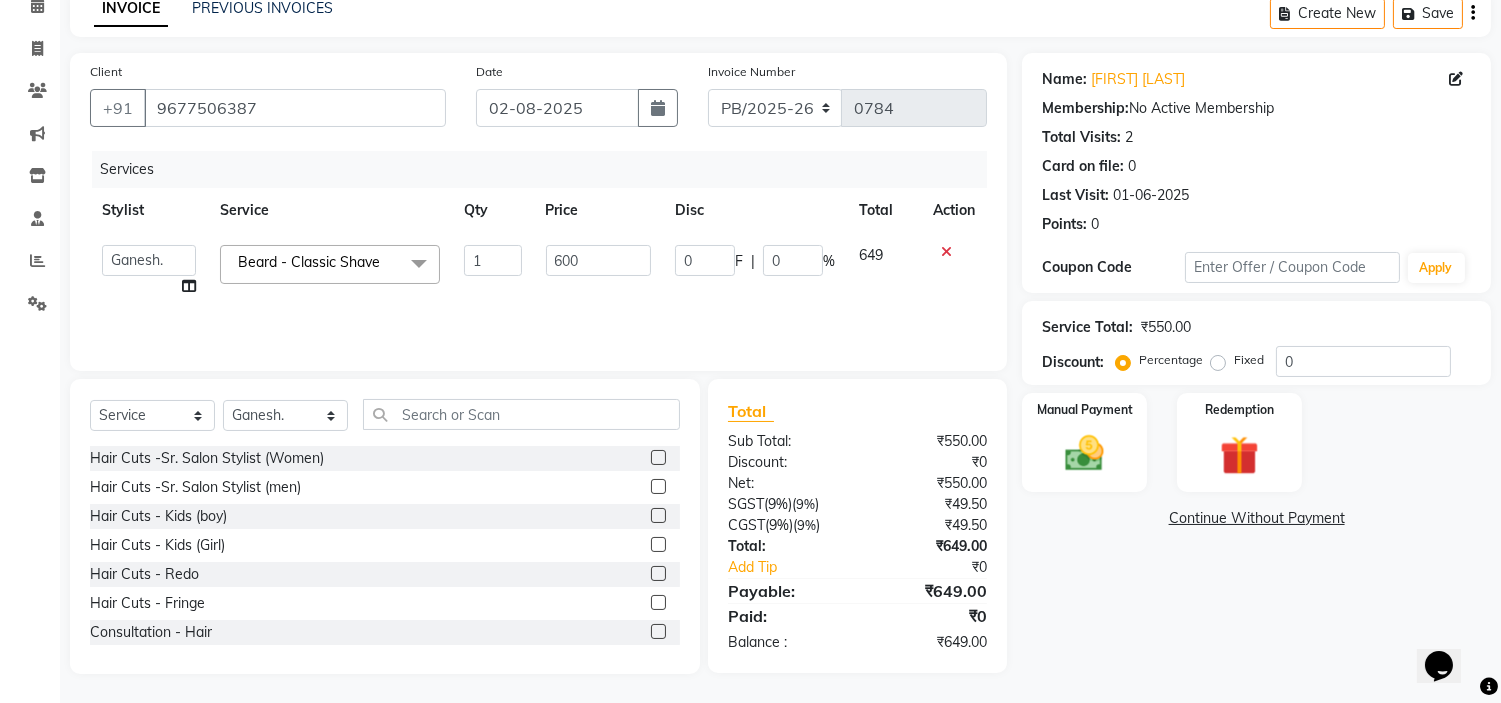 drag, startPoint x: 1260, startPoint y: 650, endPoint x: 1202, endPoint y: 636, distance: 59.665737 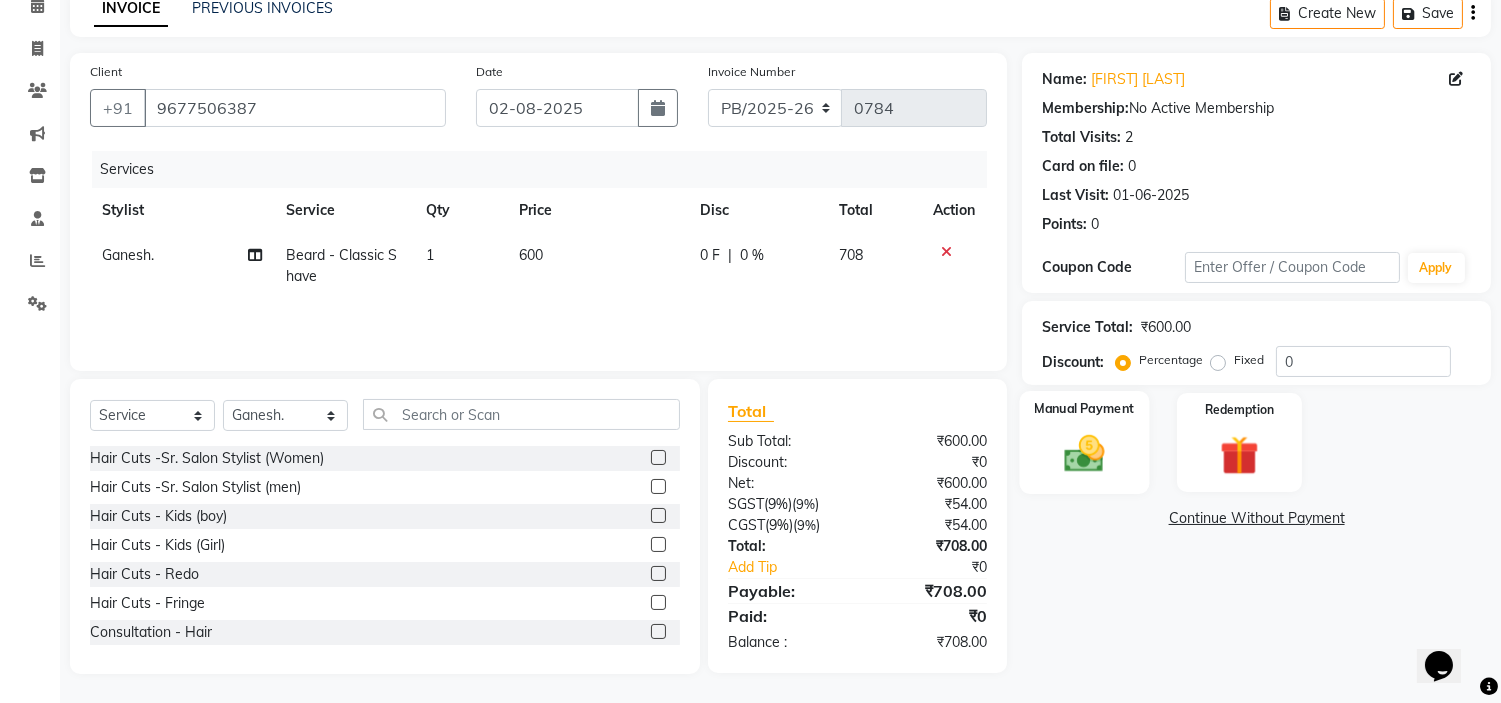 click 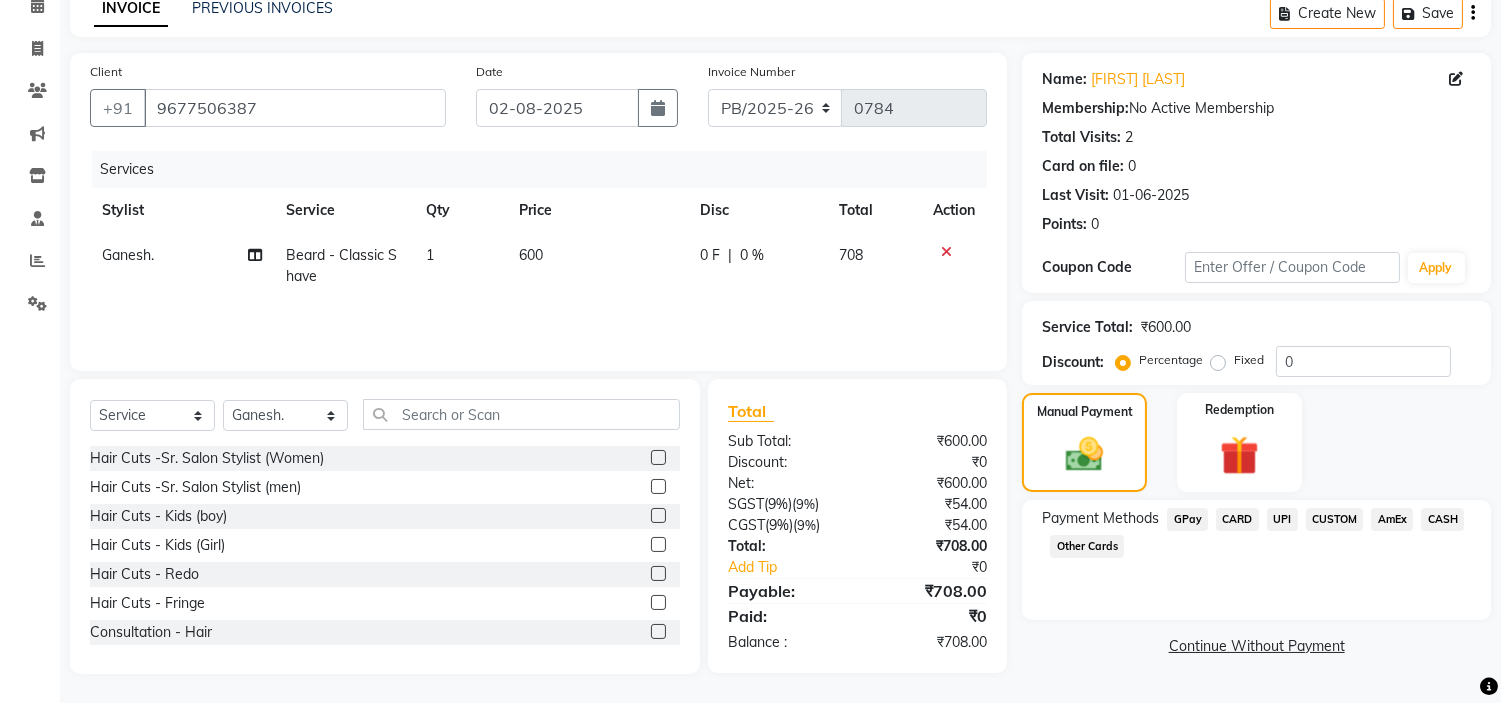 click on "UPI" 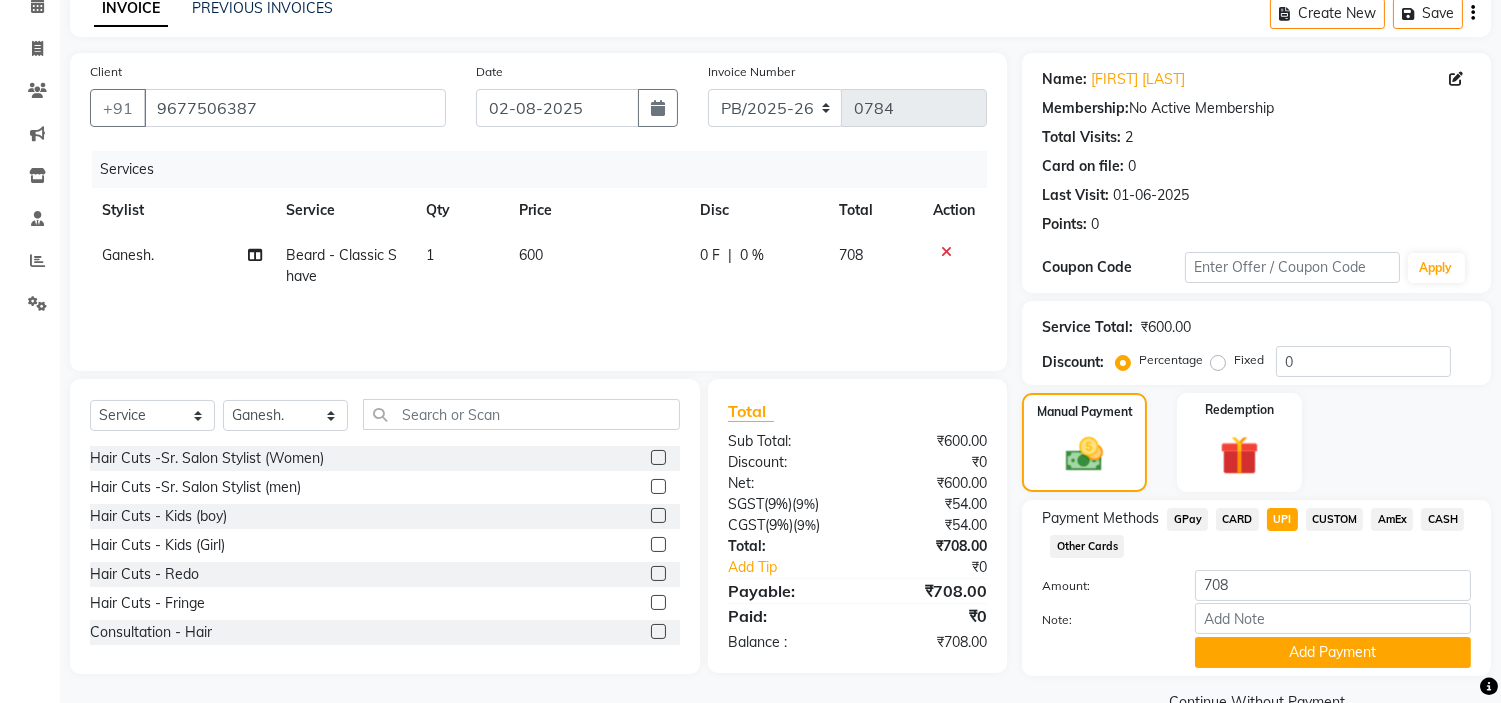 scroll, scrollTop: 141, scrollLeft: 0, axis: vertical 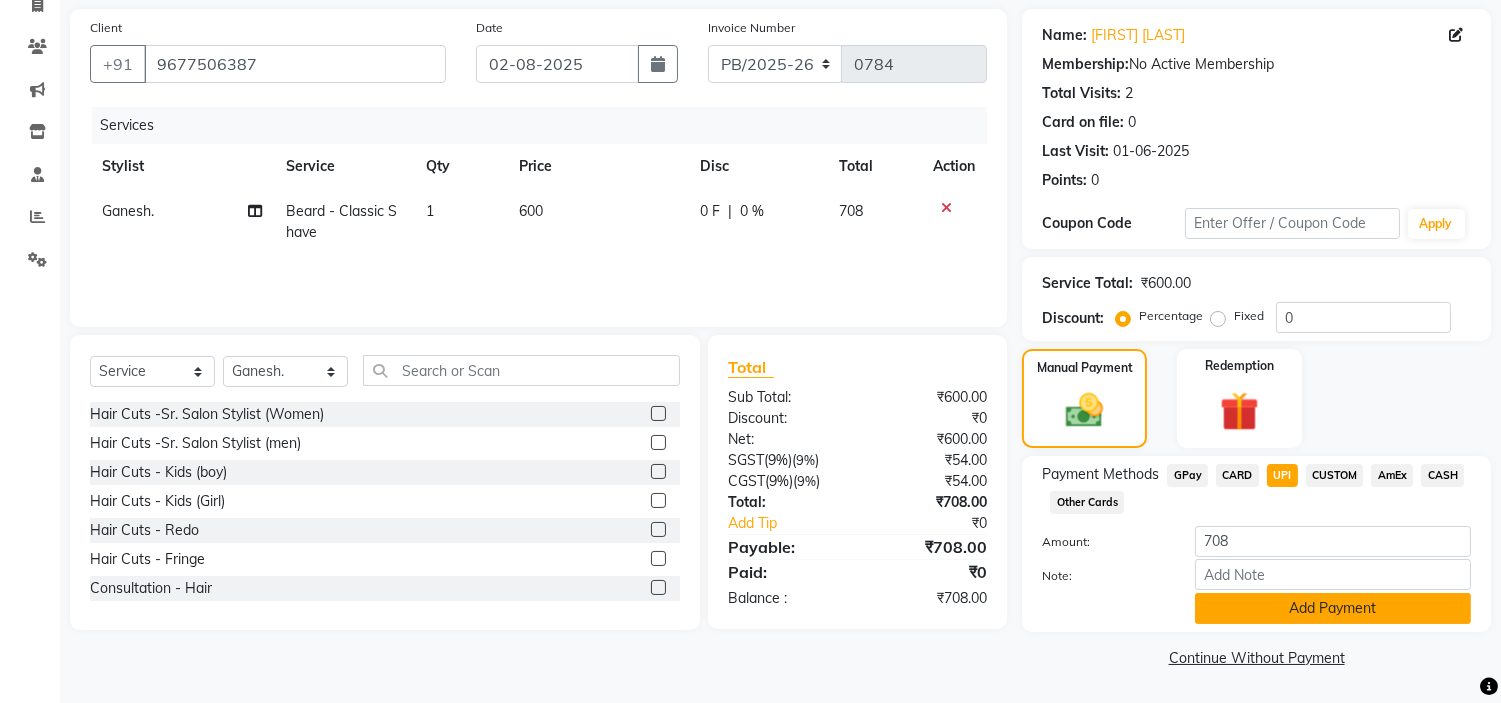 click on "Add Payment" 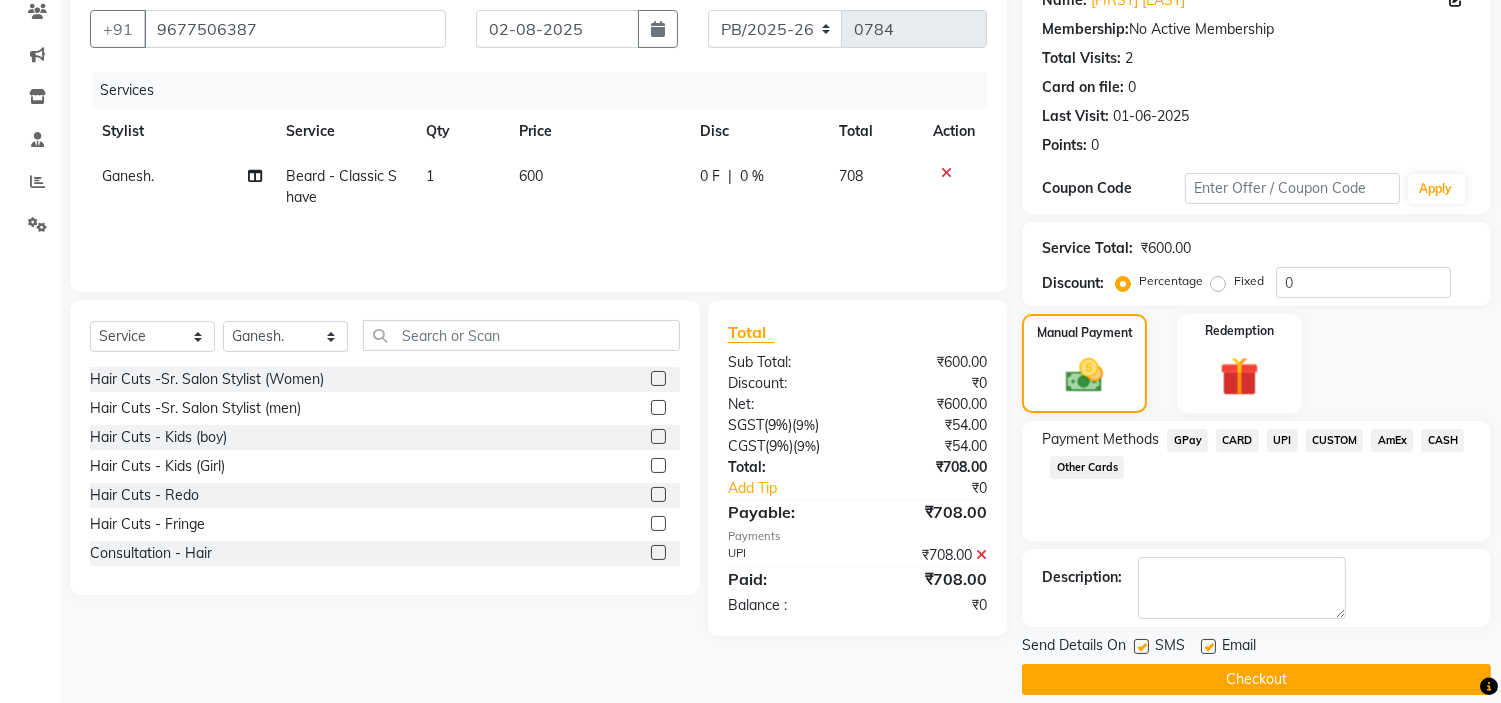scroll, scrollTop: 196, scrollLeft: 0, axis: vertical 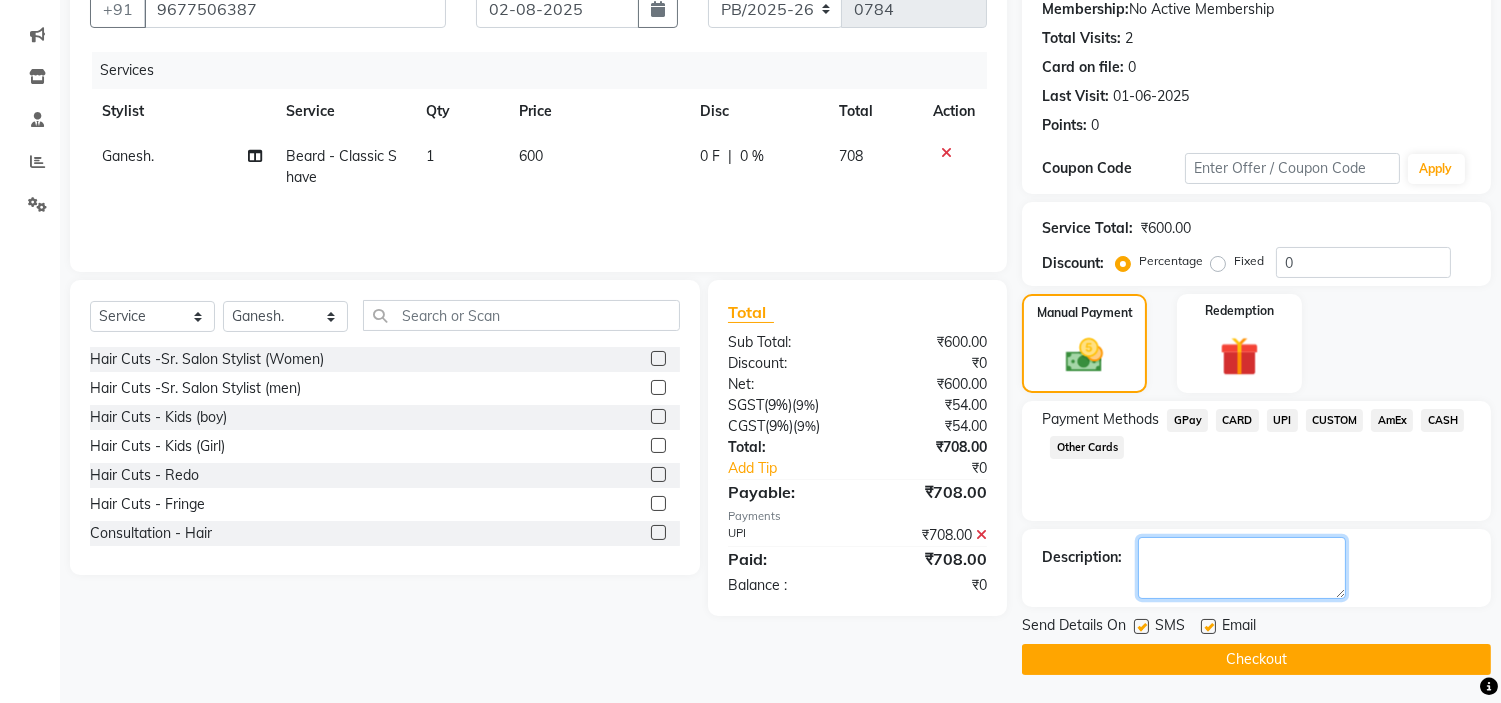 click 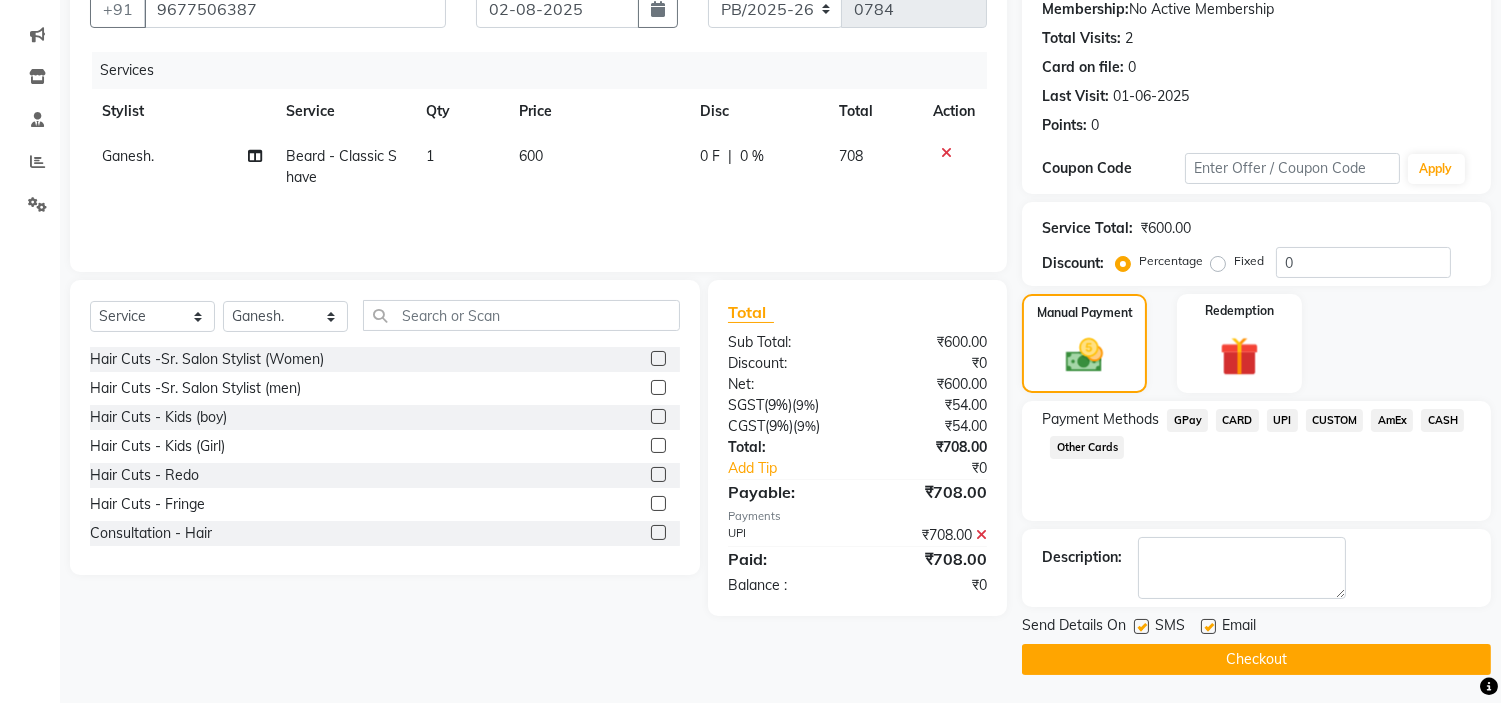 click on "Checkout" 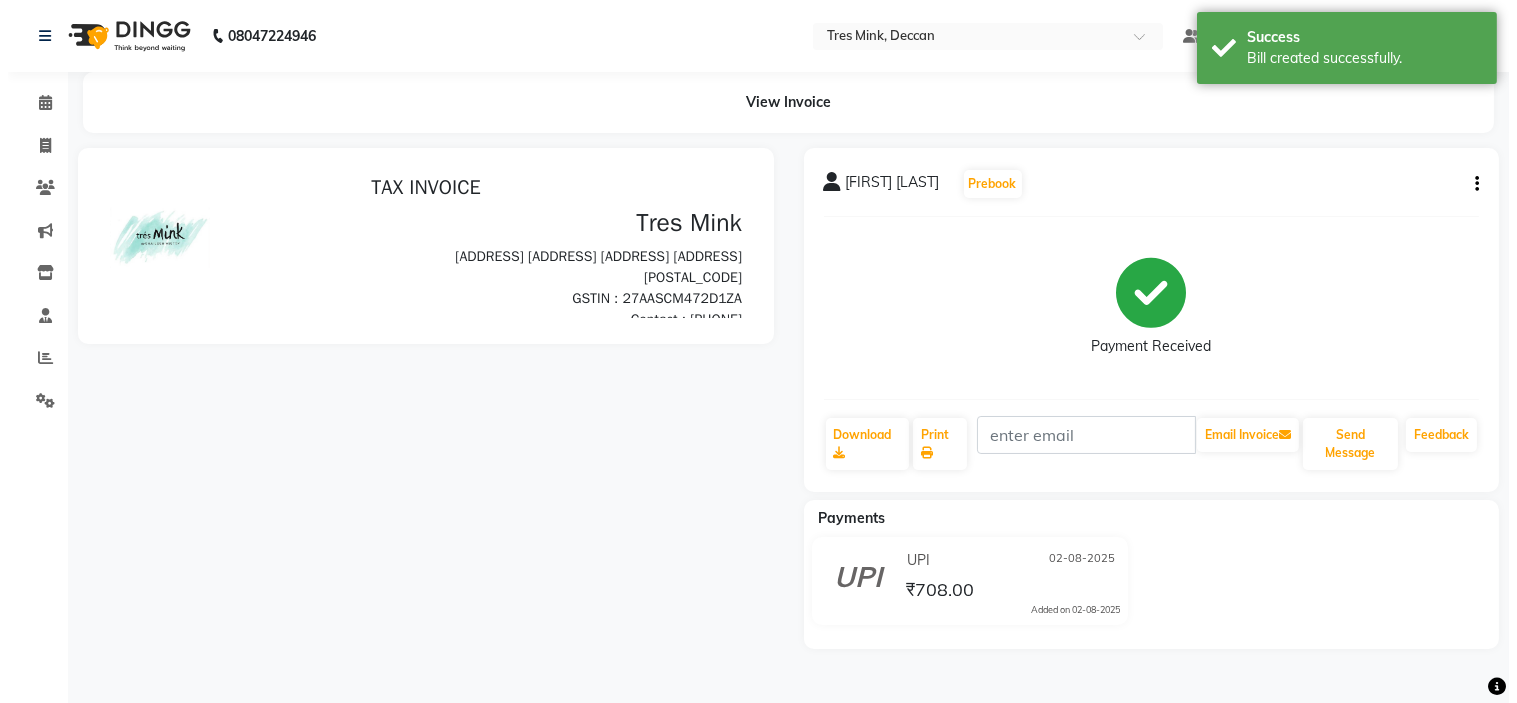 scroll, scrollTop: 0, scrollLeft: 0, axis: both 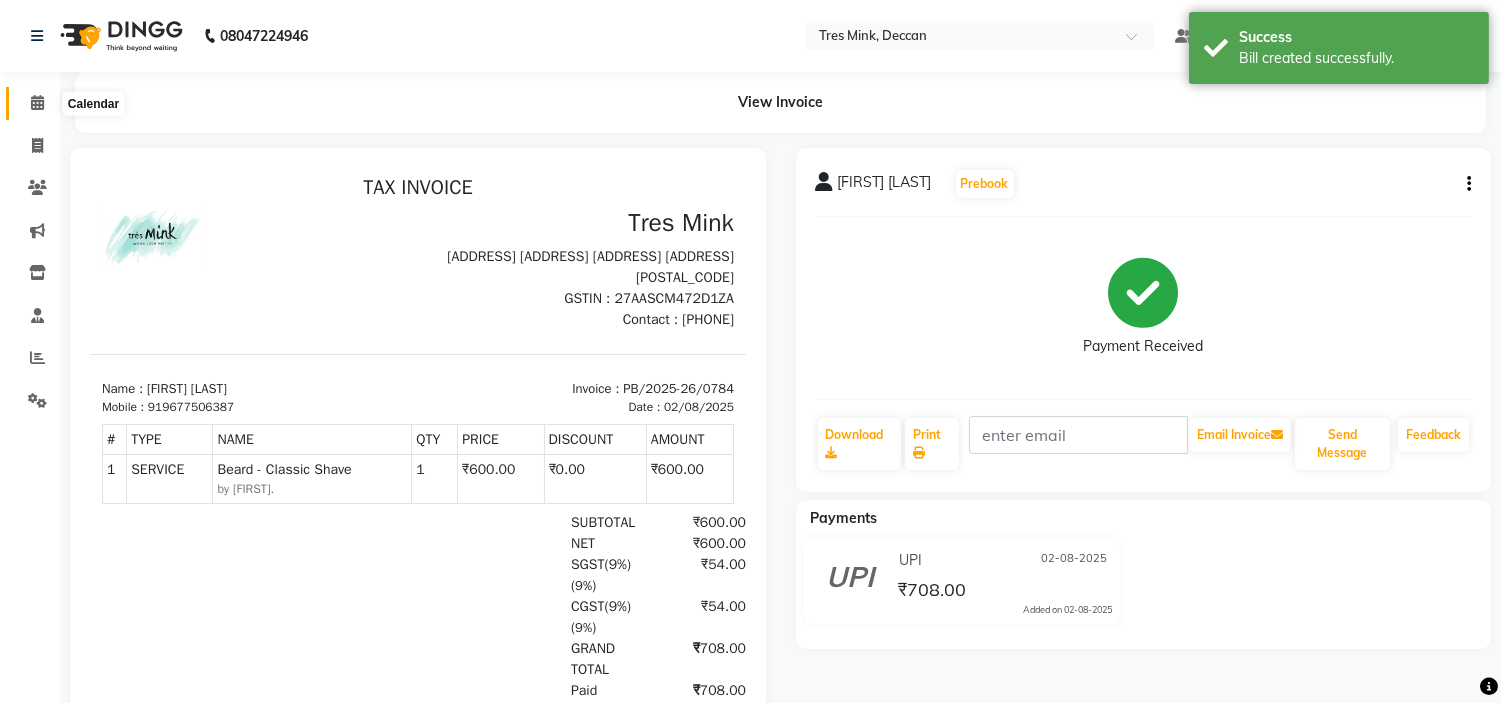 click 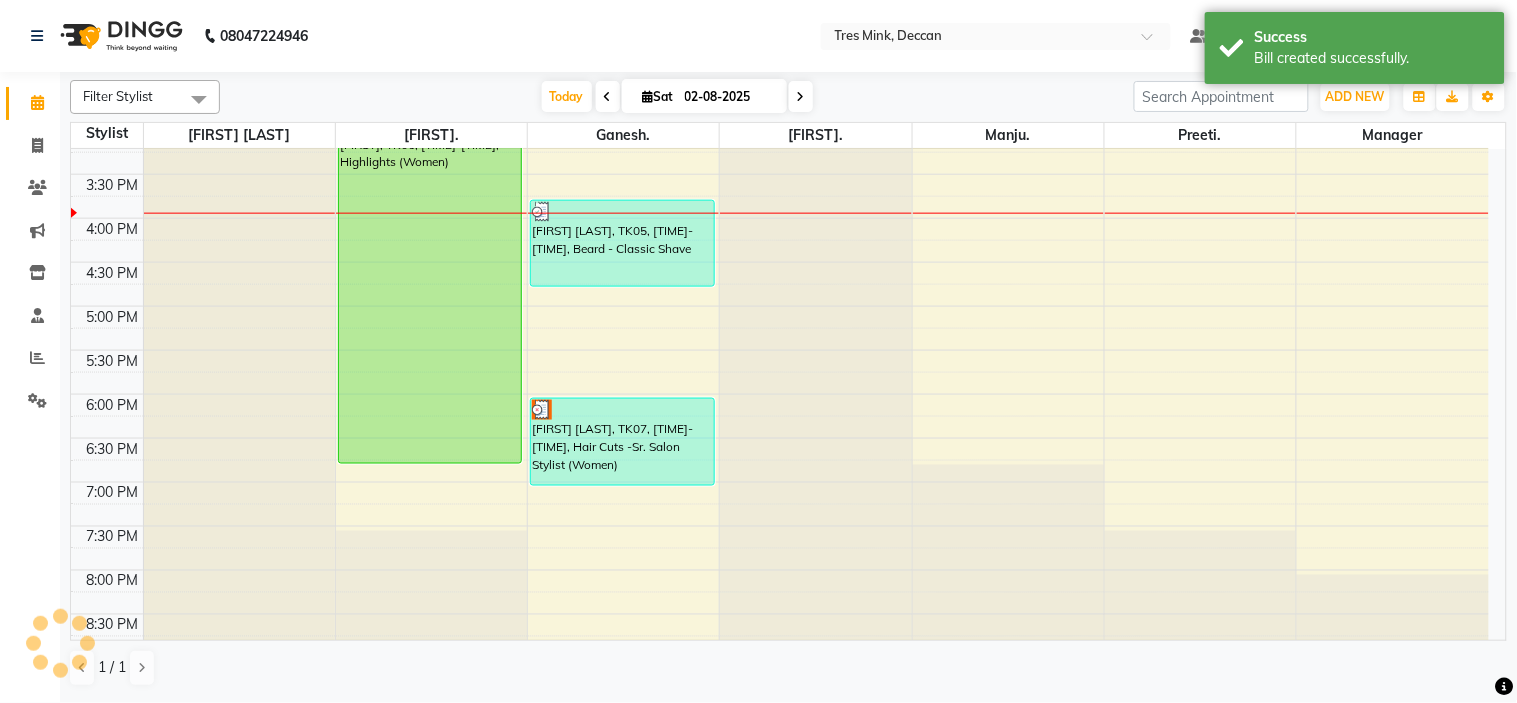 scroll, scrollTop: 656, scrollLeft: 0, axis: vertical 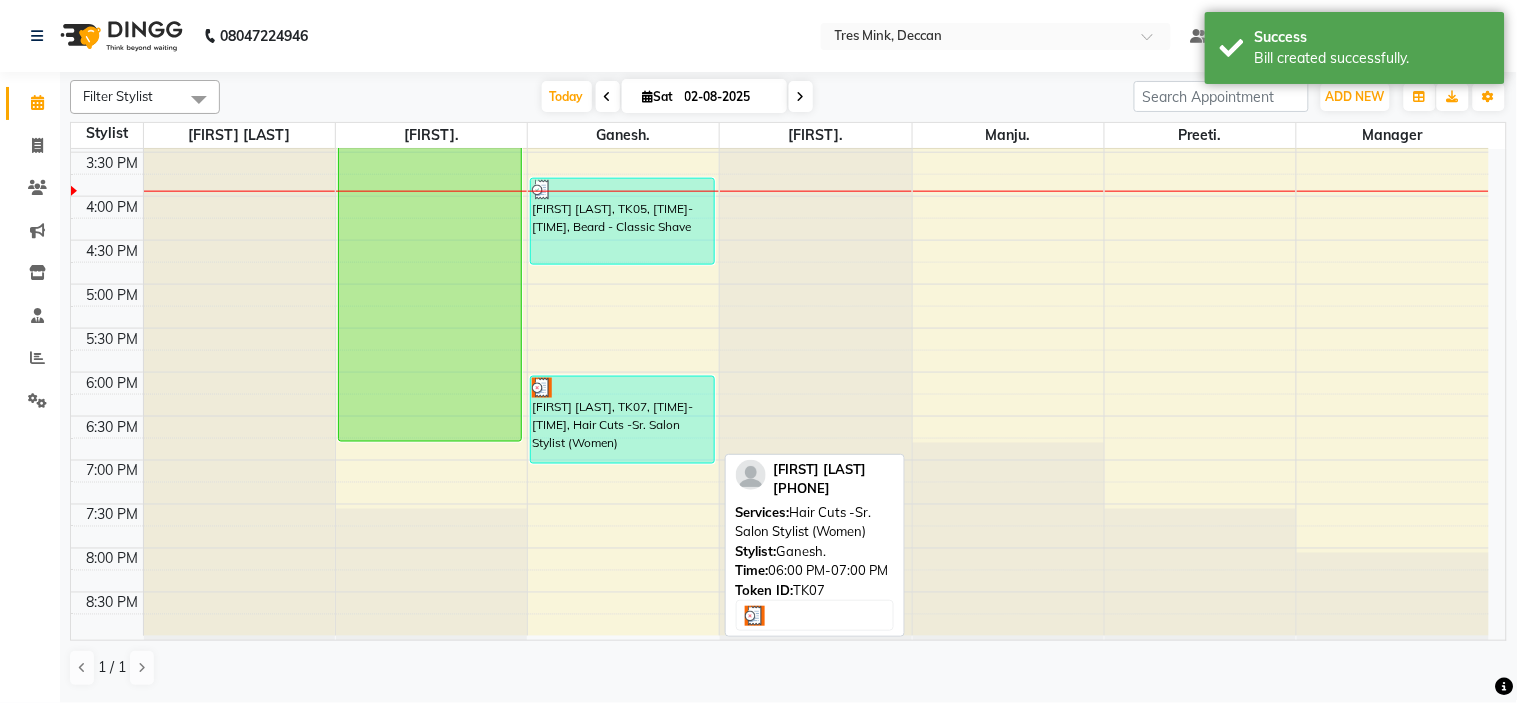 click on "[FIRST] [LAST], TK07, [TIME] - [TIME], Hair Cuts -Sr. Salon Stylist (Women)" at bounding box center [622, 420] 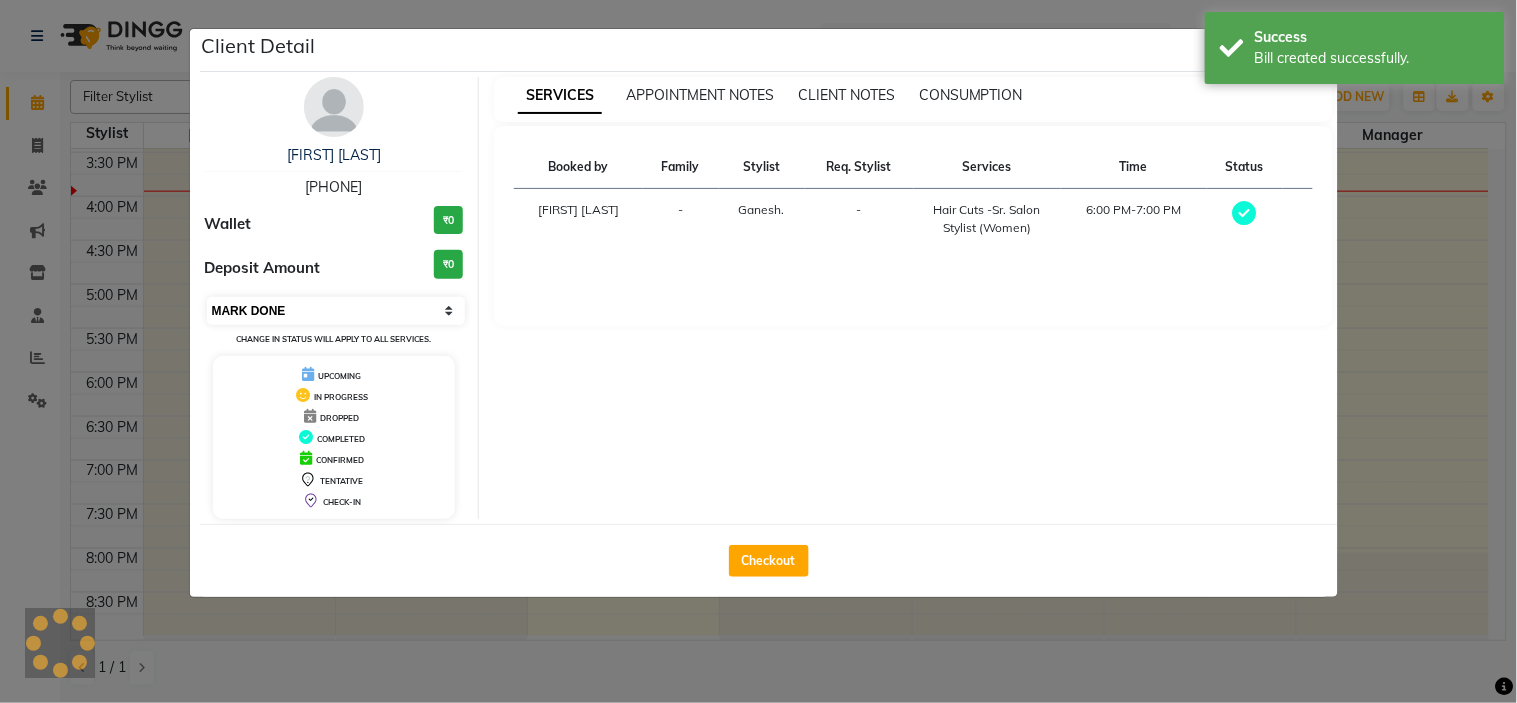 click on "Select MARK DONE UPCOMING" at bounding box center [336, 311] 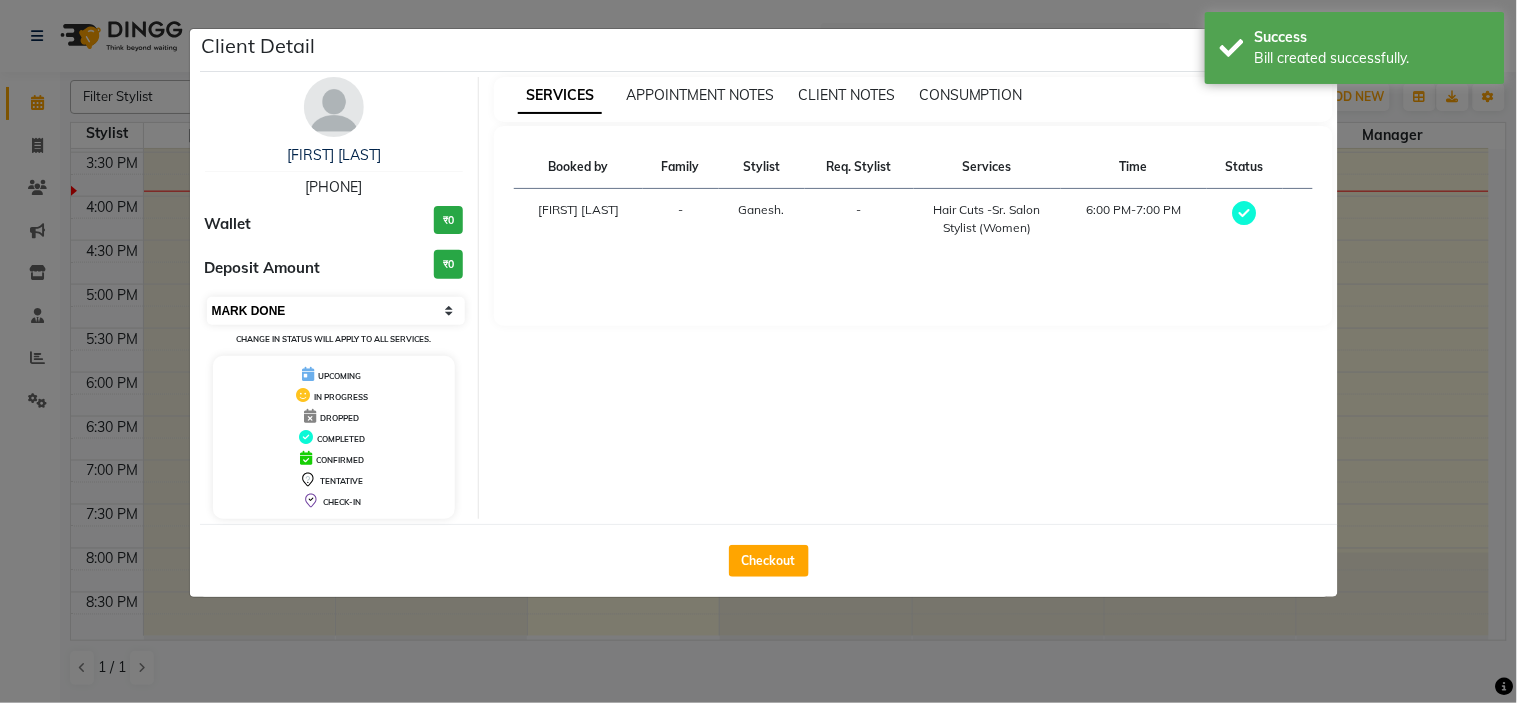 select on "5" 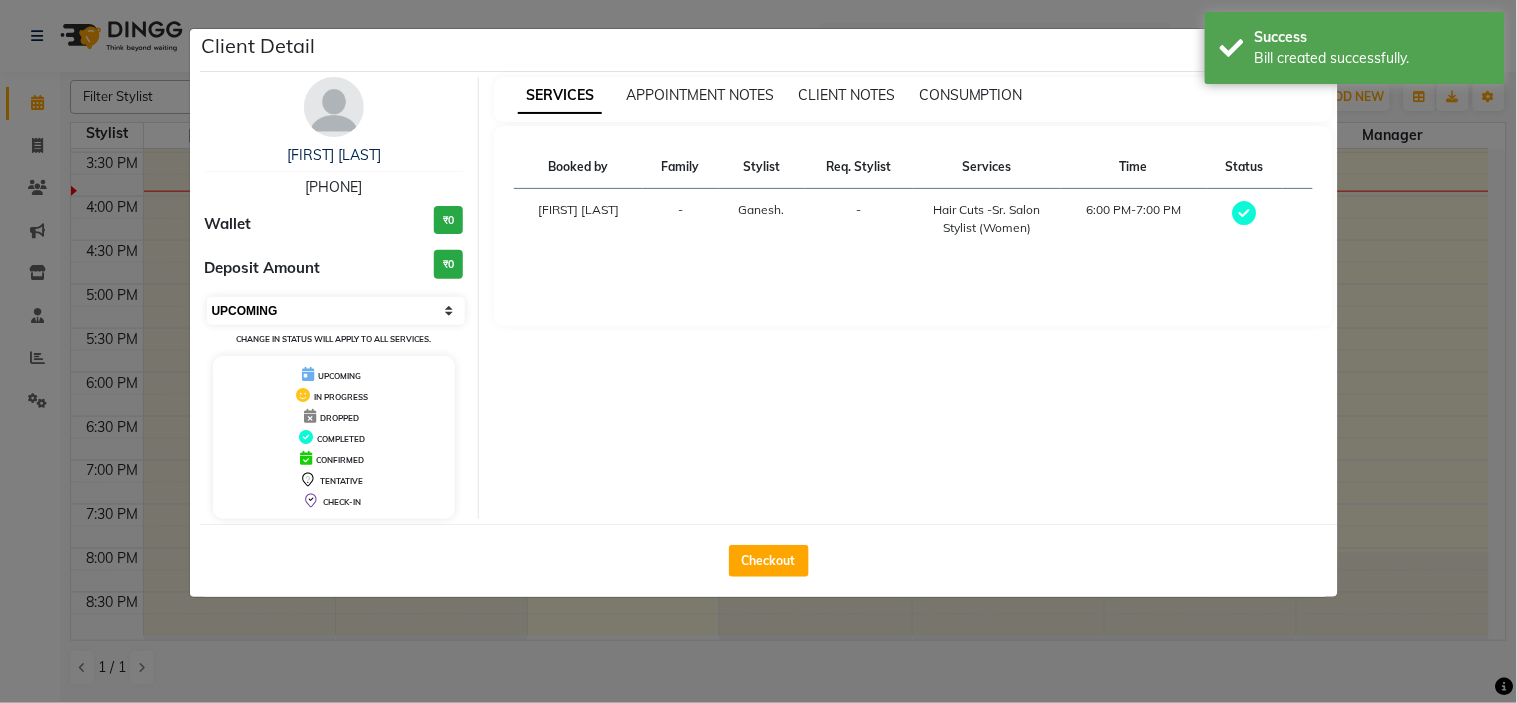 click on "Select MARK DONE UPCOMING" at bounding box center [336, 311] 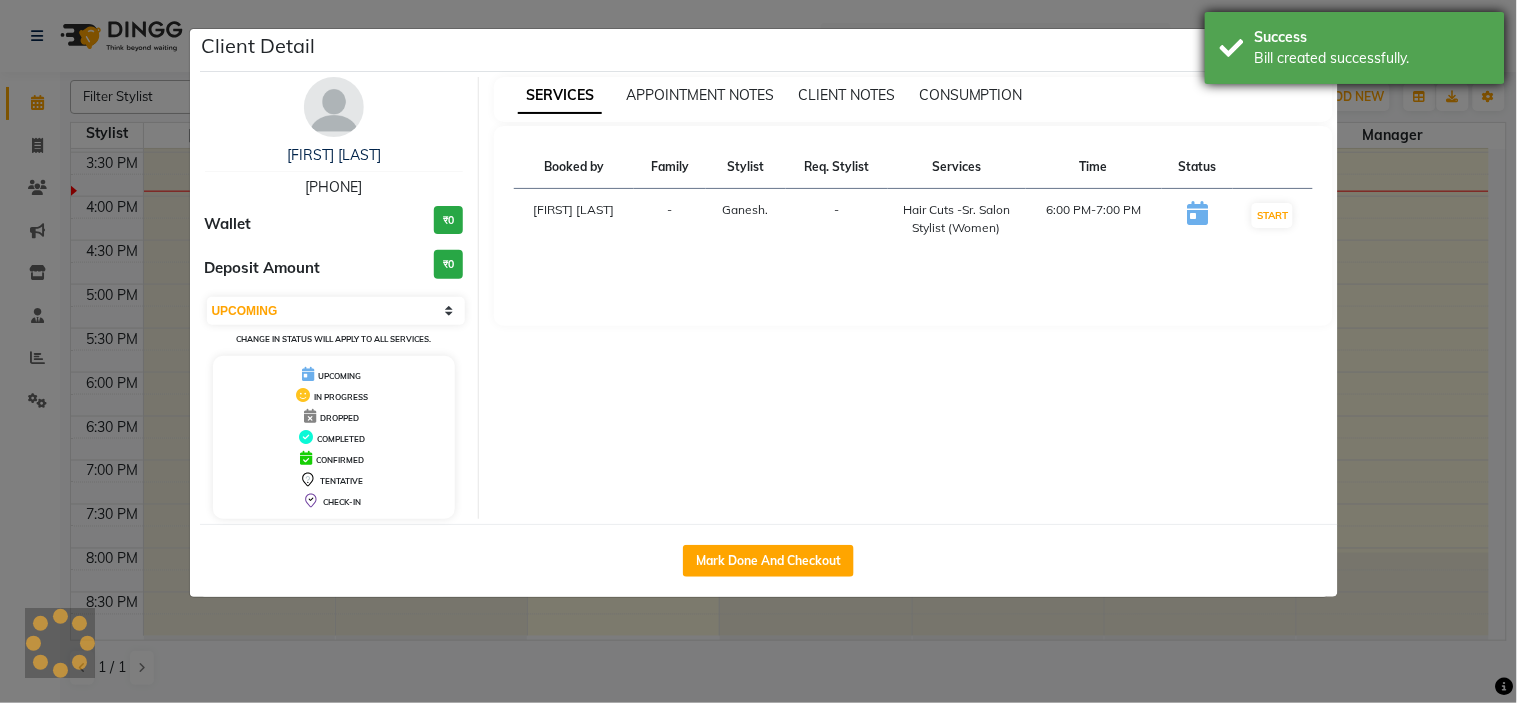 drag, startPoint x: 1247, startPoint y: 51, endPoint x: 1280, endPoint y: 44, distance: 33.734257 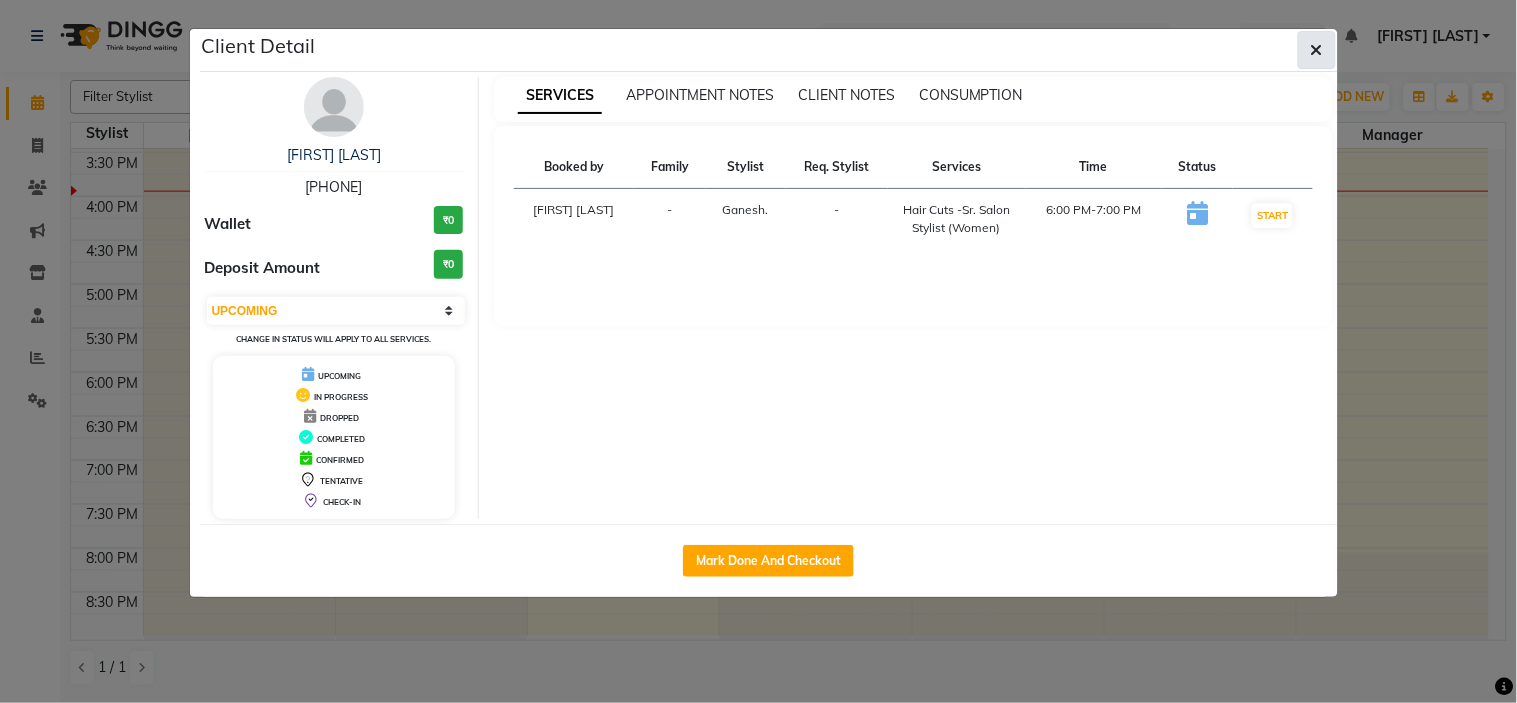 click 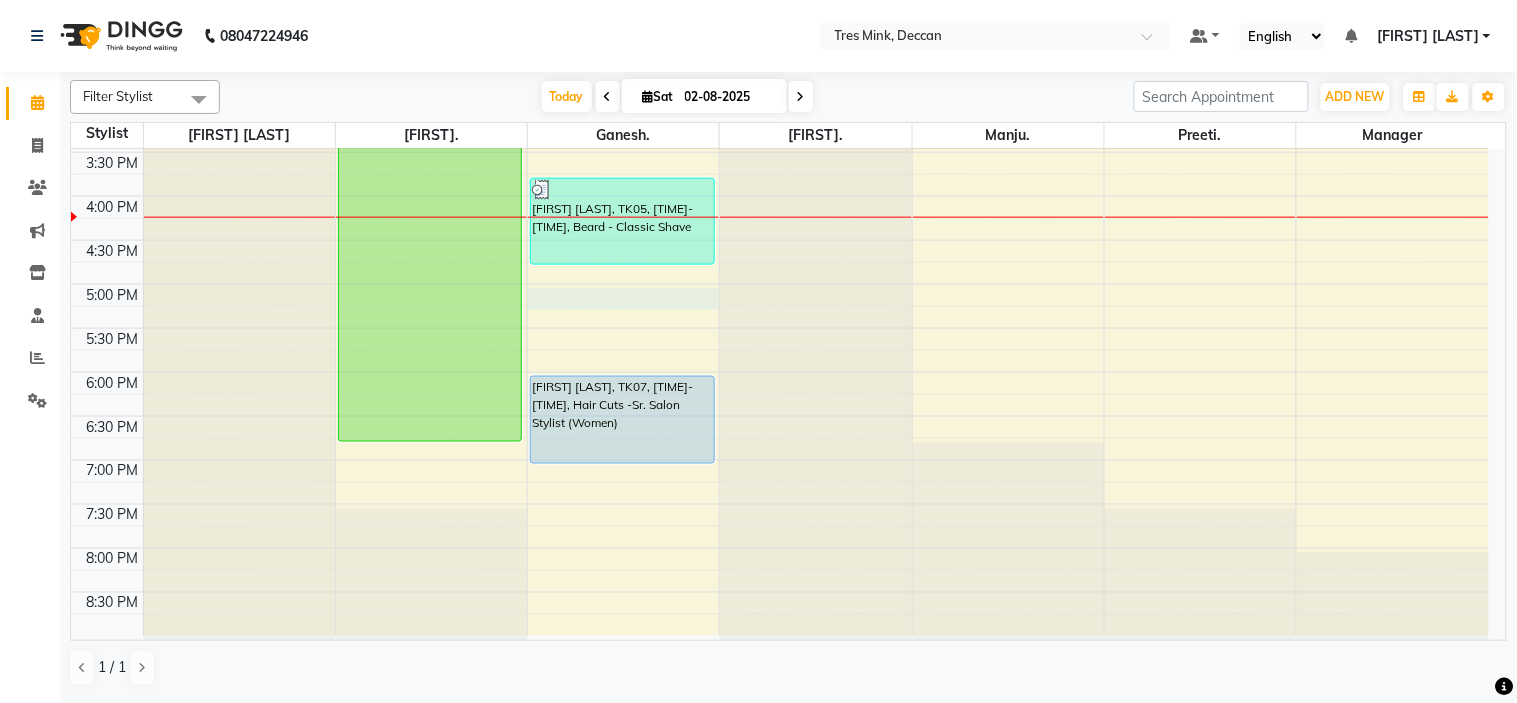 click on "8:00 AM 8:30 AM 9:00 AM 9:30 AM 10:00 AM 10:30 AM 11:00 AM 11:30 AM 12:00 PM 12:30 PM 1:00 PM 1:30 PM 2:00 PM 2:30 PM 3:00 PM 3:30 PM 4:00 PM 4:30 PM 5:00 PM 5:30 PM 6:00 PM 6:30 PM 7:00 PM 7:30 PM 8:00 PM 8:30 PM     Apoorva Karandikar, TK03, 12:30 PM-01:00 PM, Styling - shampo and conditioner     VARNIKA, TK06, 03:00 PM-06:45 PM, Highlights (Women)    shristi, TK02, 11:00 AM-11:15 AM, Styling - Blow-dry without Shampoo     Shrishti chitale, TK04, 12:00 PM-01:00 PM, Styling - Blow-dry with Shampoo     Ram Prasanth, TK05, 03:45 PM-04:45 PM, Beard - Classic Shave    Suchita Agarwal, TK07, 06:00 PM-07:00 PM, Hair Cuts -Sr. Salon Stylist (Women)" at bounding box center [780, 64] 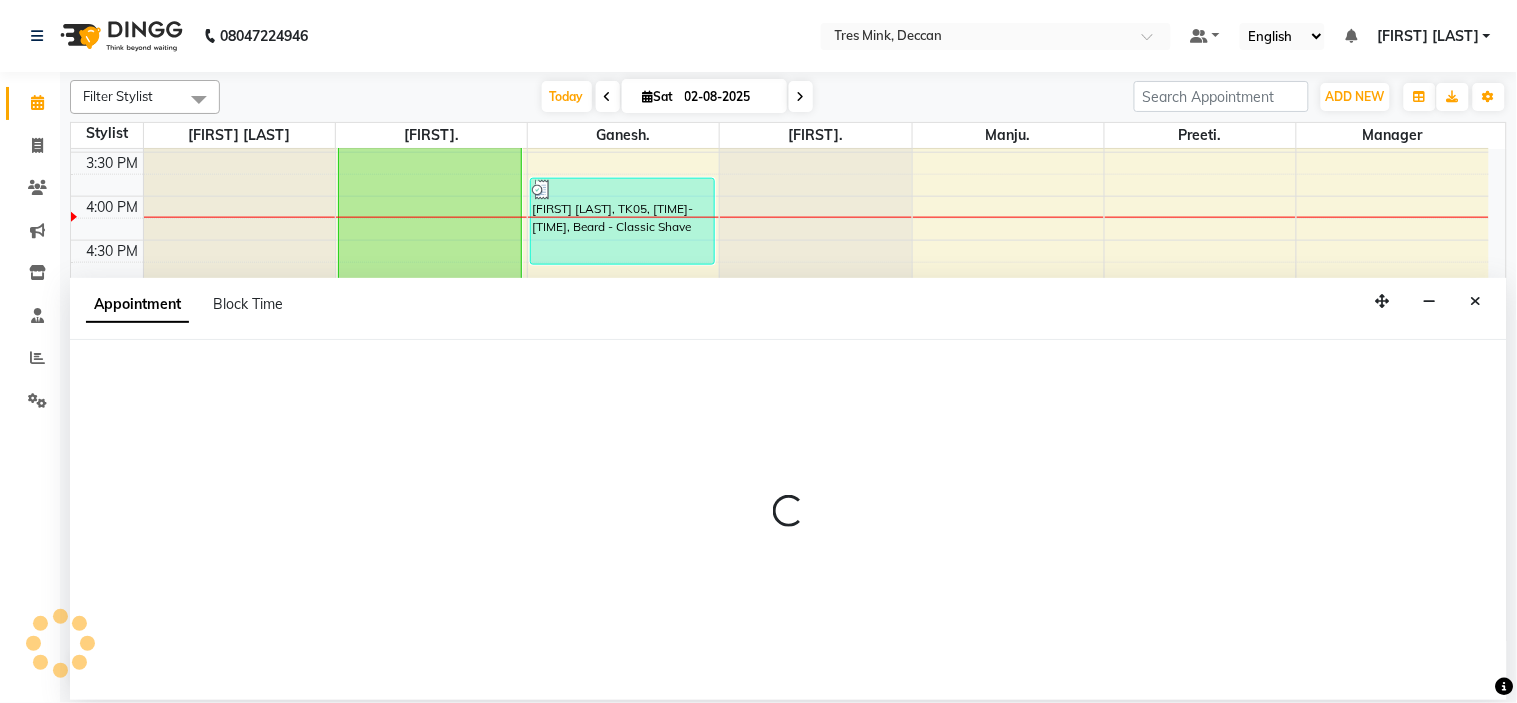 select on "59501" 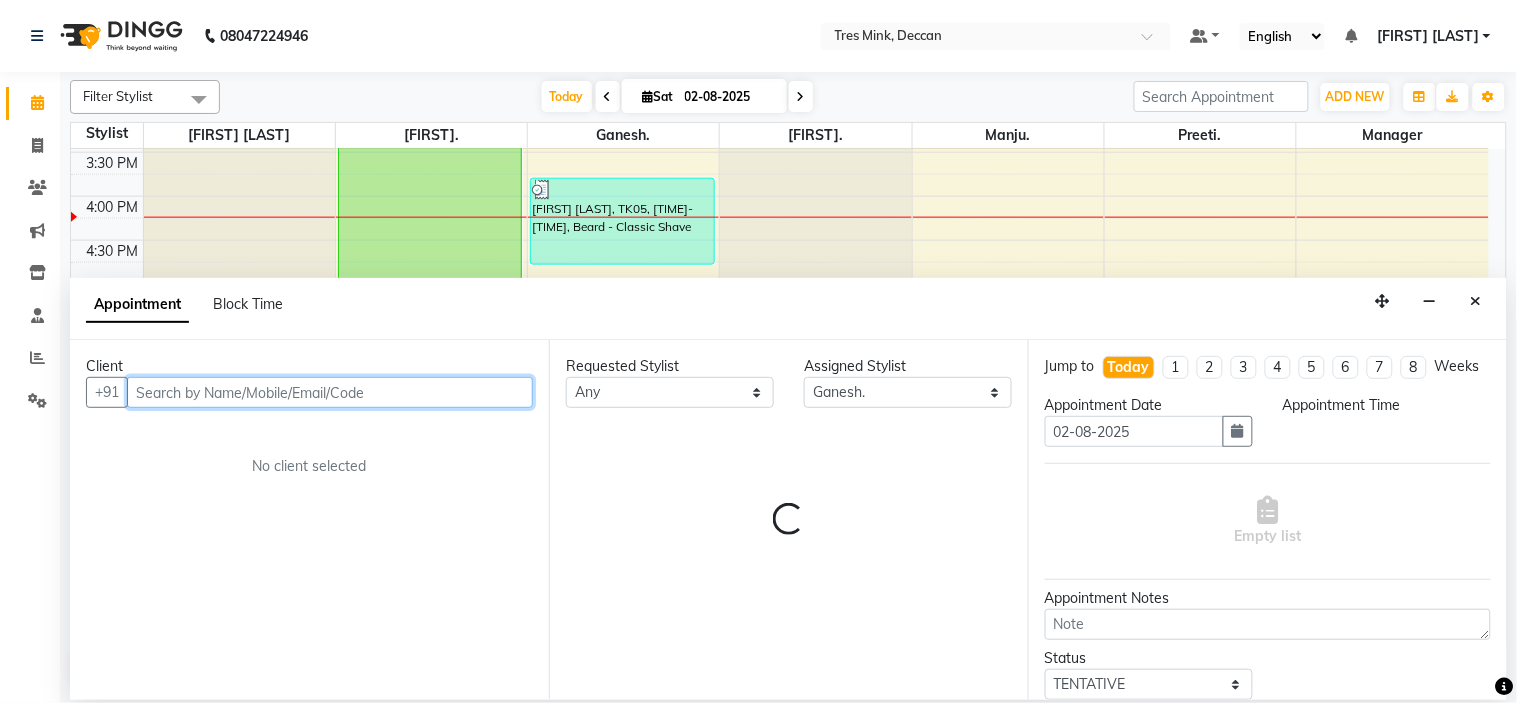 select on "1020" 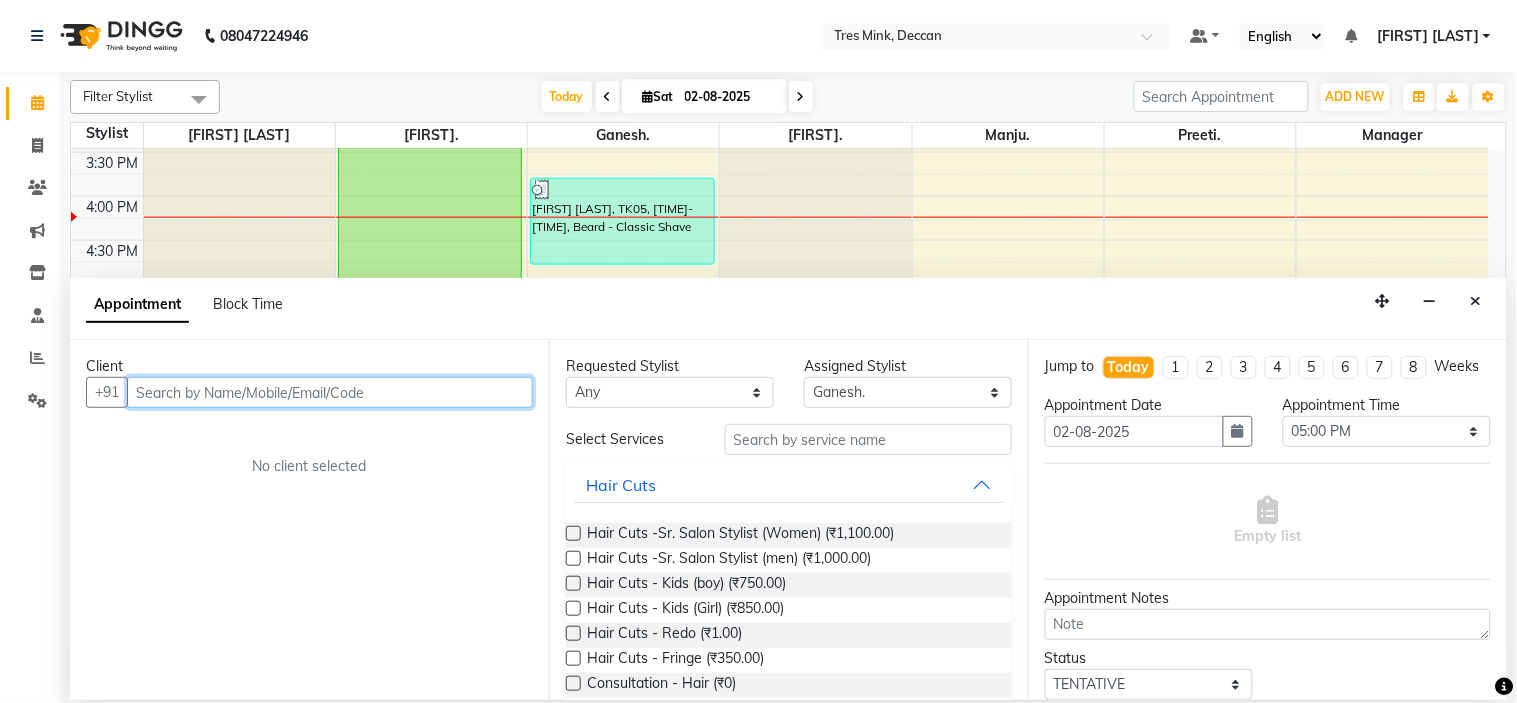 click at bounding box center [330, 392] 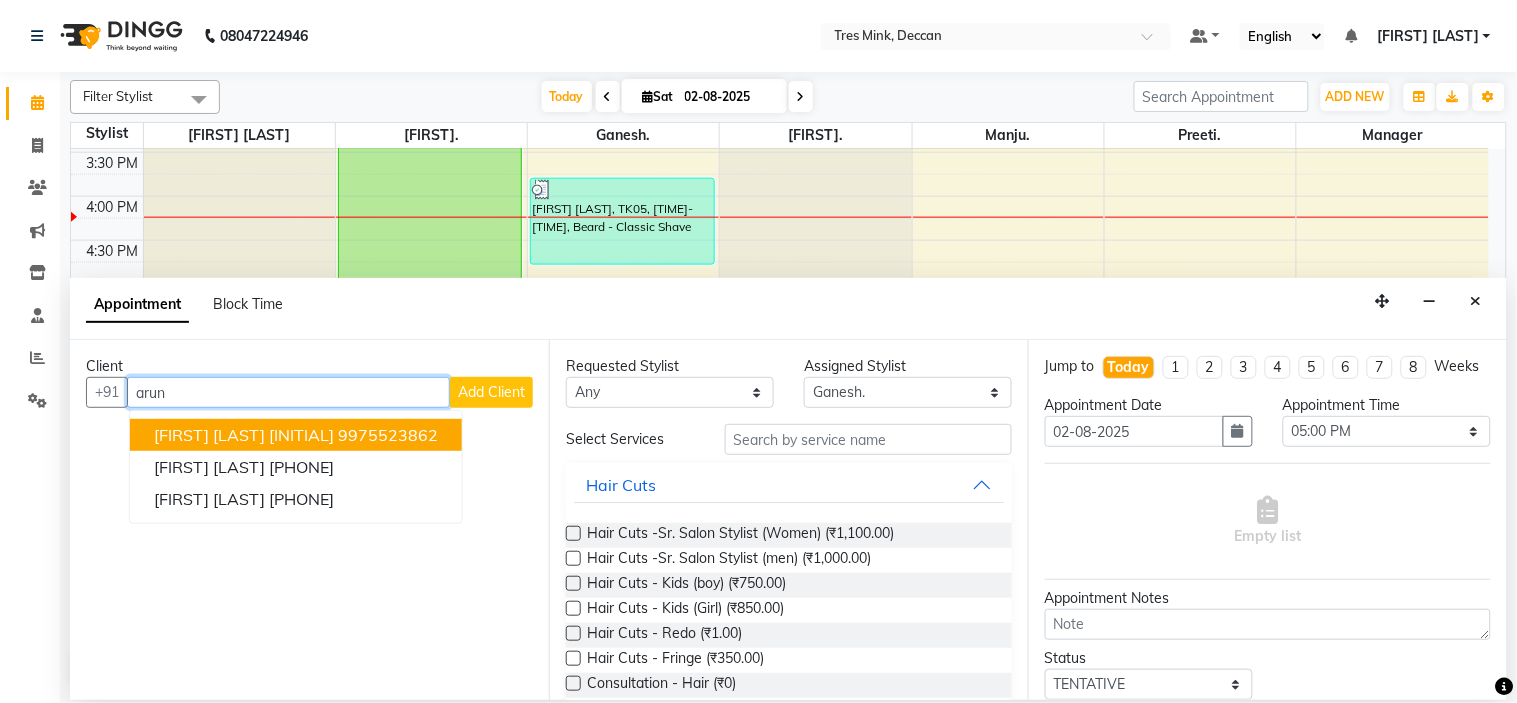click on "Sagar Arun S" at bounding box center [244, 435] 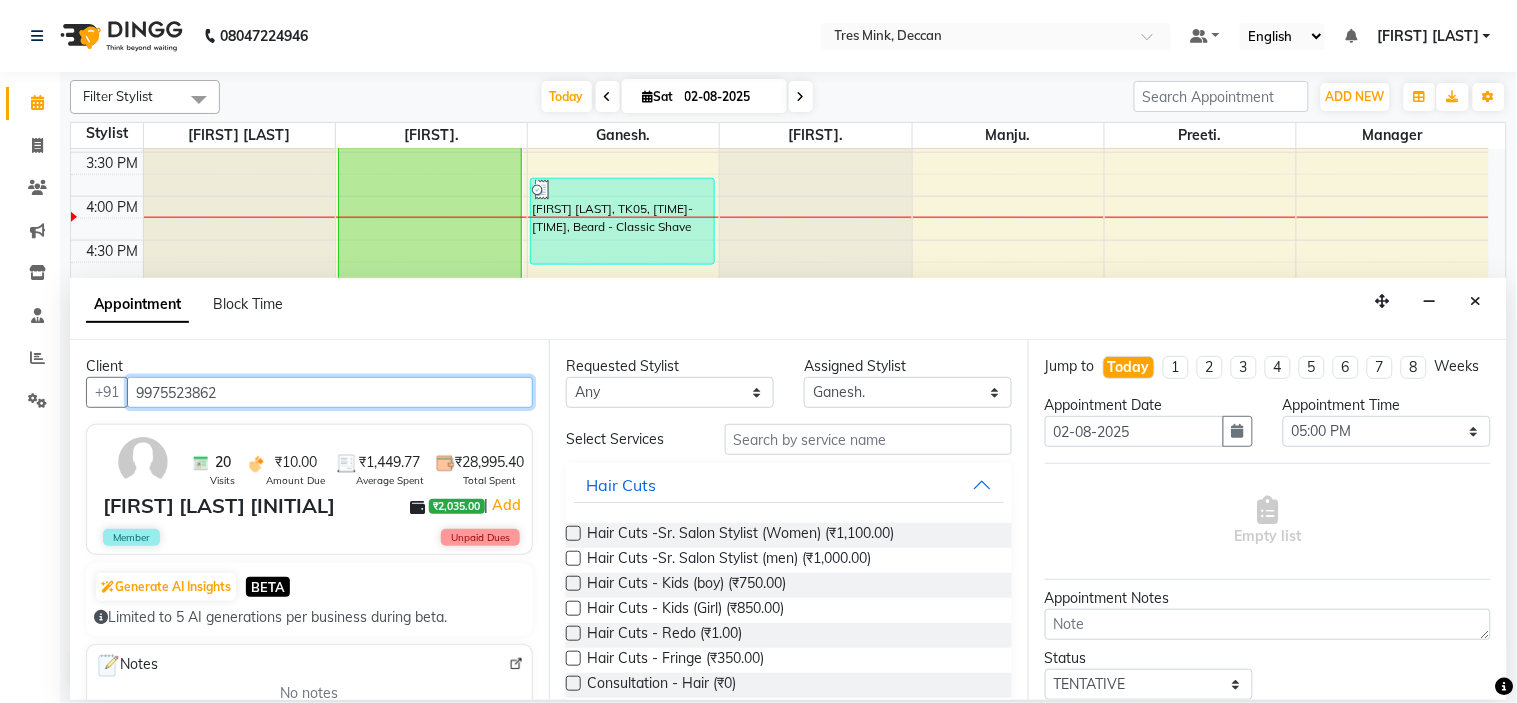 type on "9975523862" 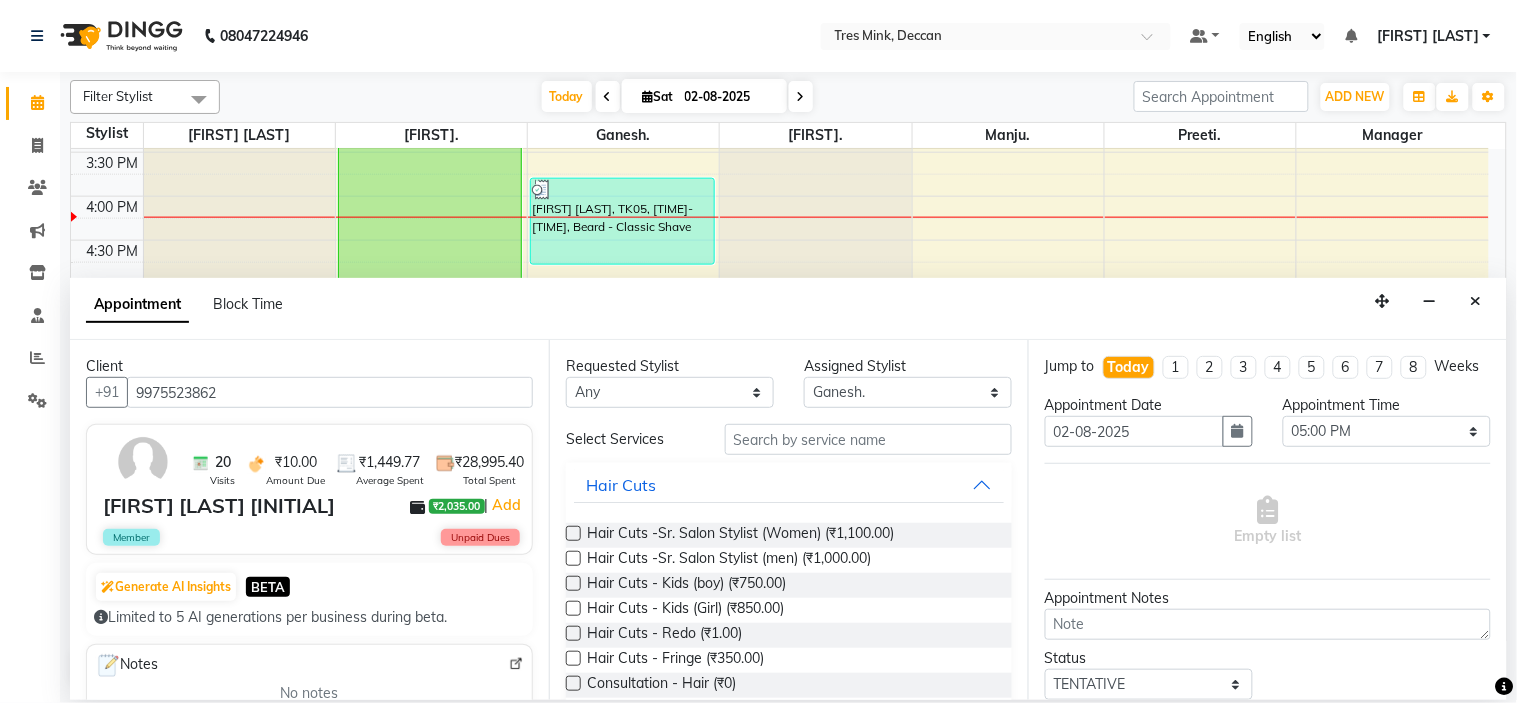 click at bounding box center (573, 558) 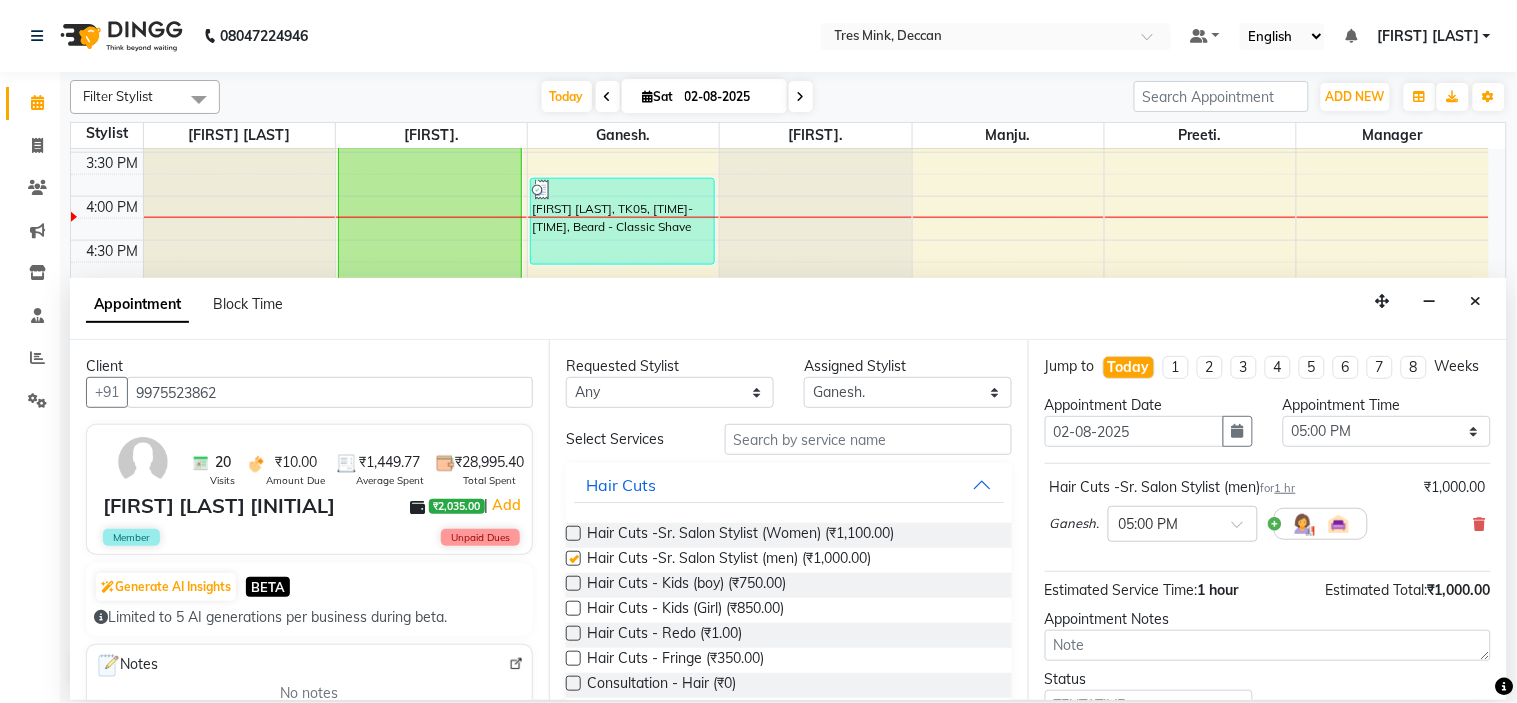 checkbox on "false" 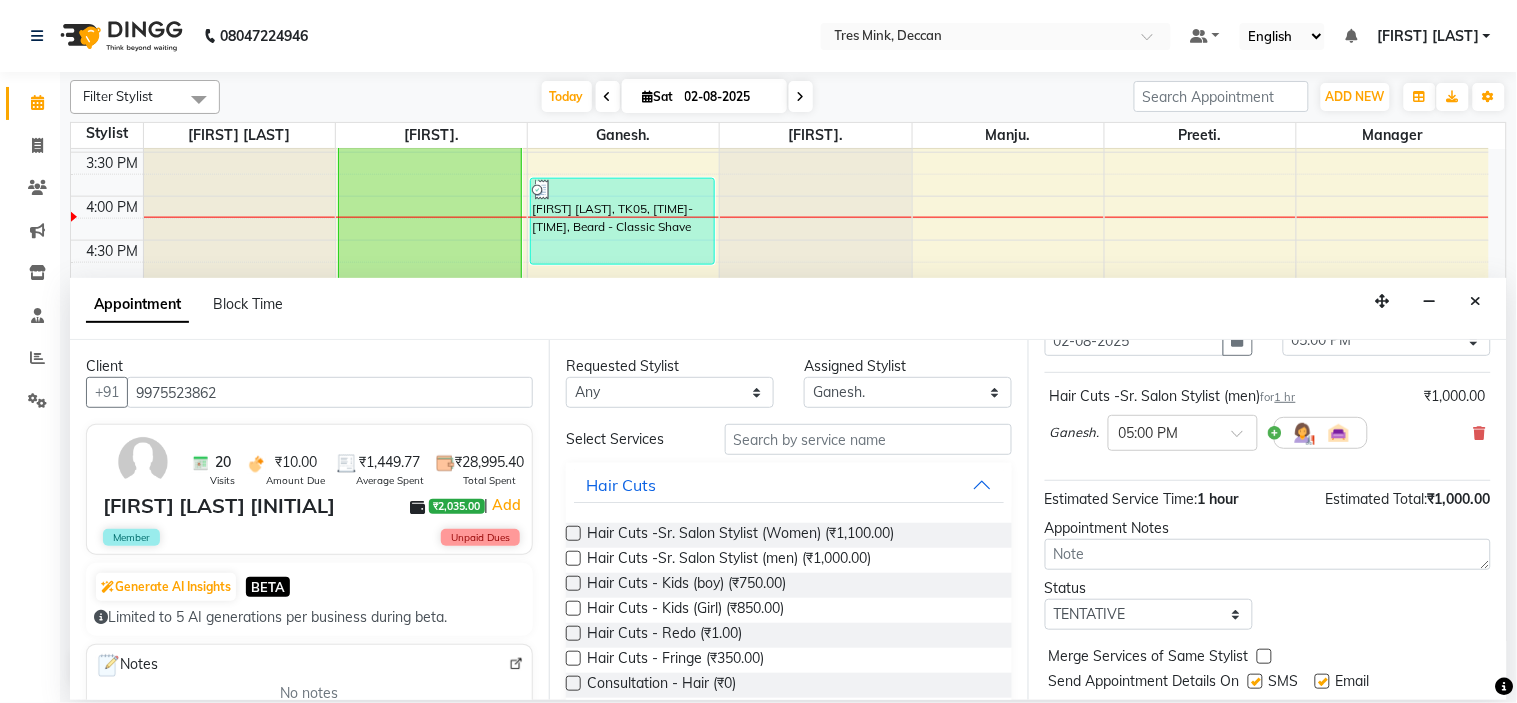 scroll, scrollTop: 166, scrollLeft: 0, axis: vertical 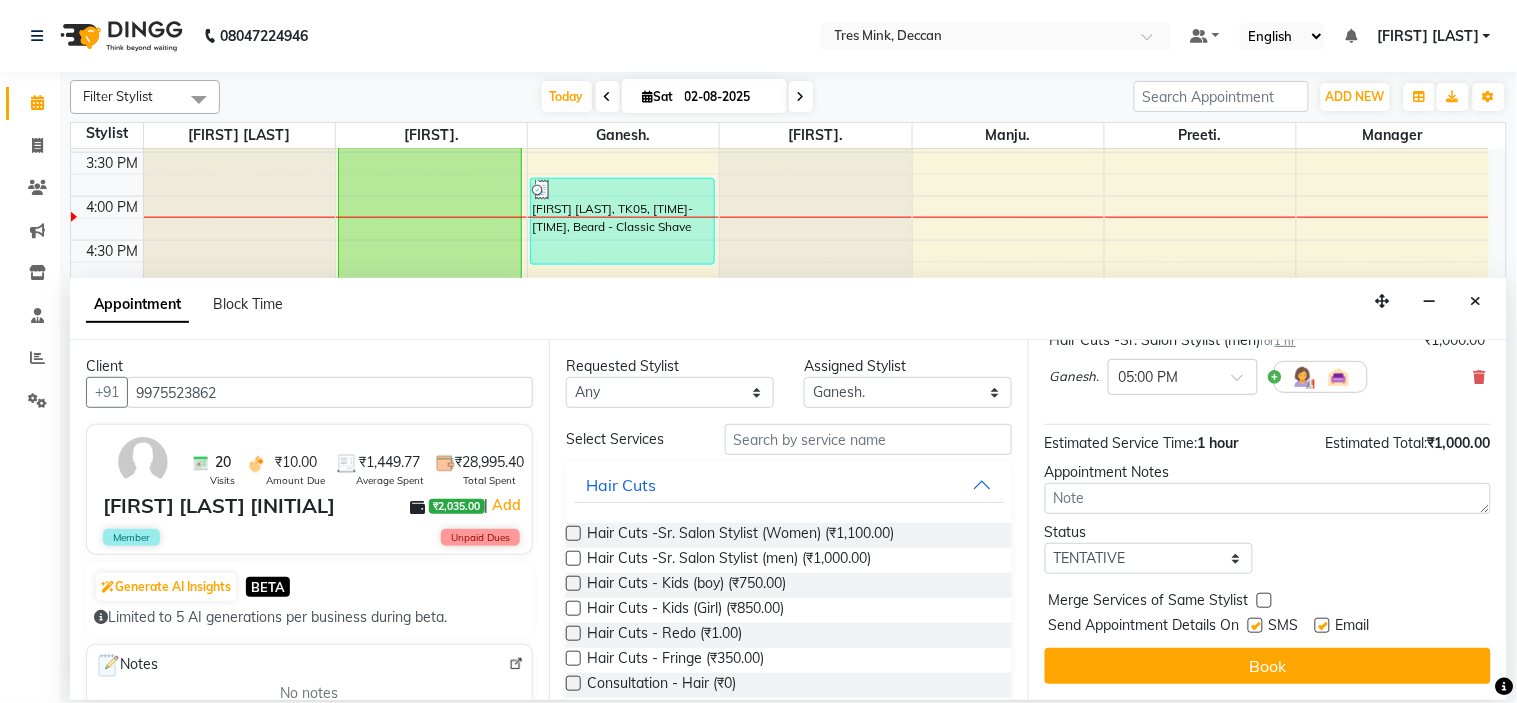 click on "Book" at bounding box center (1268, 666) 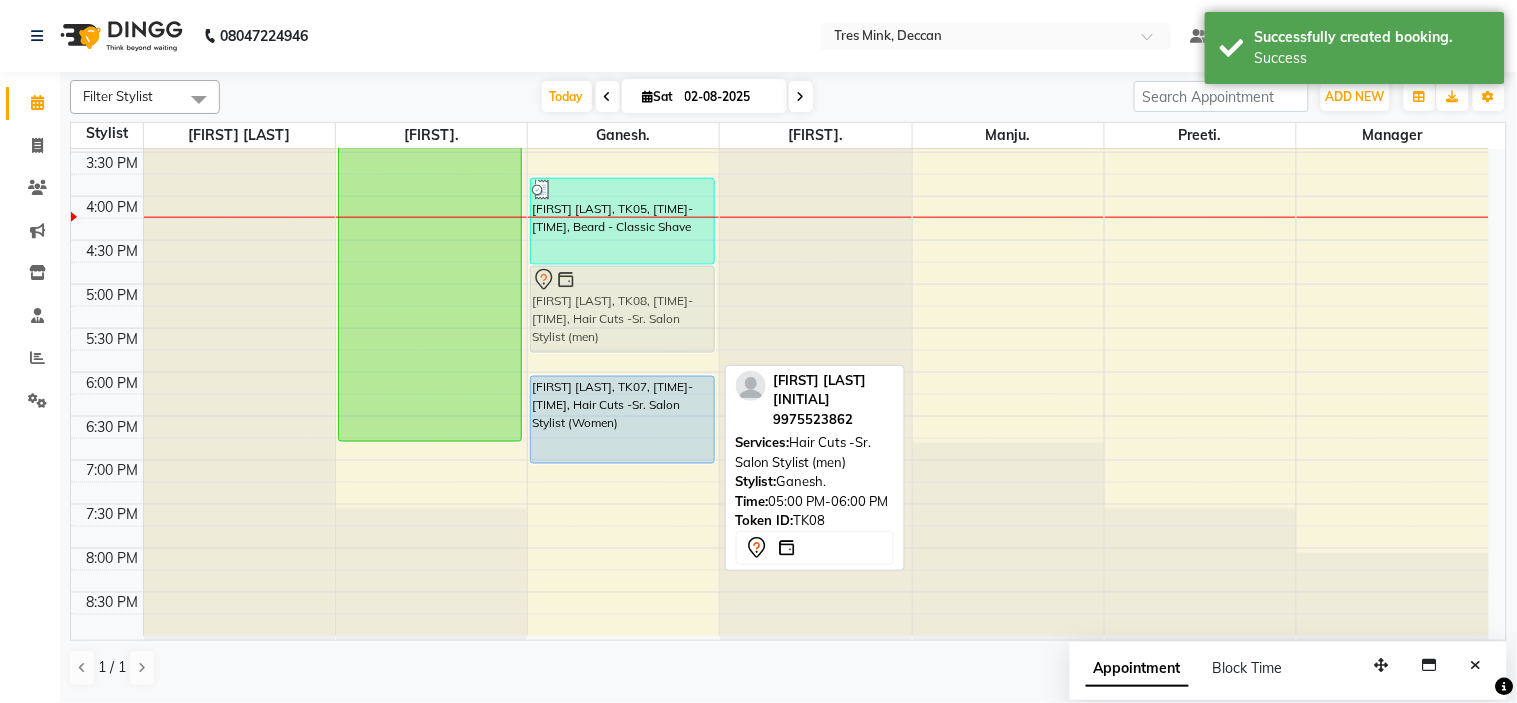 drag, startPoint x: 596, startPoint y: 337, endPoint x: 607, endPoint y: 320, distance: 20.248457 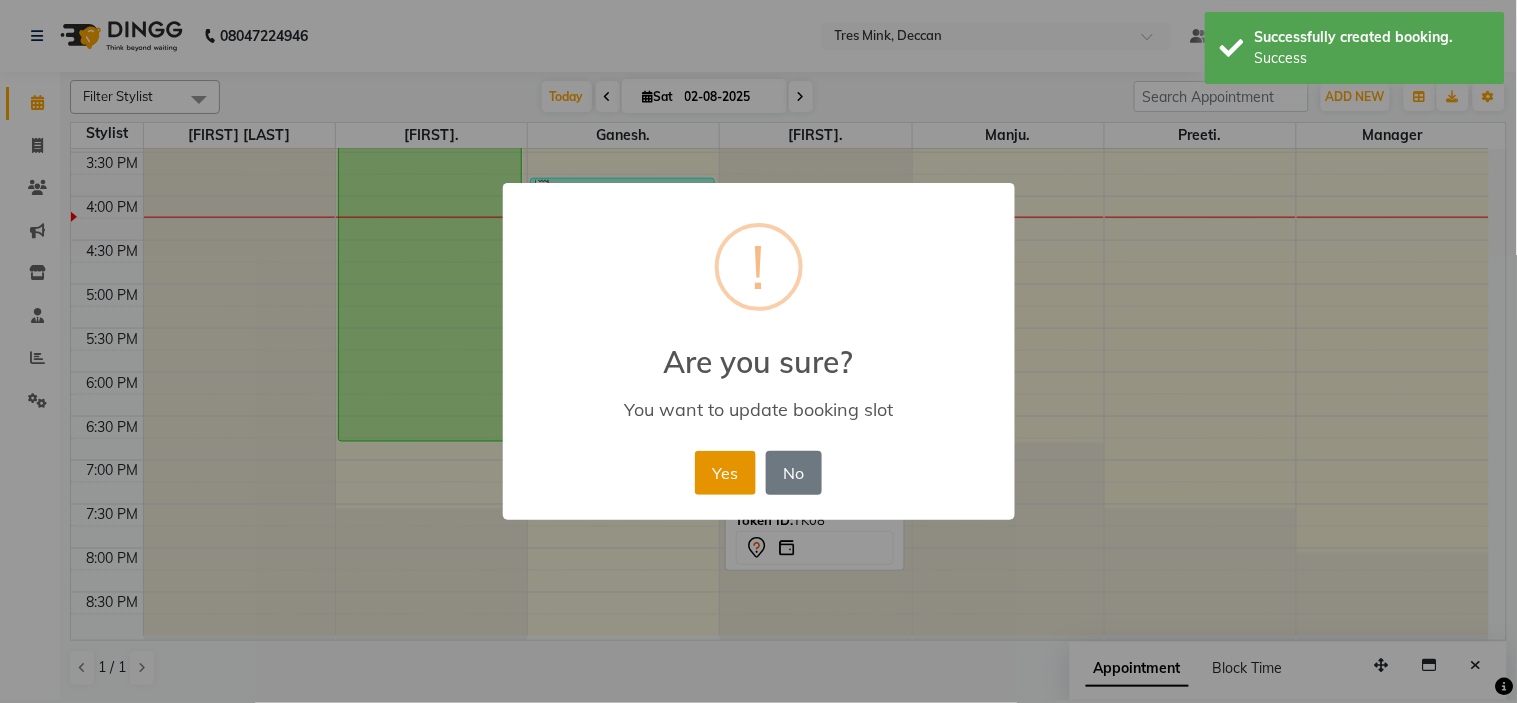click on "Yes" at bounding box center [725, 473] 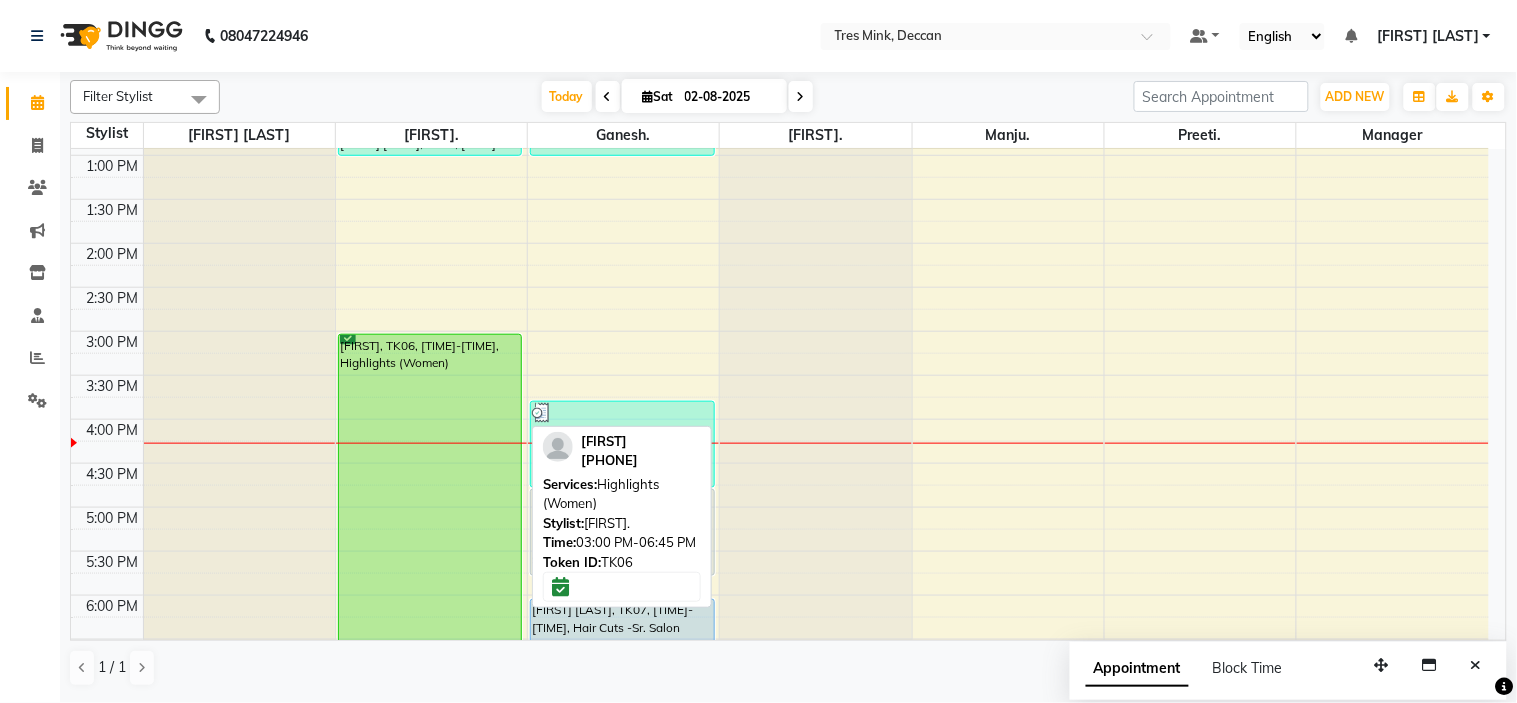 scroll, scrollTop: 545, scrollLeft: 0, axis: vertical 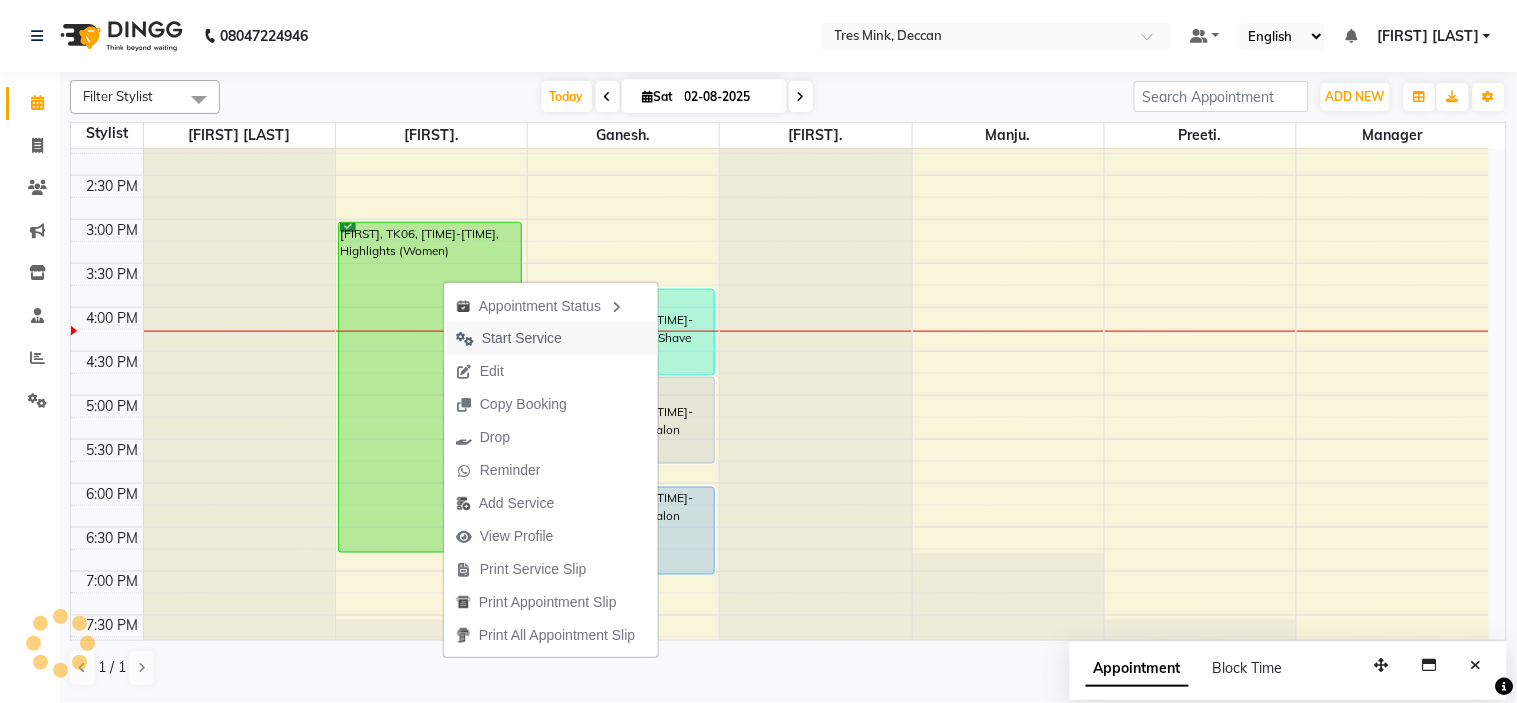 click on "Start Service" at bounding box center [522, 338] 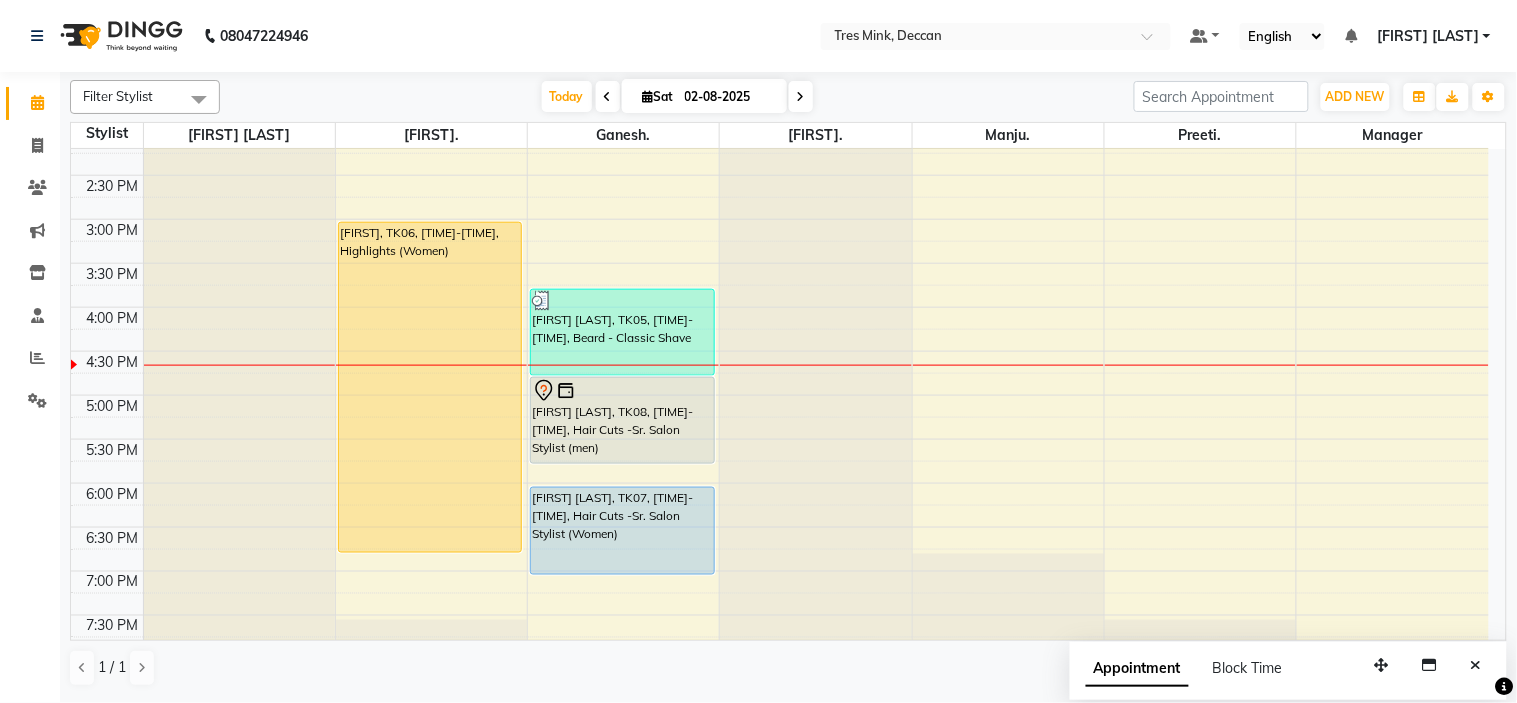 scroll, scrollTop: 656, scrollLeft: 0, axis: vertical 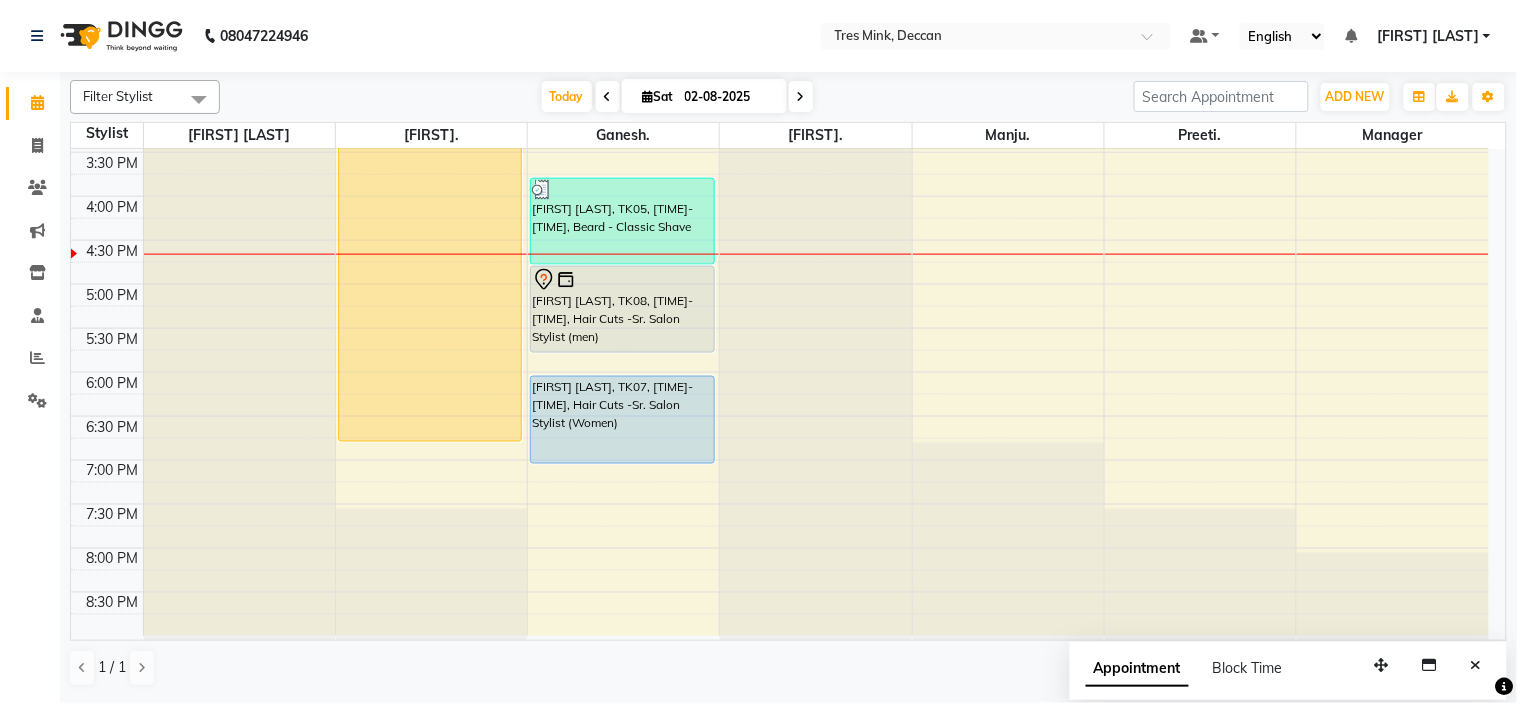click on "8:00 AM 8:30 AM 9:00 AM 9:30 AM 10:00 AM 10:30 AM 11:00 AM 11:30 AM 12:00 PM 12:30 PM 1:00 PM 1:30 PM 2:00 PM 2:30 PM 3:00 PM 3:30 PM 4:00 PM 4:30 PM 5:00 PM 5:30 PM 6:00 PM 6:30 PM 7:00 PM 7:30 PM 8:00 PM 8:30 PM     Apoorva Karandikar, TK03, 12:30 PM-01:00 PM, Styling - shampo and conditioner    VARNIKA, TK06, 03:00 PM-06:45 PM, Highlights (Women)    shristi, TK02, 11:00 AM-11:15 AM, Styling - Blow-dry without Shampoo     Shrishti chitale, TK04, 12:00 PM-01:00 PM, Styling - Blow-dry with Shampoo     Ram Prasanth, TK05, 03:45 PM-04:45 PM, Beard - Classic Shave             Sagar Arun S, TK08, 04:45 PM-05:45 PM, Hair Cuts -Sr. Salon Stylist (men)    Suchita Agarwal, TK07, 06:00 PM-07:00 PM, Hair Cuts -Sr. Salon Stylist (Women)" at bounding box center (780, 64) 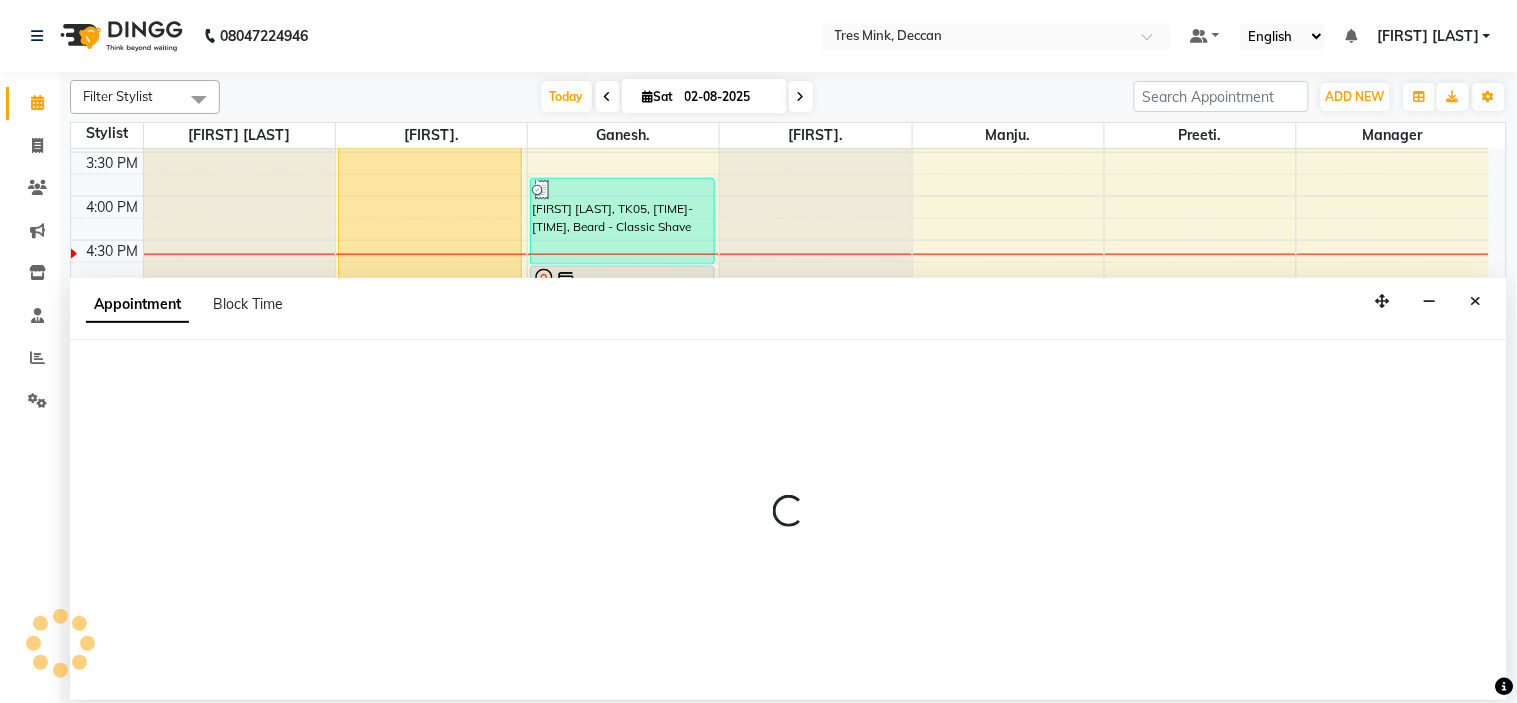 select on "59501" 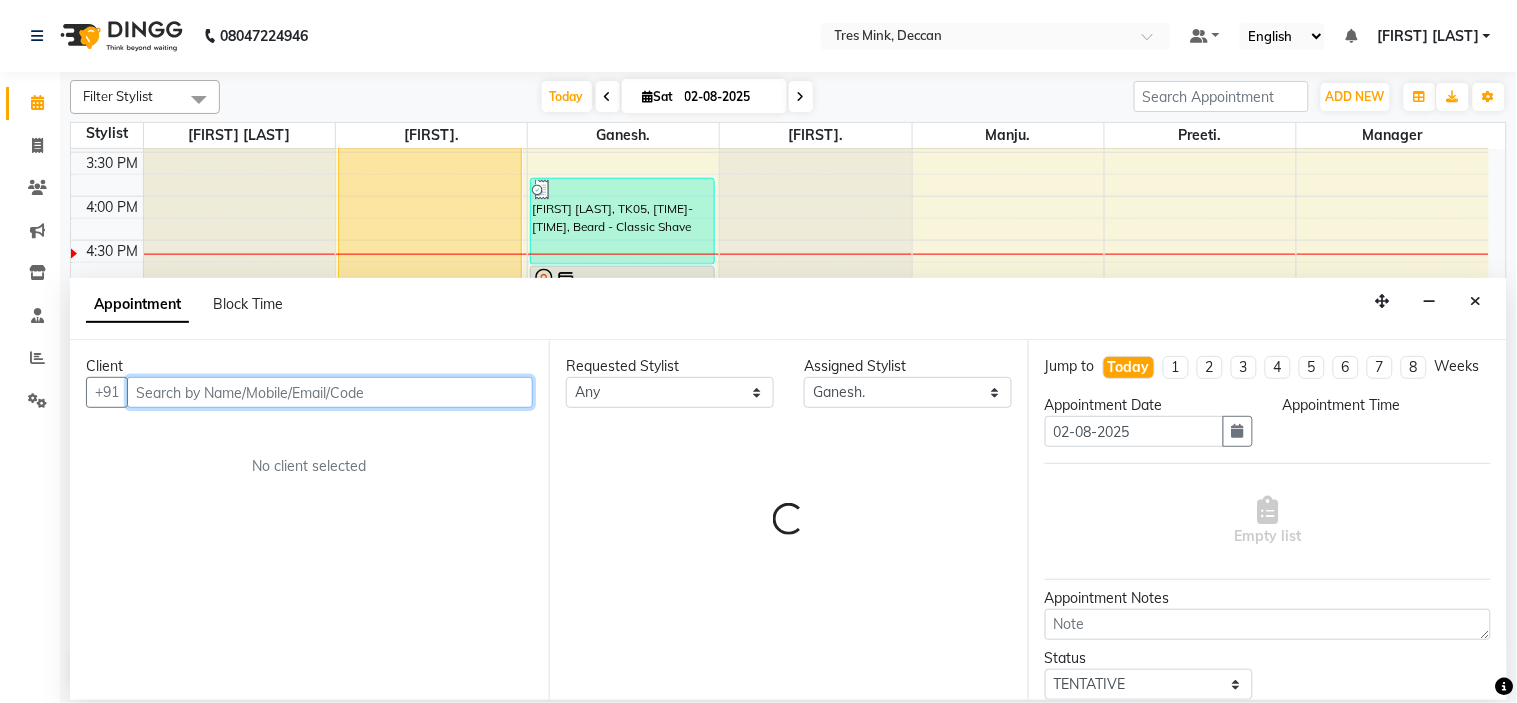 select on "1140" 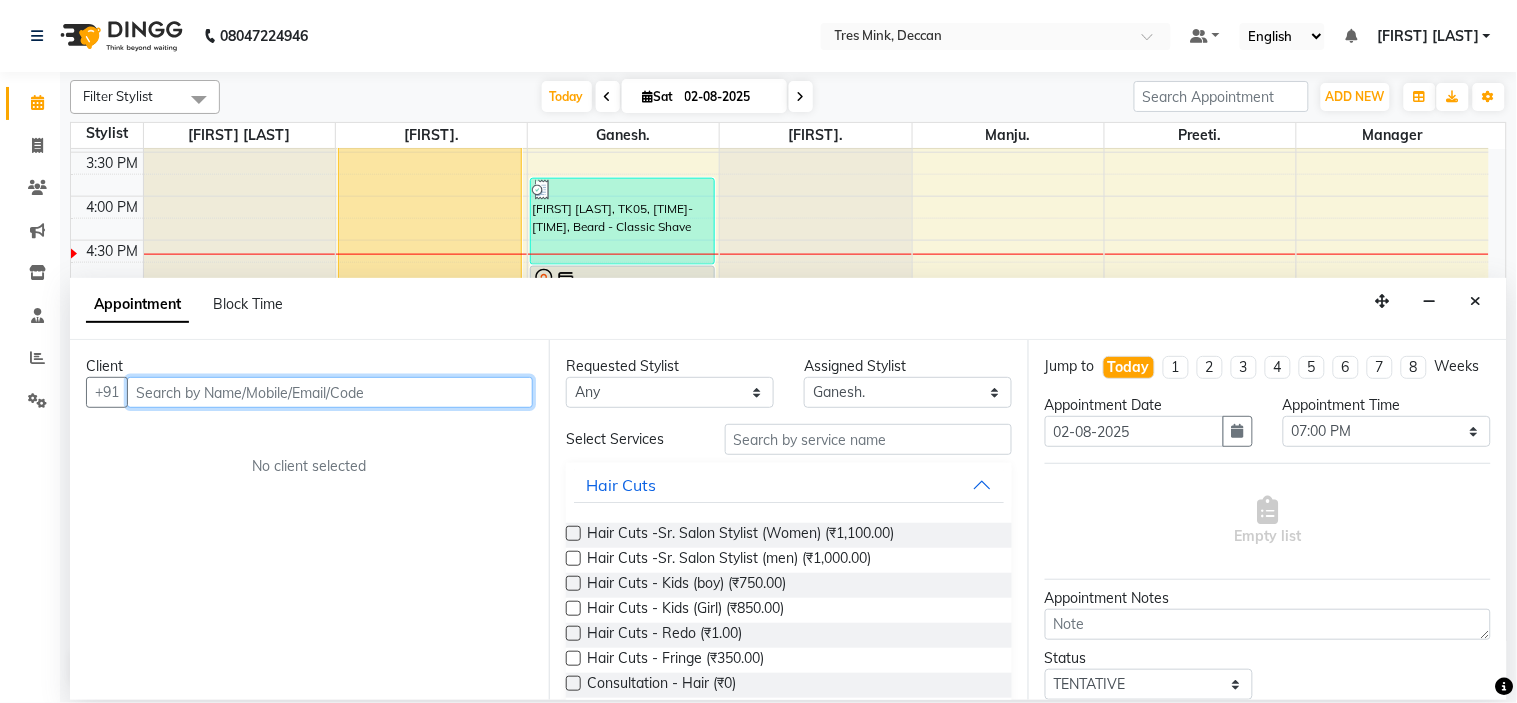 click at bounding box center [330, 392] 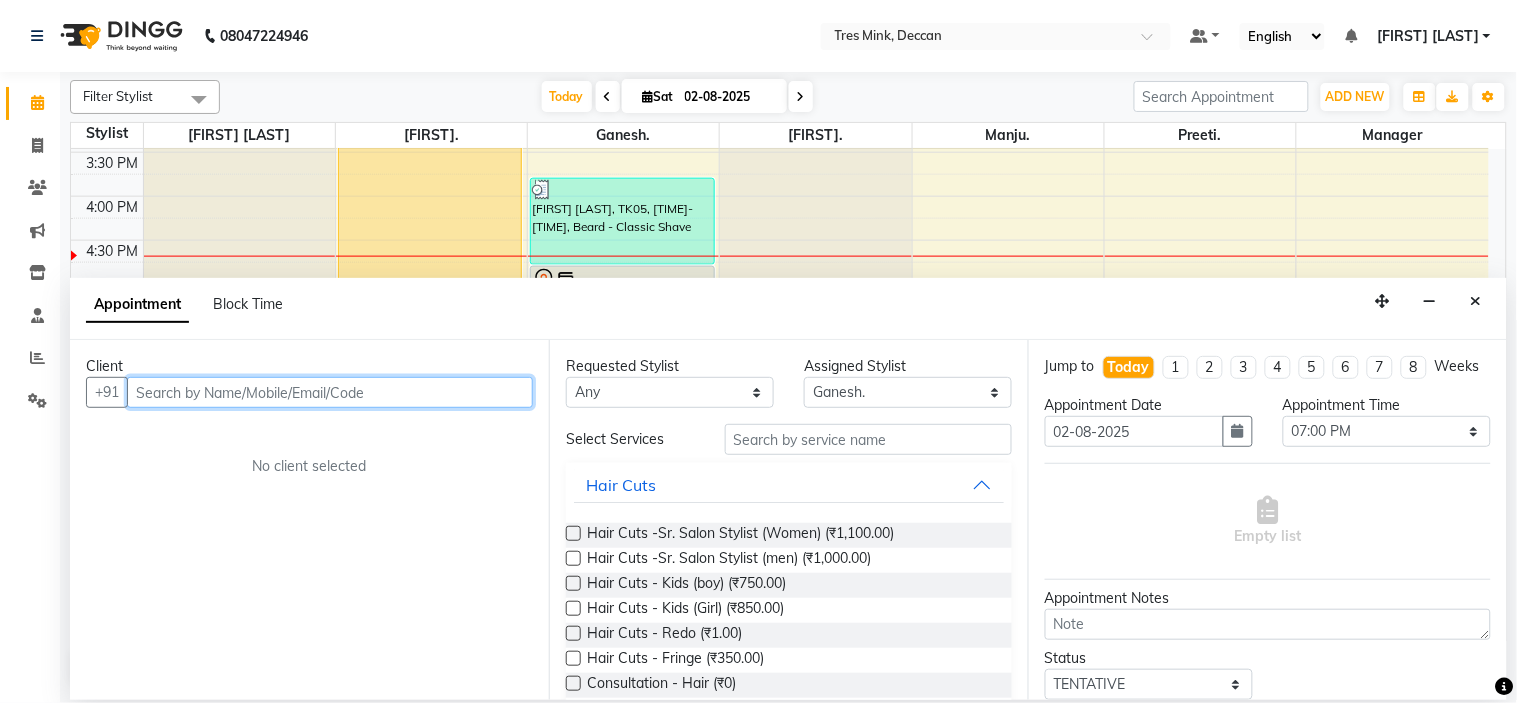 click at bounding box center [330, 392] 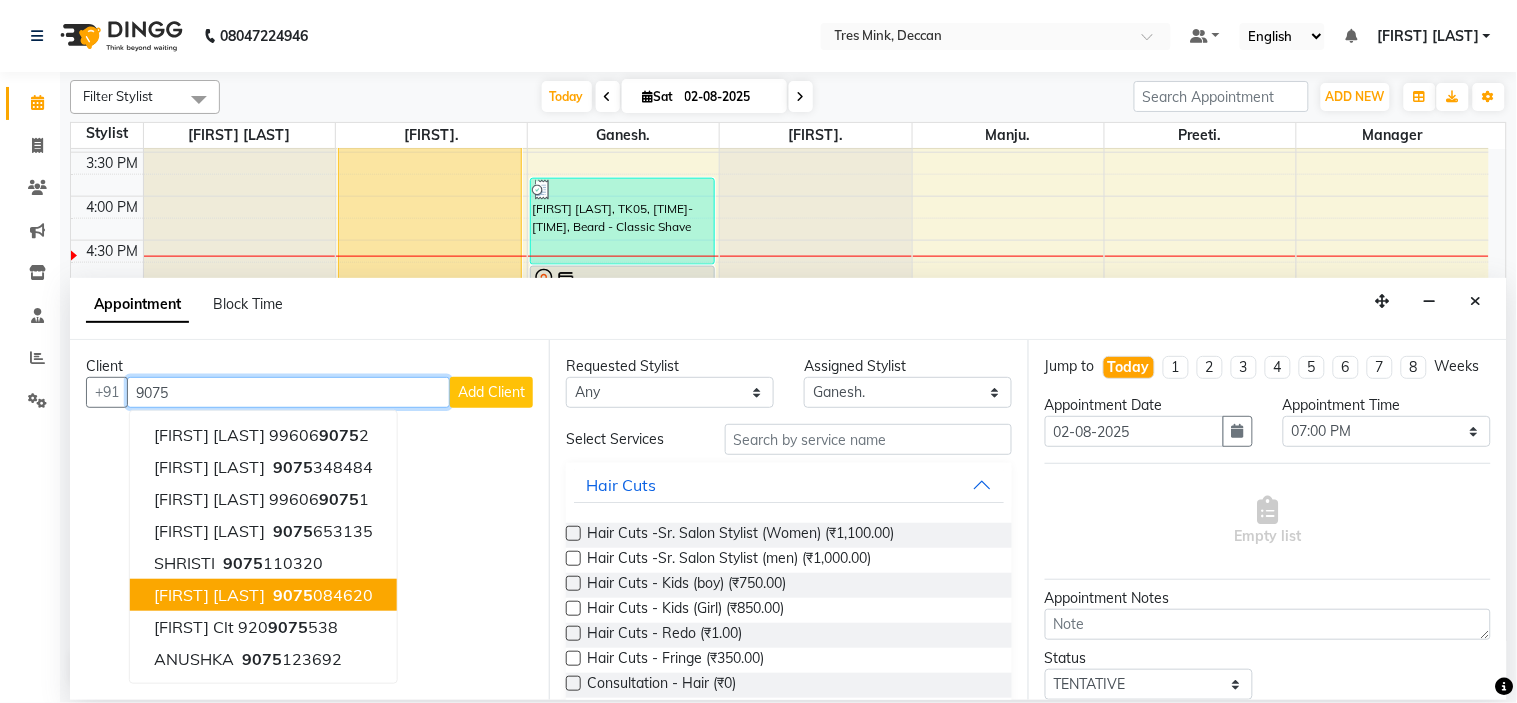 click on "Apoorva Natu" at bounding box center (209, 595) 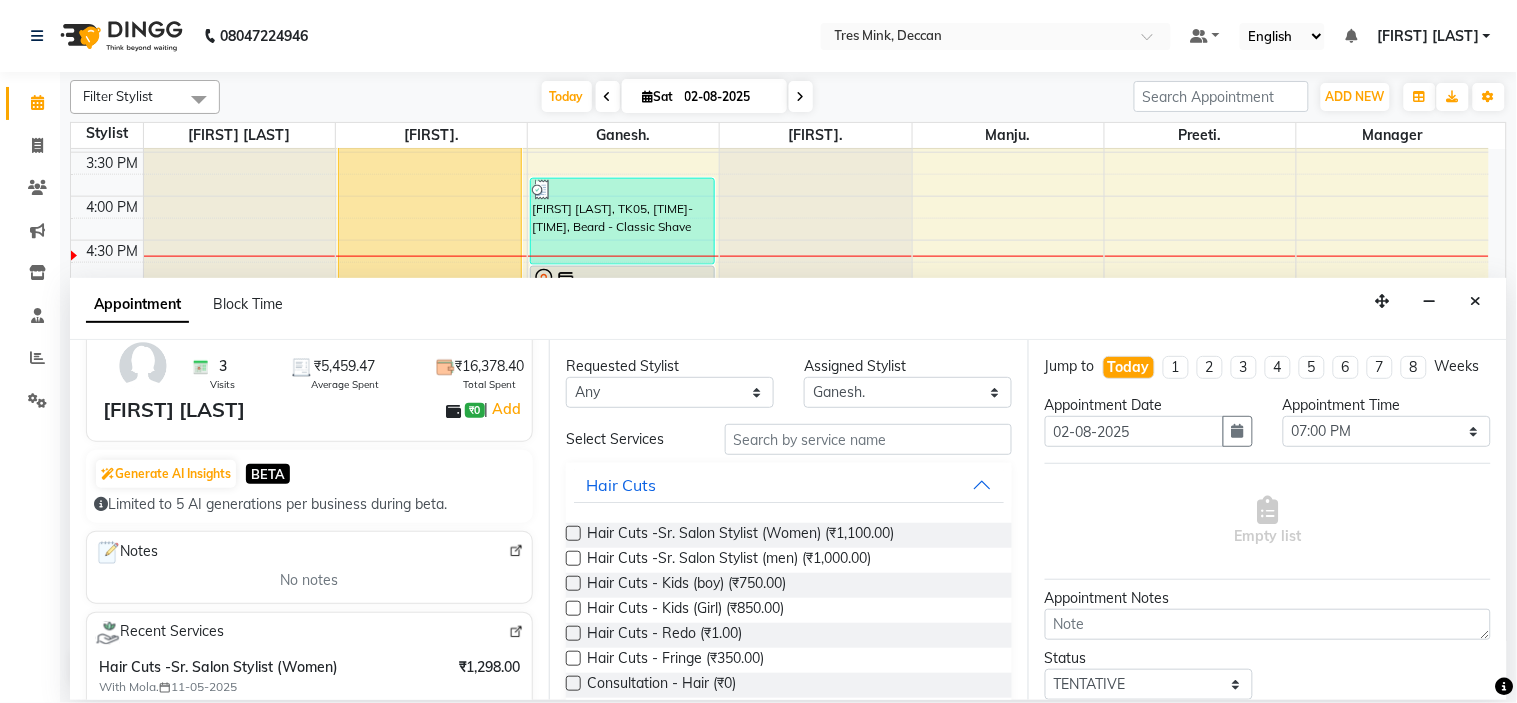 scroll, scrollTop: 222, scrollLeft: 0, axis: vertical 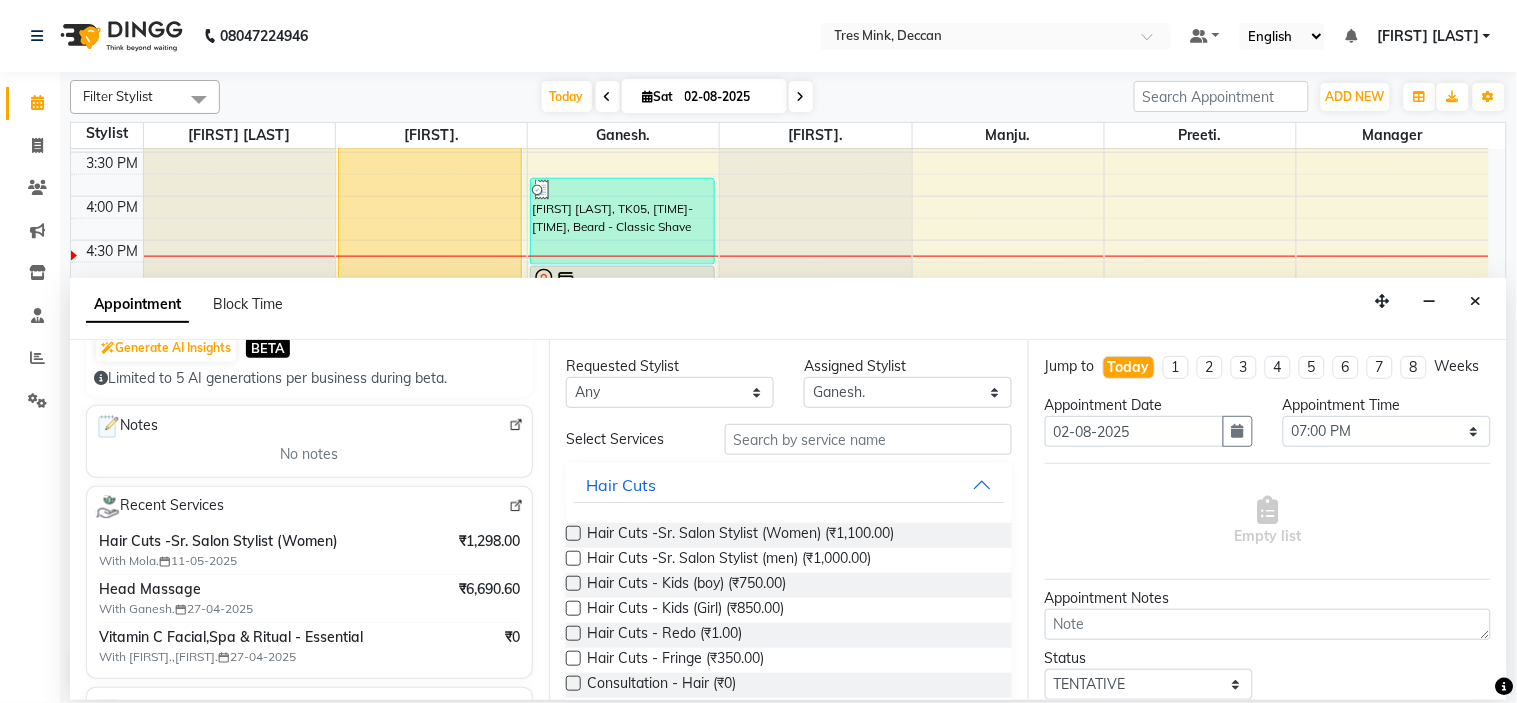 type on "9075084620" 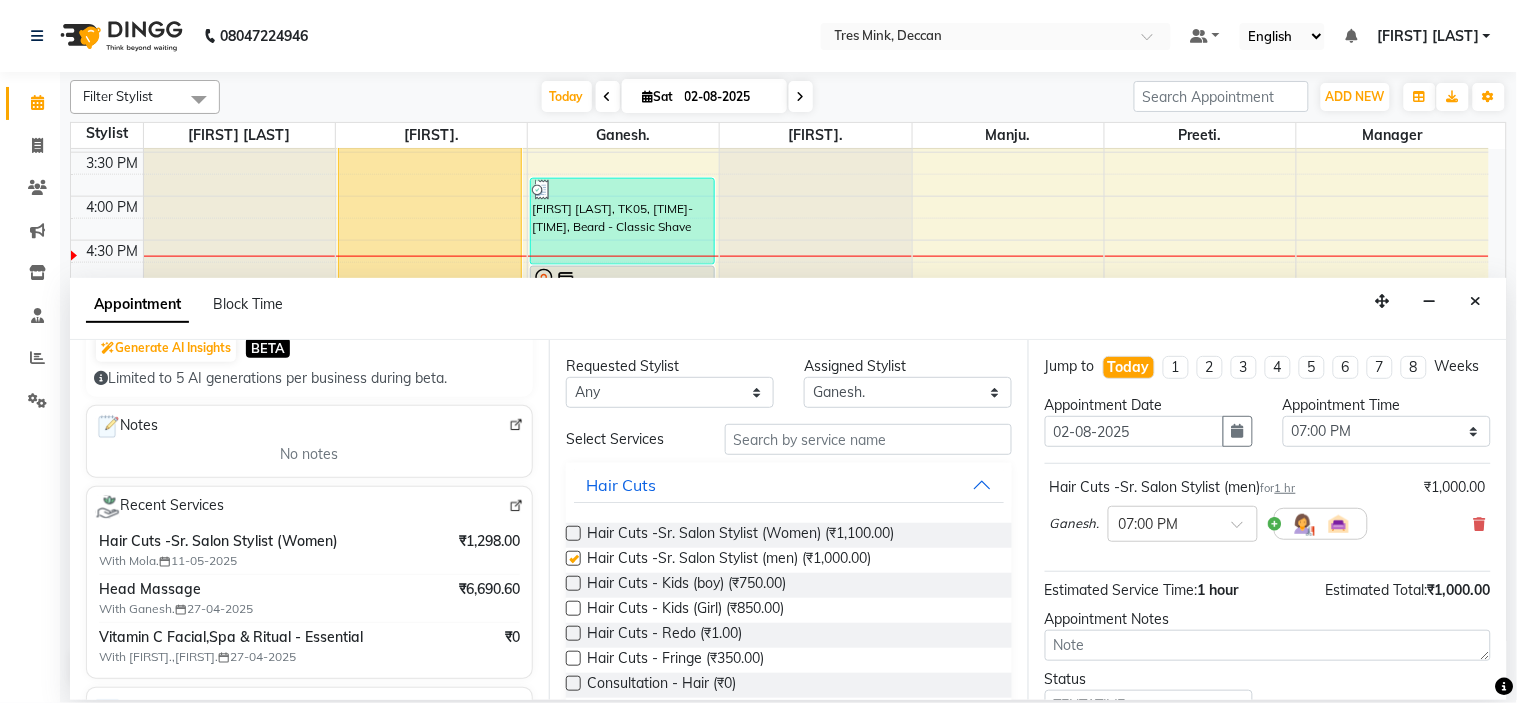 checkbox on "false" 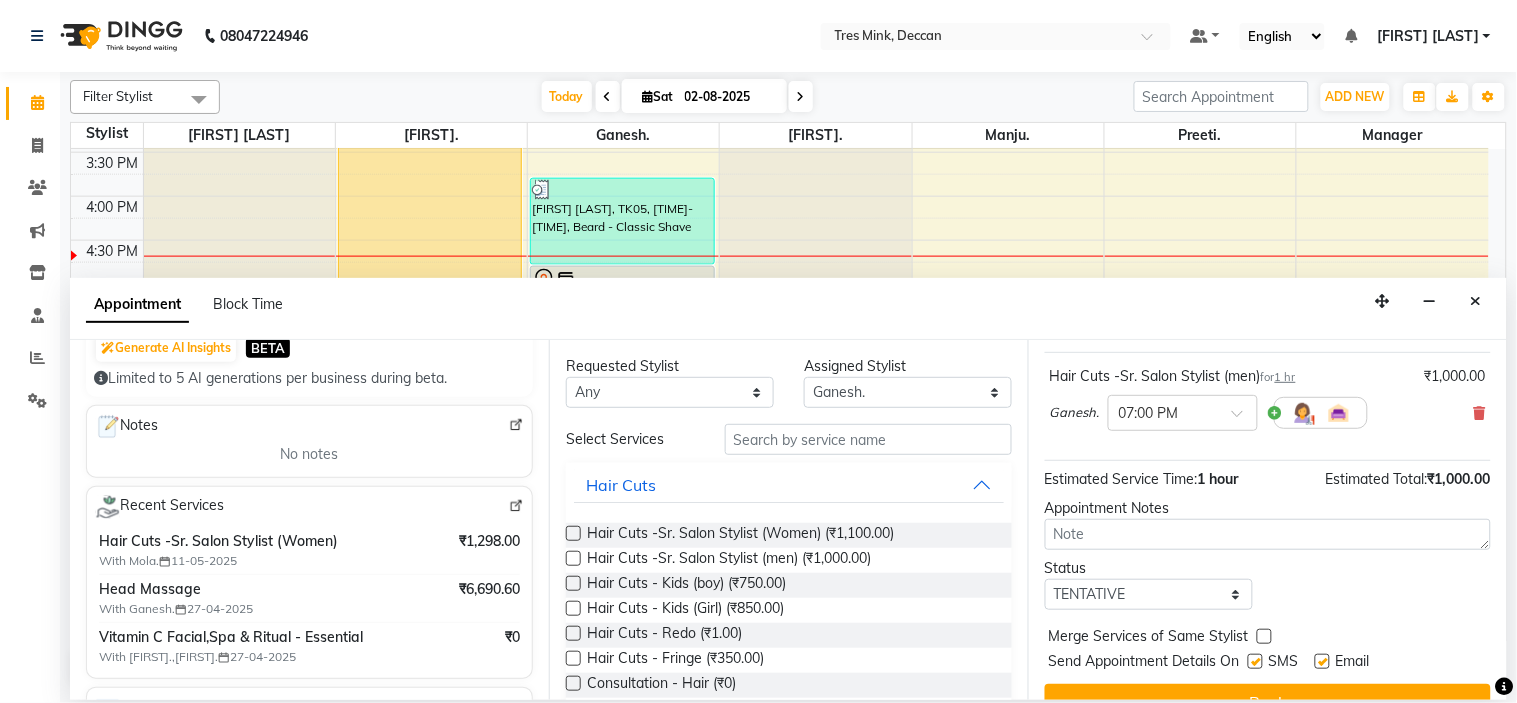 scroll, scrollTop: 166, scrollLeft: 0, axis: vertical 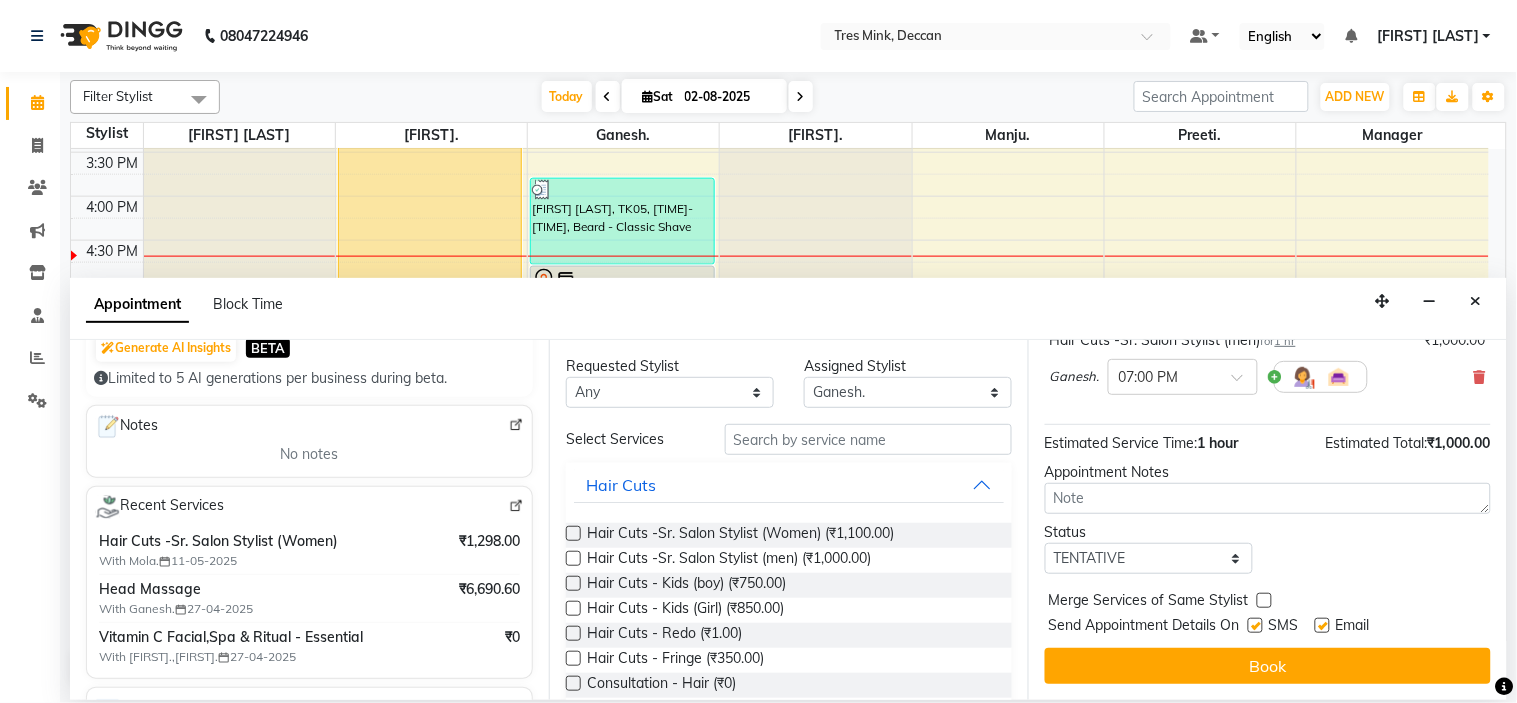 drag, startPoint x: 1101, startPoint y: 660, endPoint x: 1088, endPoint y: 652, distance: 15.264338 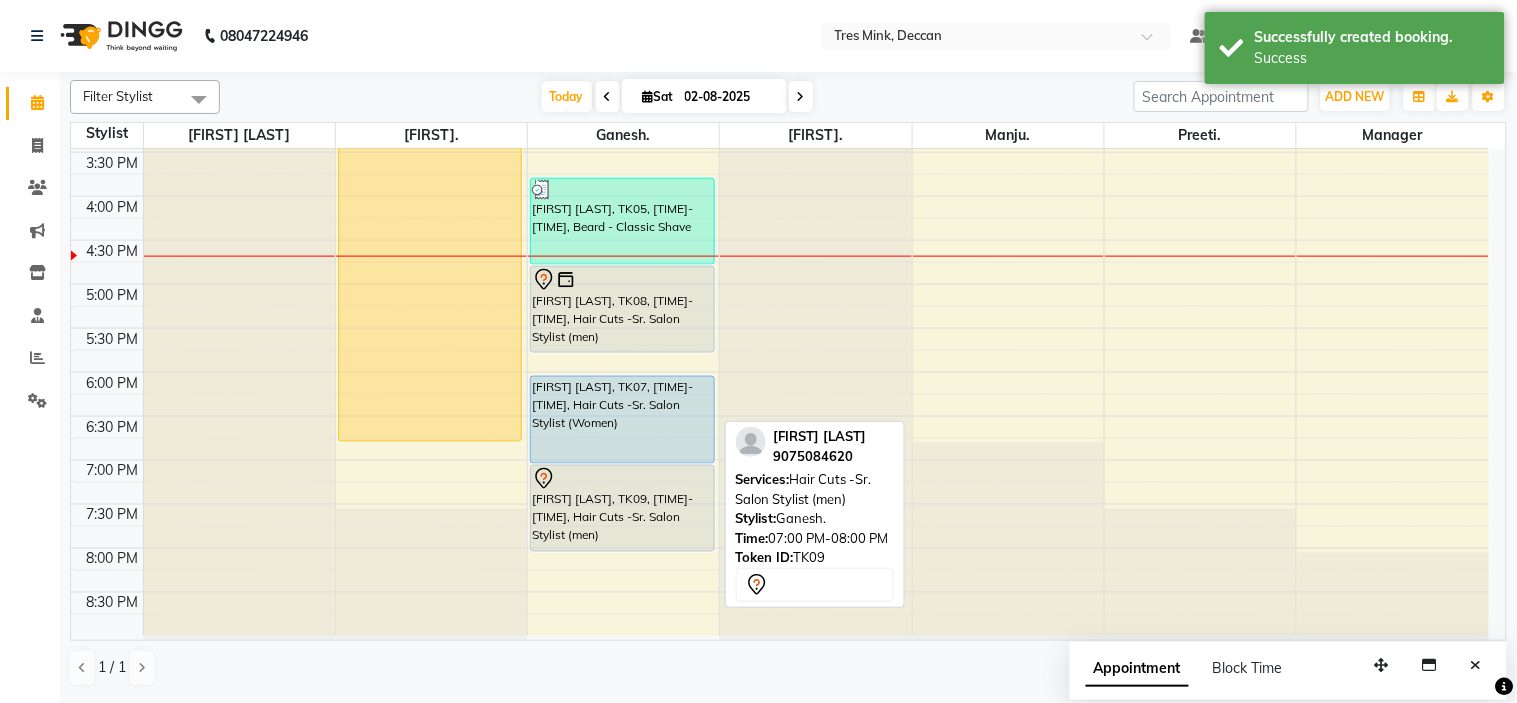 click on "Apoorva Natu, TK09, 07:00 PM-08:00 PM, Hair Cuts -Sr. Salon Stylist (men)" at bounding box center (622, 508) 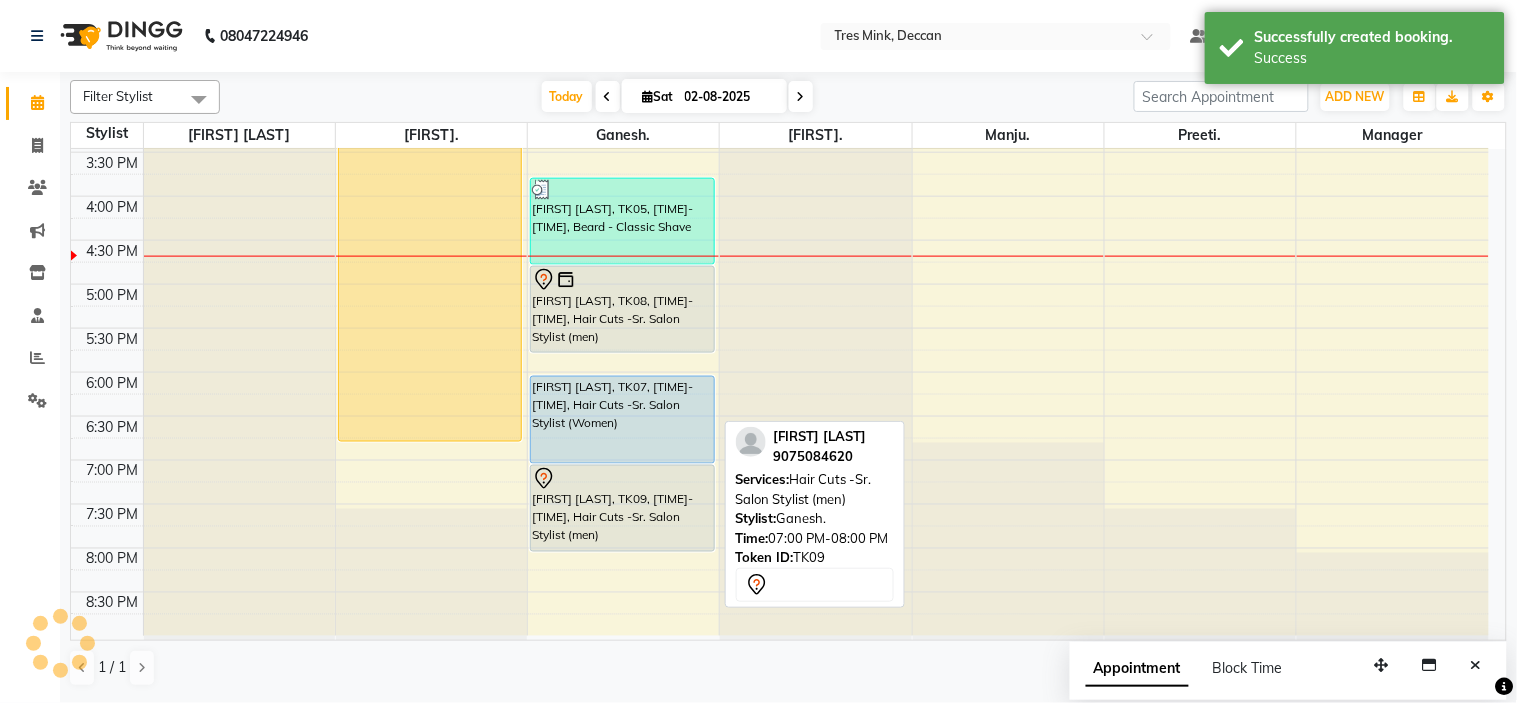 click at bounding box center (622, 479) 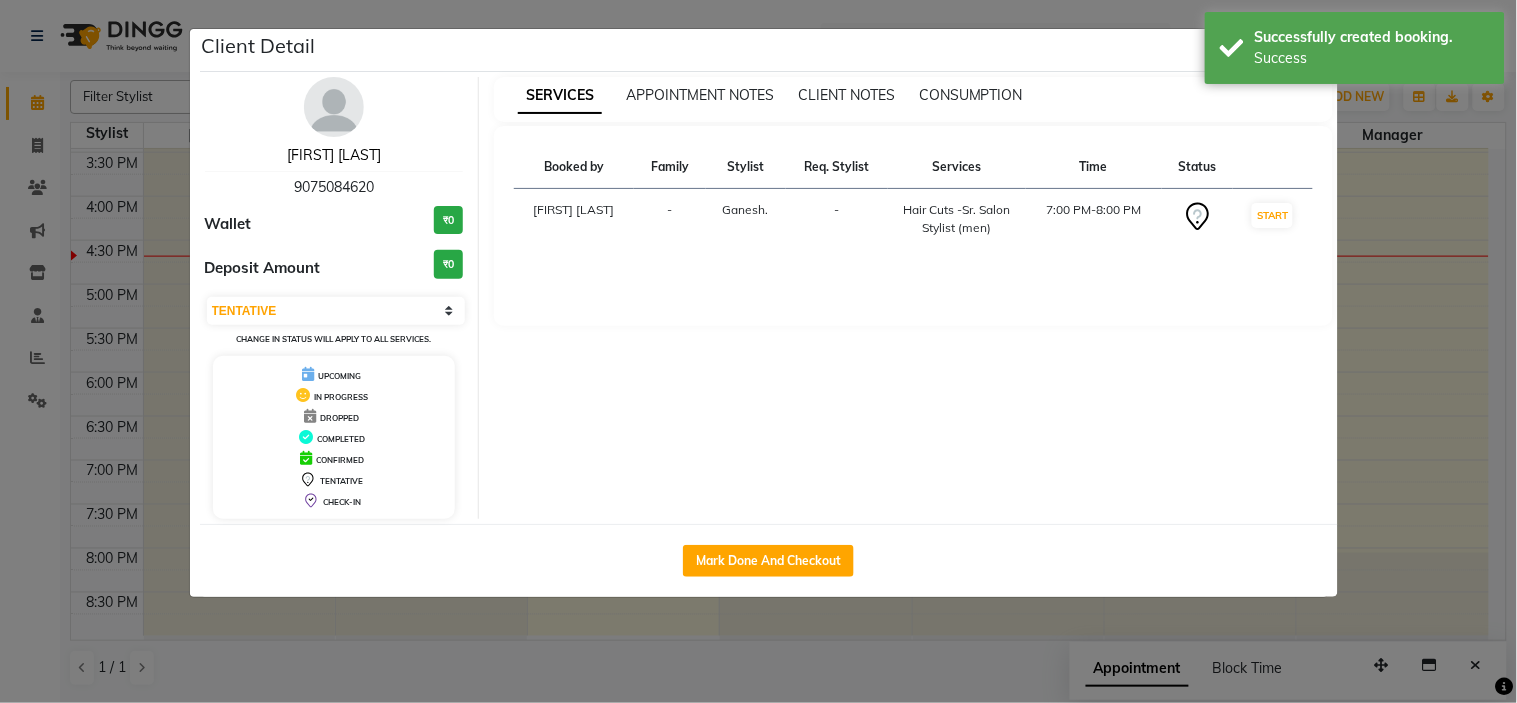 click on "Apoorva Natu" at bounding box center [334, 155] 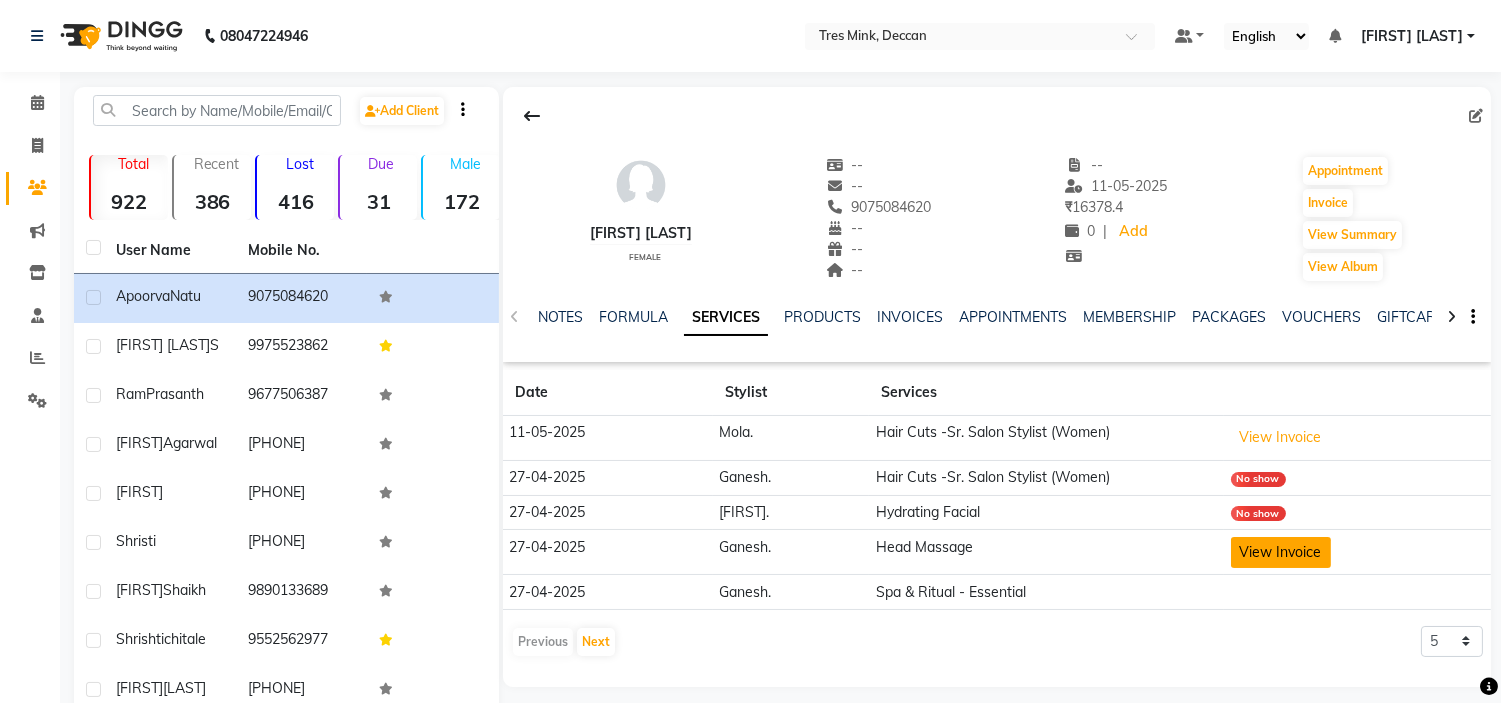 click on "View Invoice" 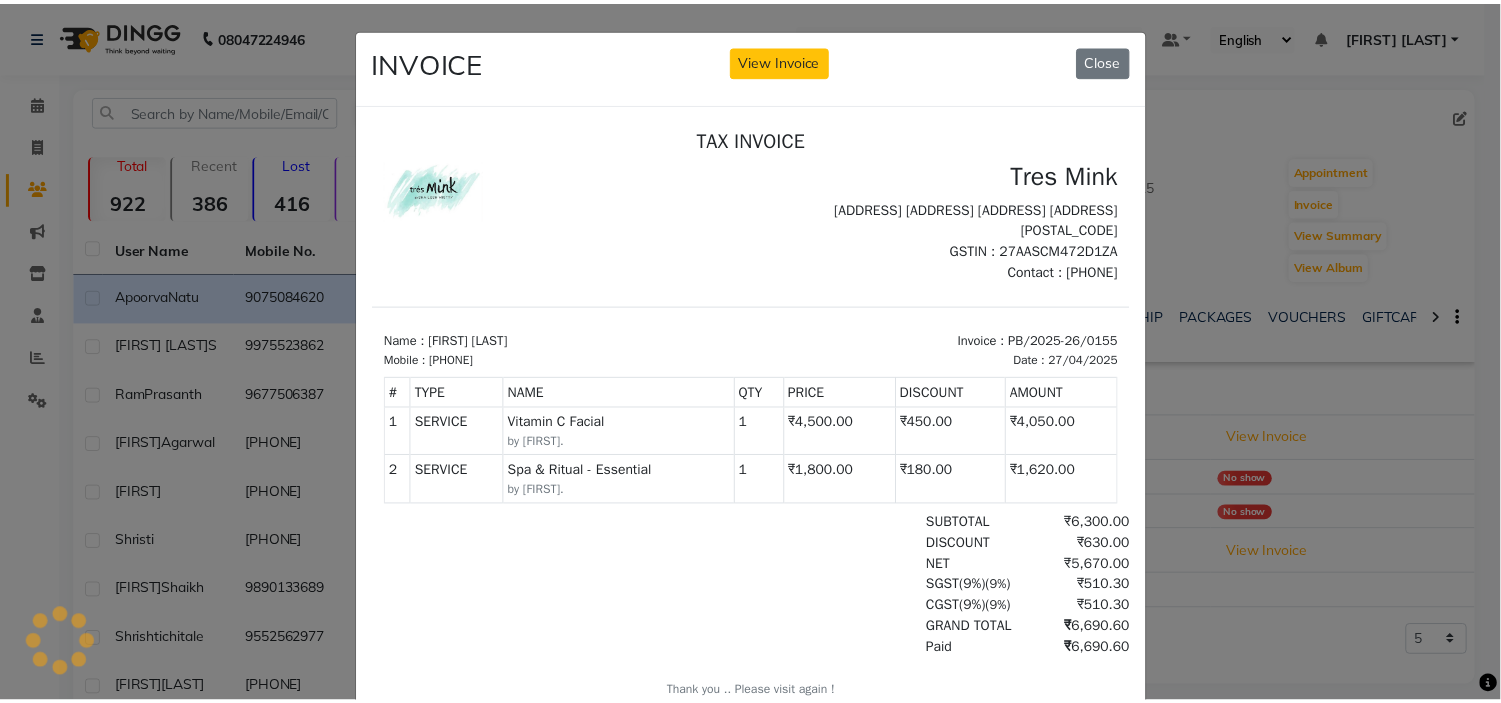 scroll, scrollTop: 0, scrollLeft: 0, axis: both 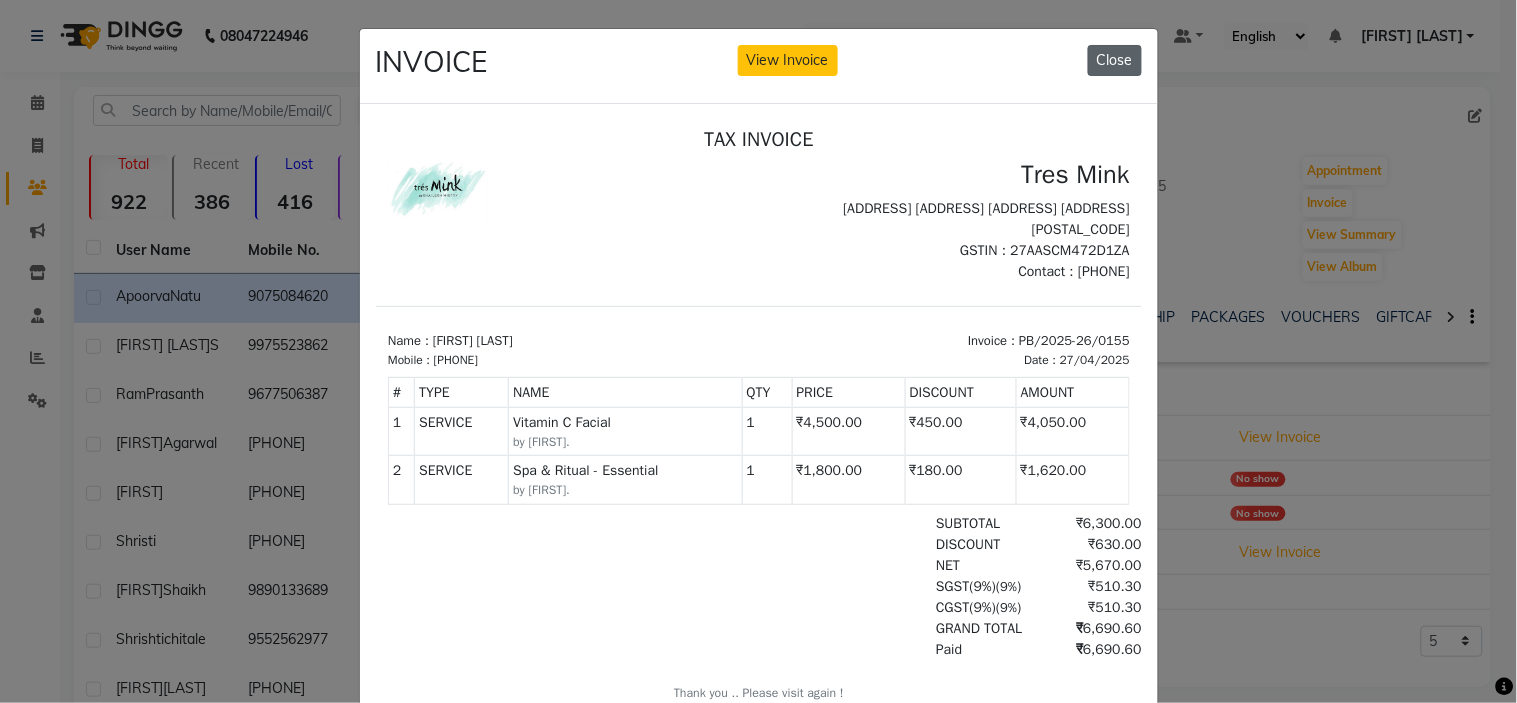 click on "Close" 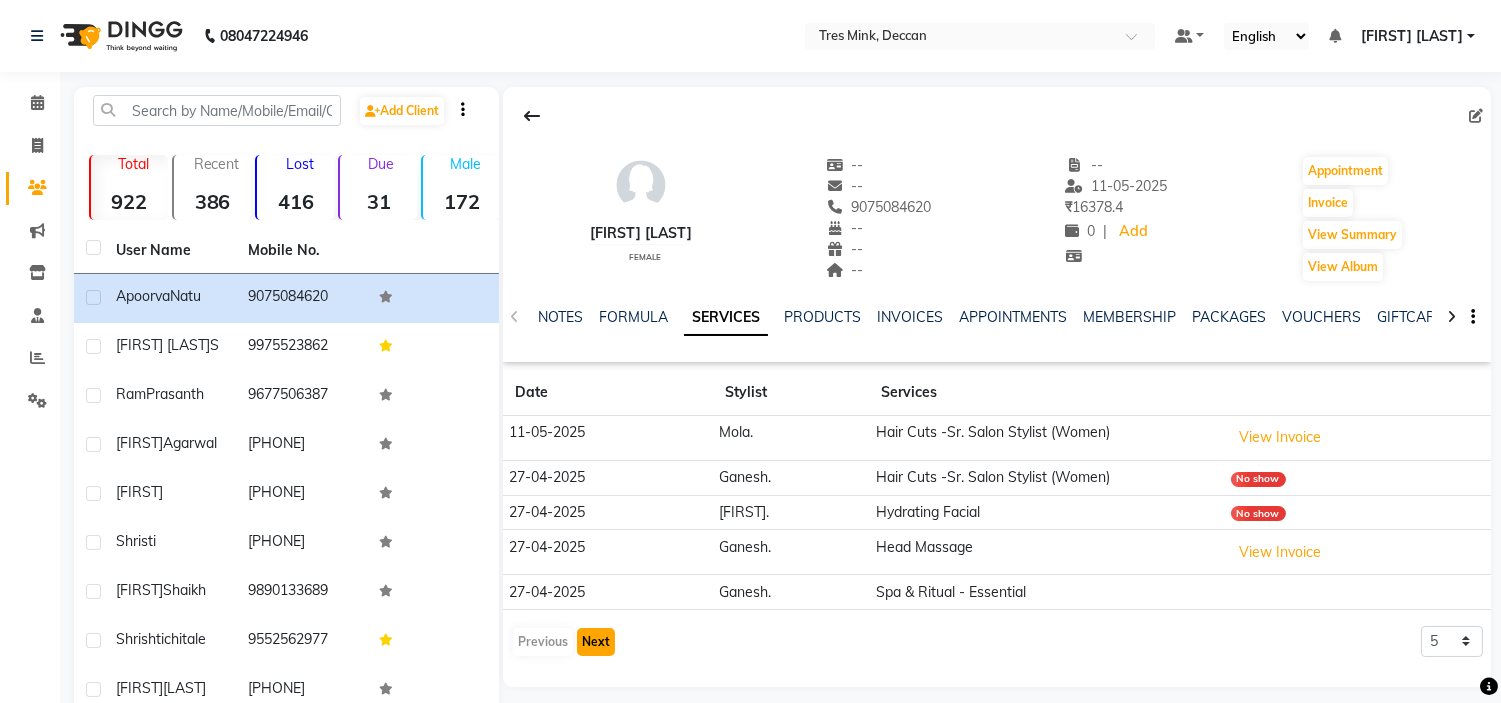 click on "Next" 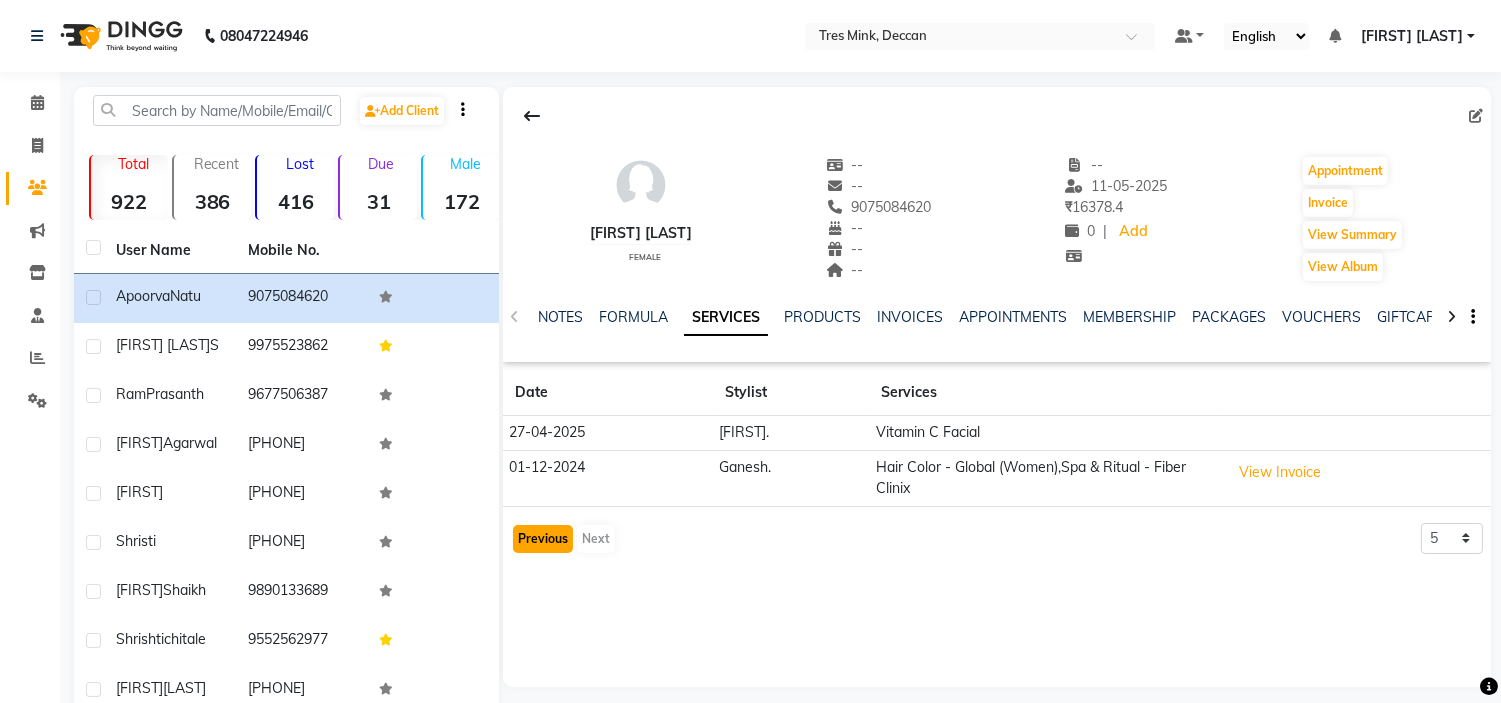 click on "Previous" 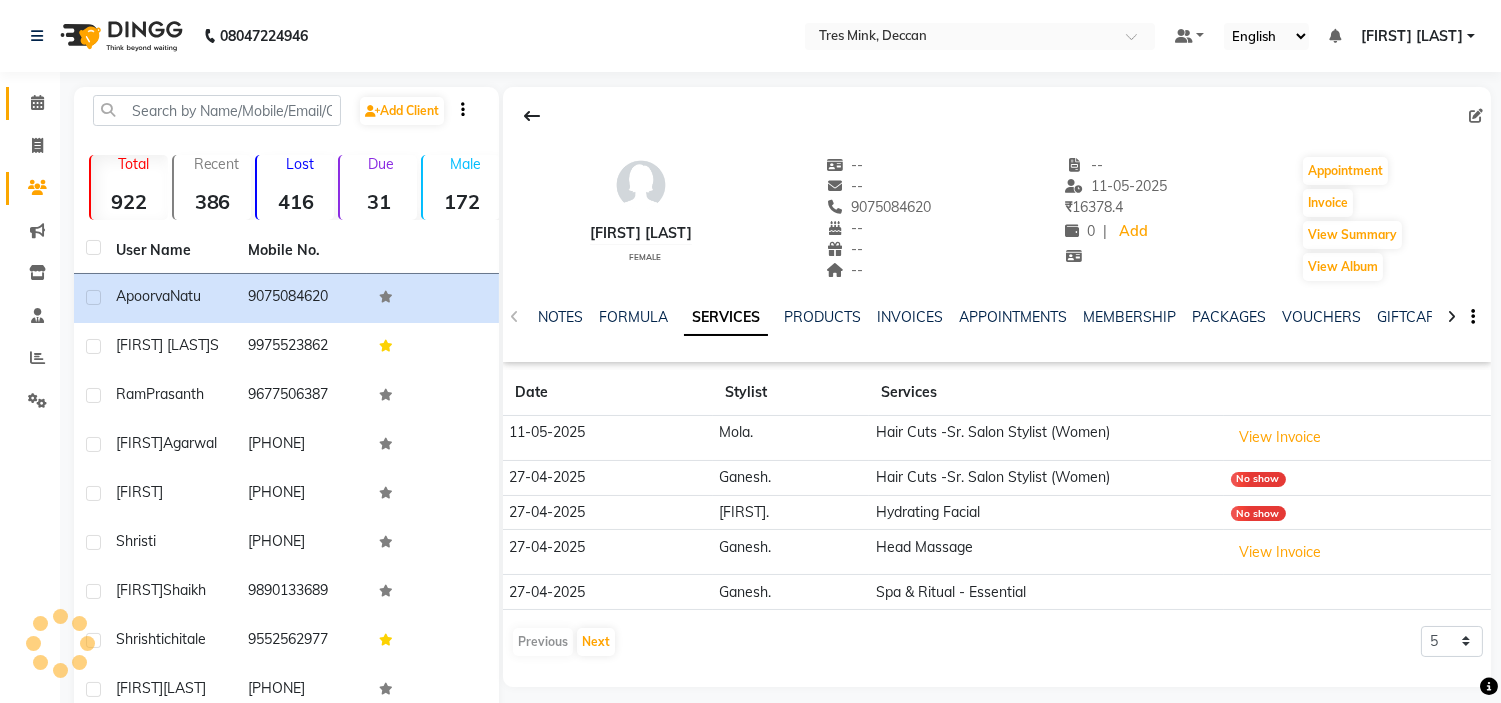click on "Calendar" 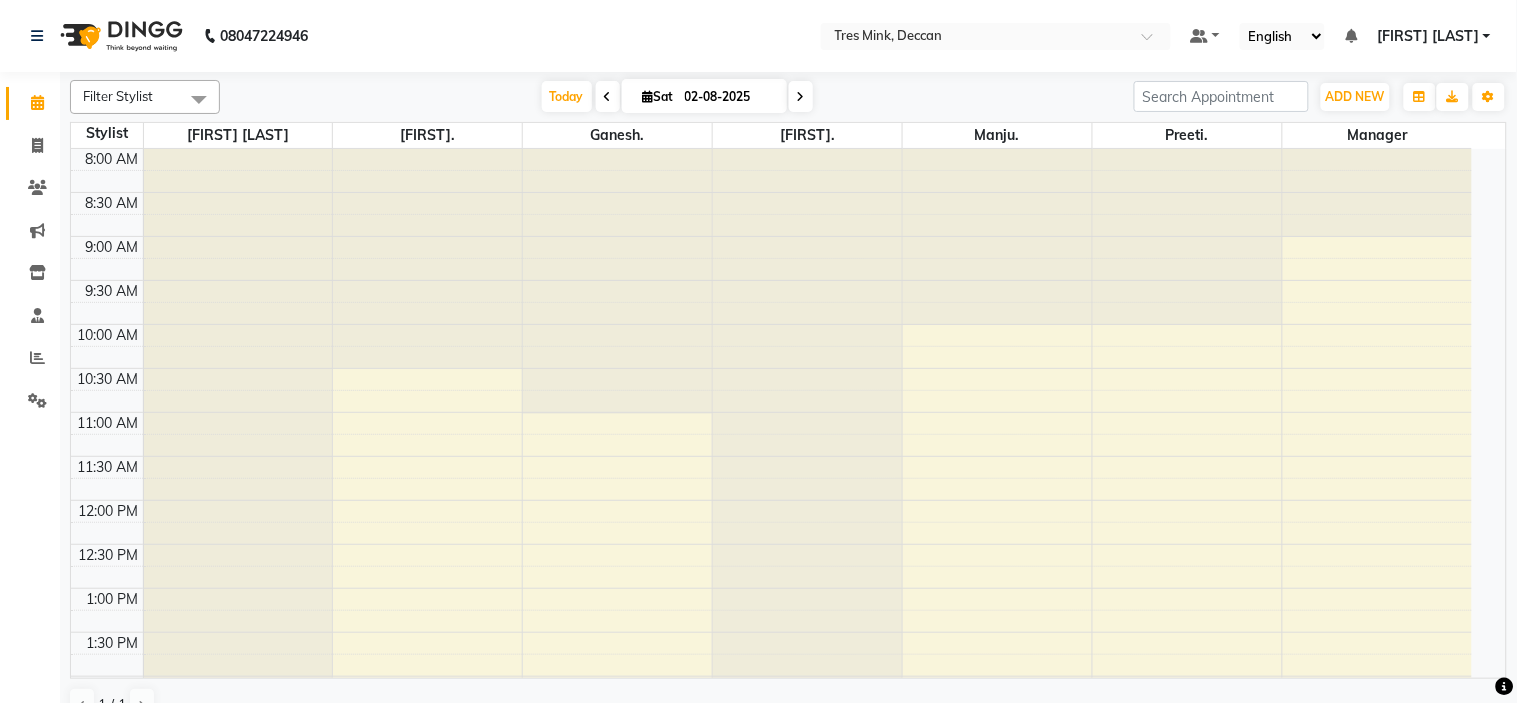 scroll, scrollTop: 656, scrollLeft: 0, axis: vertical 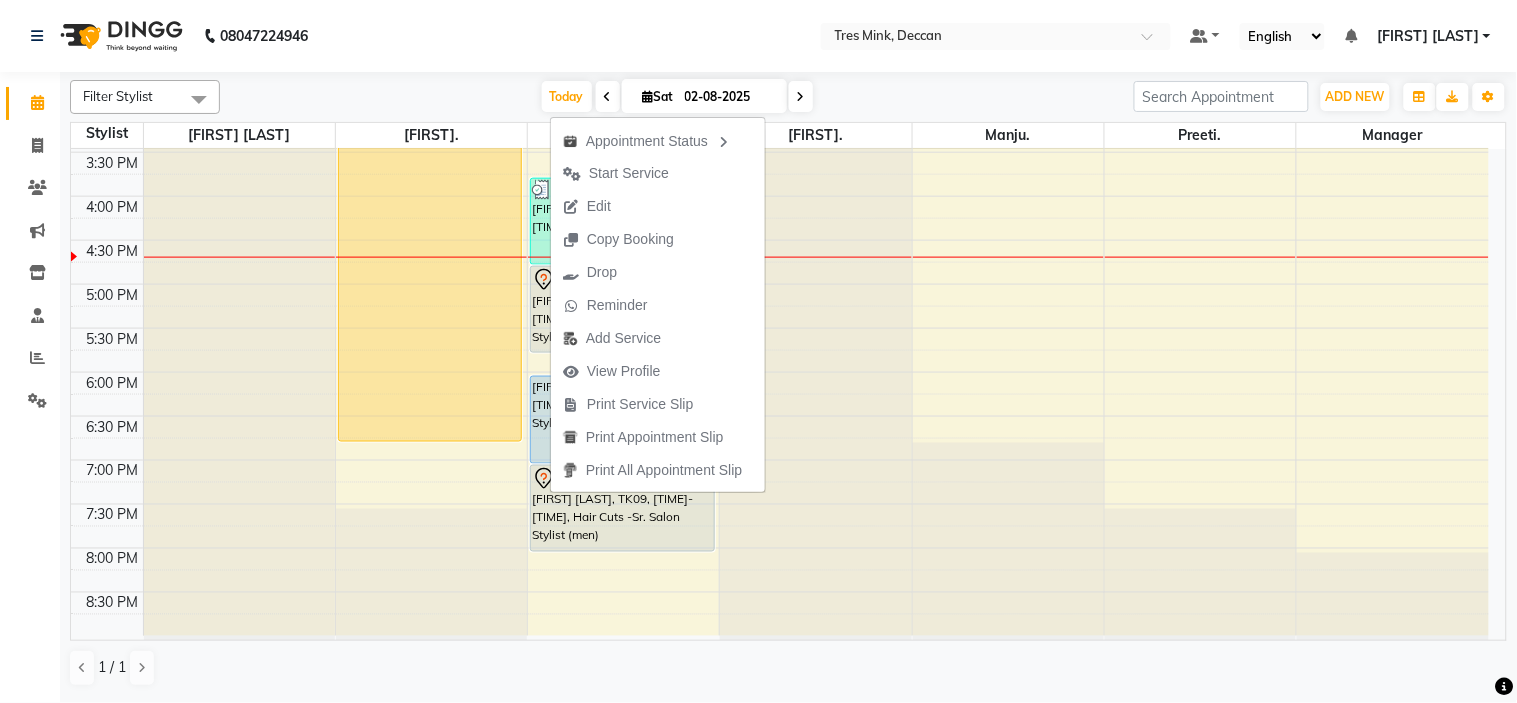 click on "Today  Sat 02-08-2025" at bounding box center (677, 97) 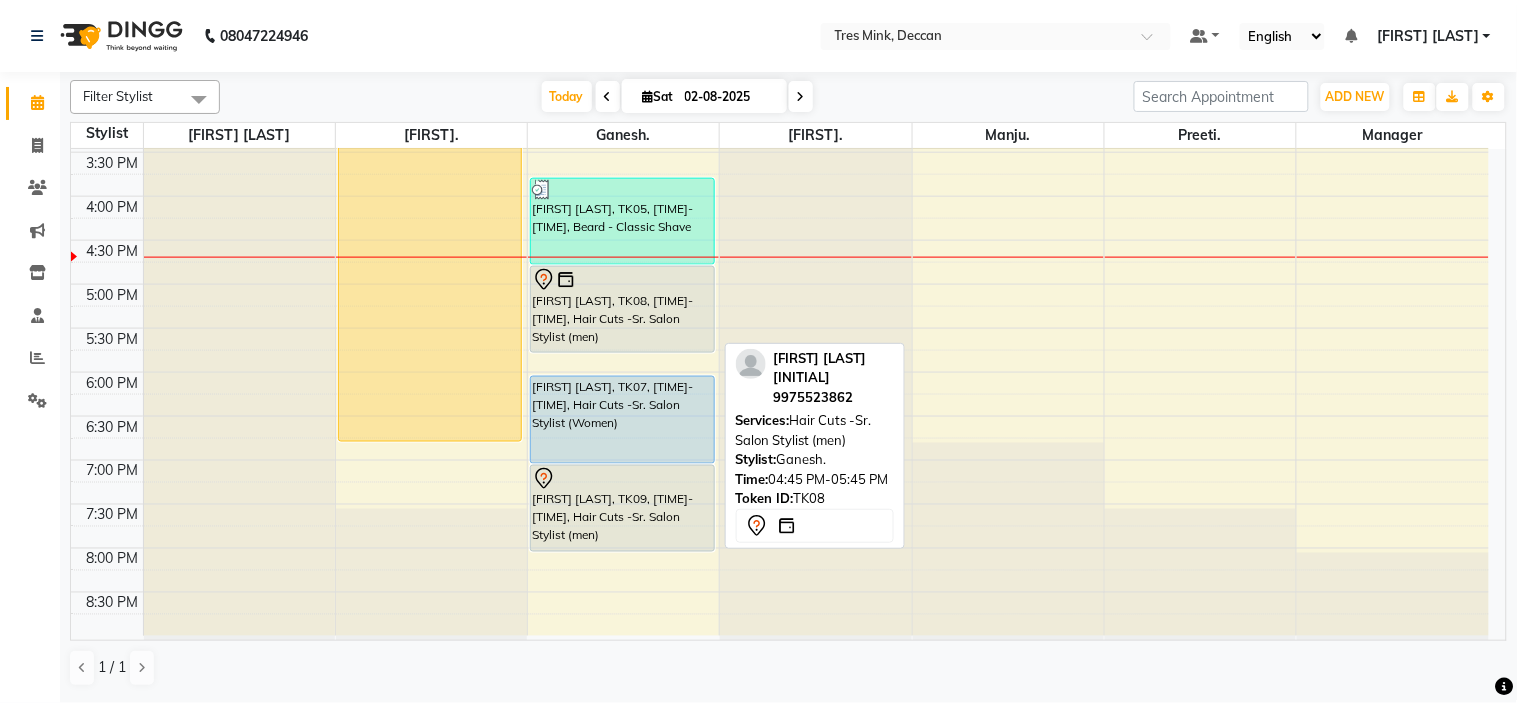 click on "Sagar Arun S, TK08, 04:45 PM-05:45 PM, Hair Cuts -Sr. Salon Stylist (men)" at bounding box center (622, 309) 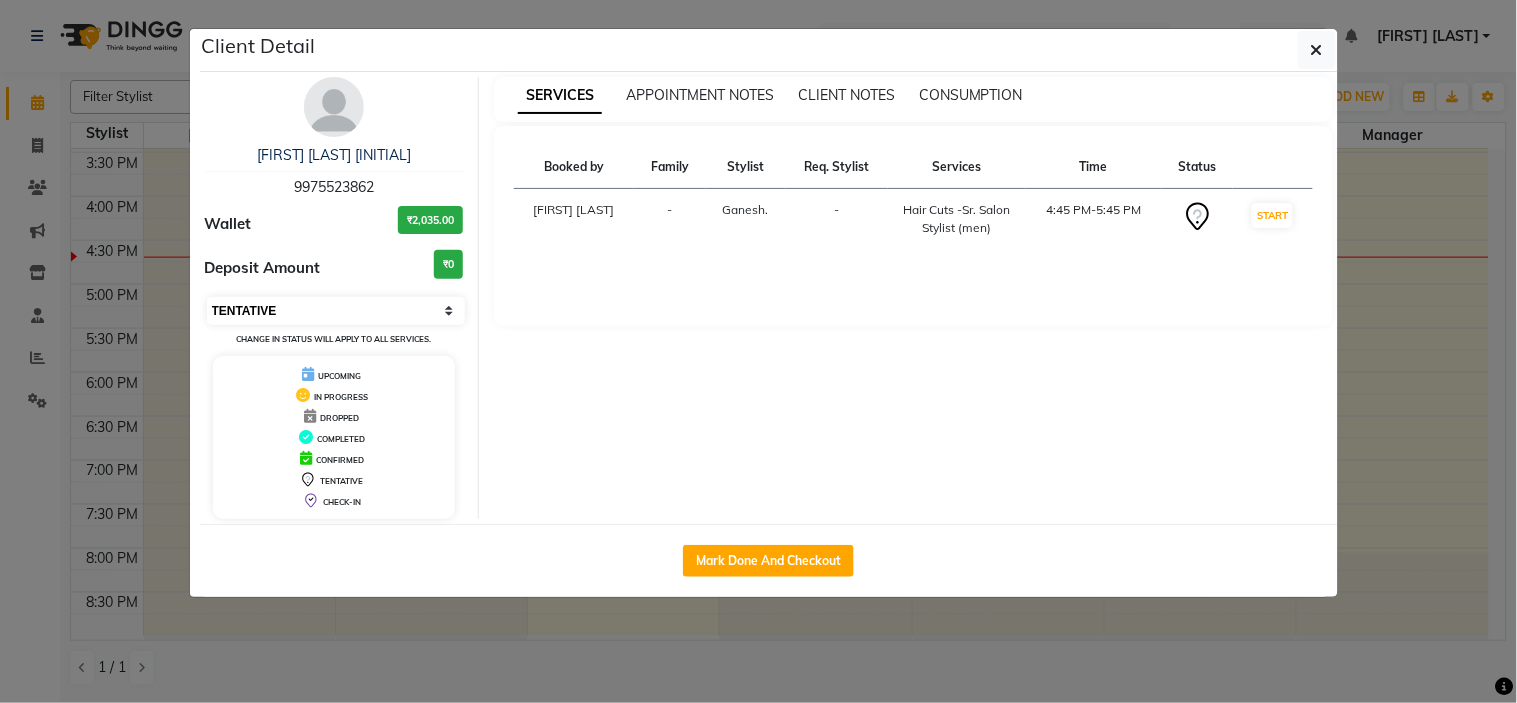 drag, startPoint x: 331, startPoint y: 310, endPoint x: 325, endPoint y: 322, distance: 13.416408 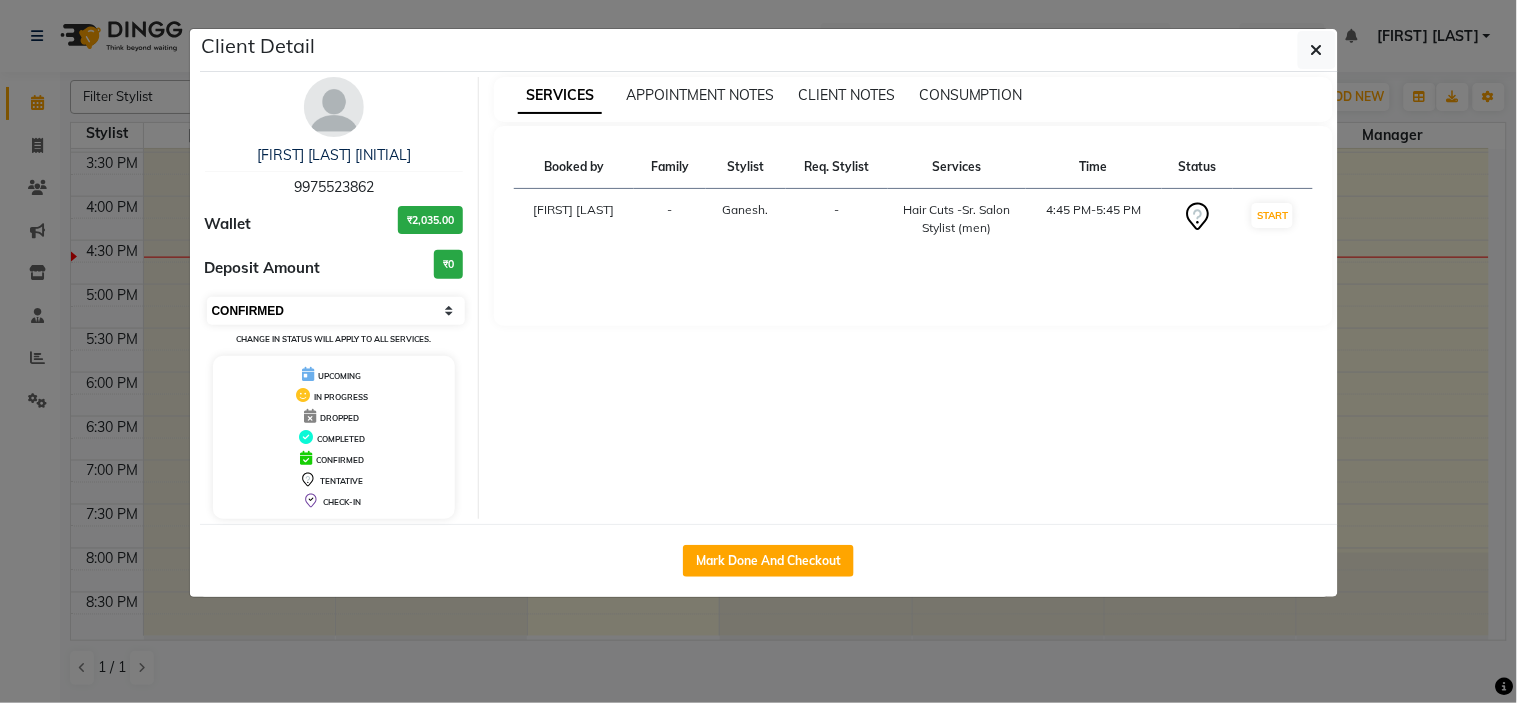 click on "Select IN SERVICE CONFIRMED TENTATIVE CHECK IN MARK DONE DROPPED UPCOMING" at bounding box center (336, 311) 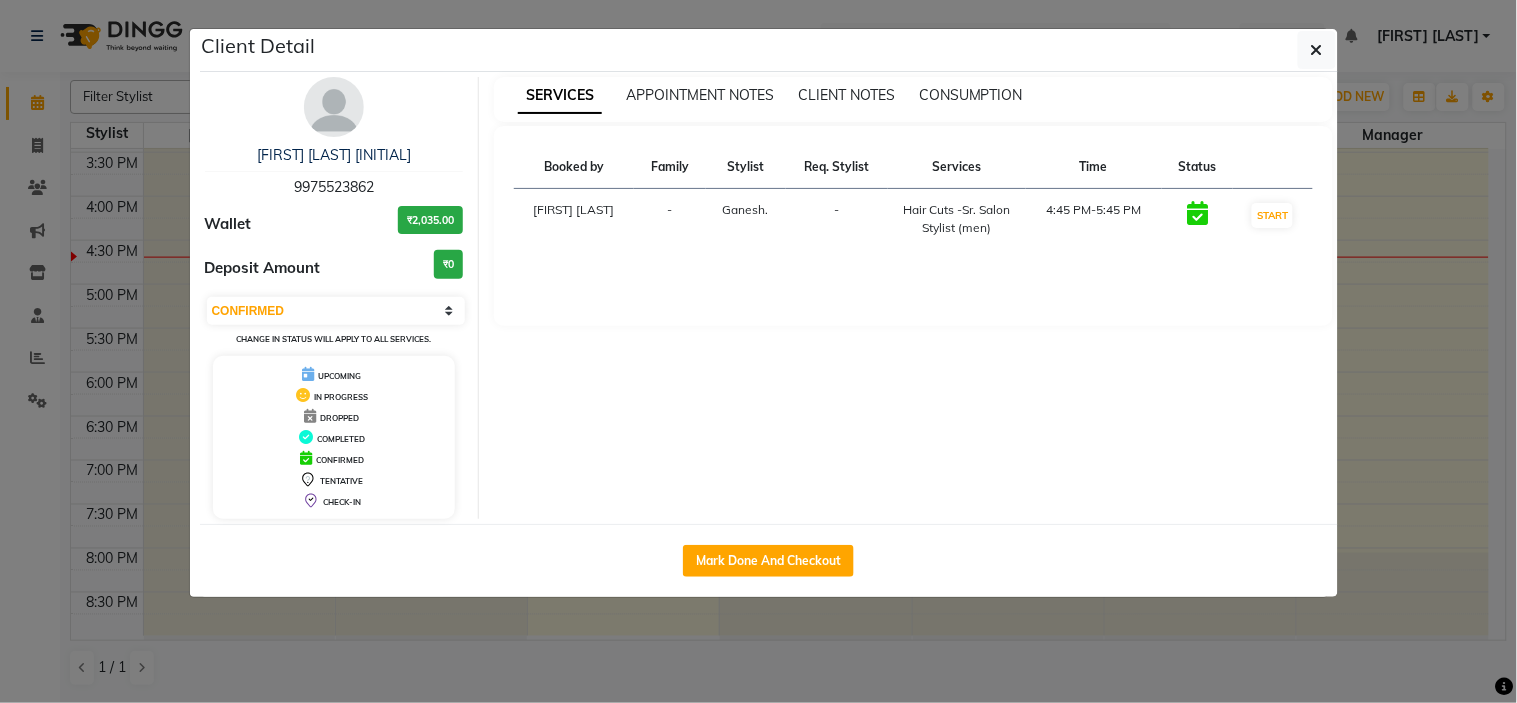 click 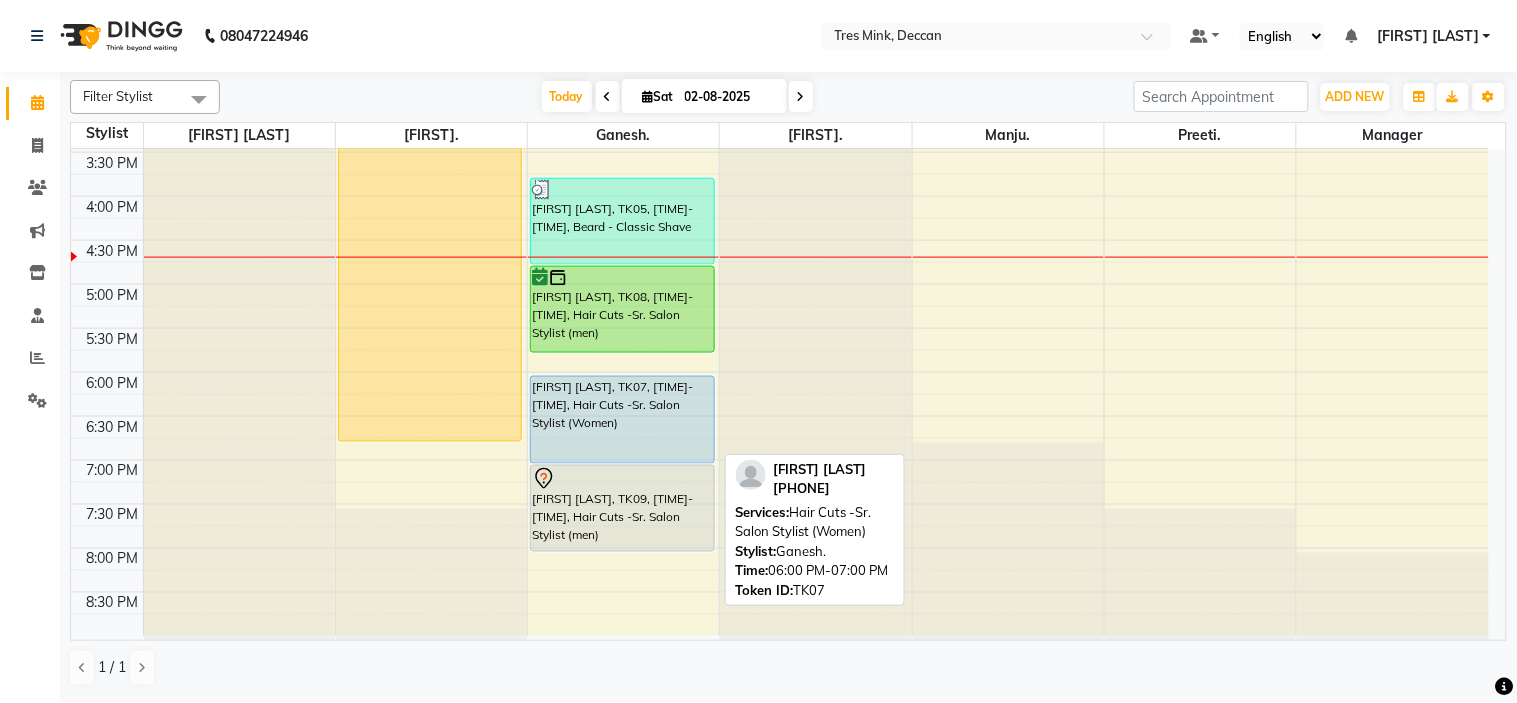 click on "[FIRST] [LAST], TK07, [TIME] - [TIME], Hair Cuts -Sr. Salon Stylist (Women)" at bounding box center [622, 420] 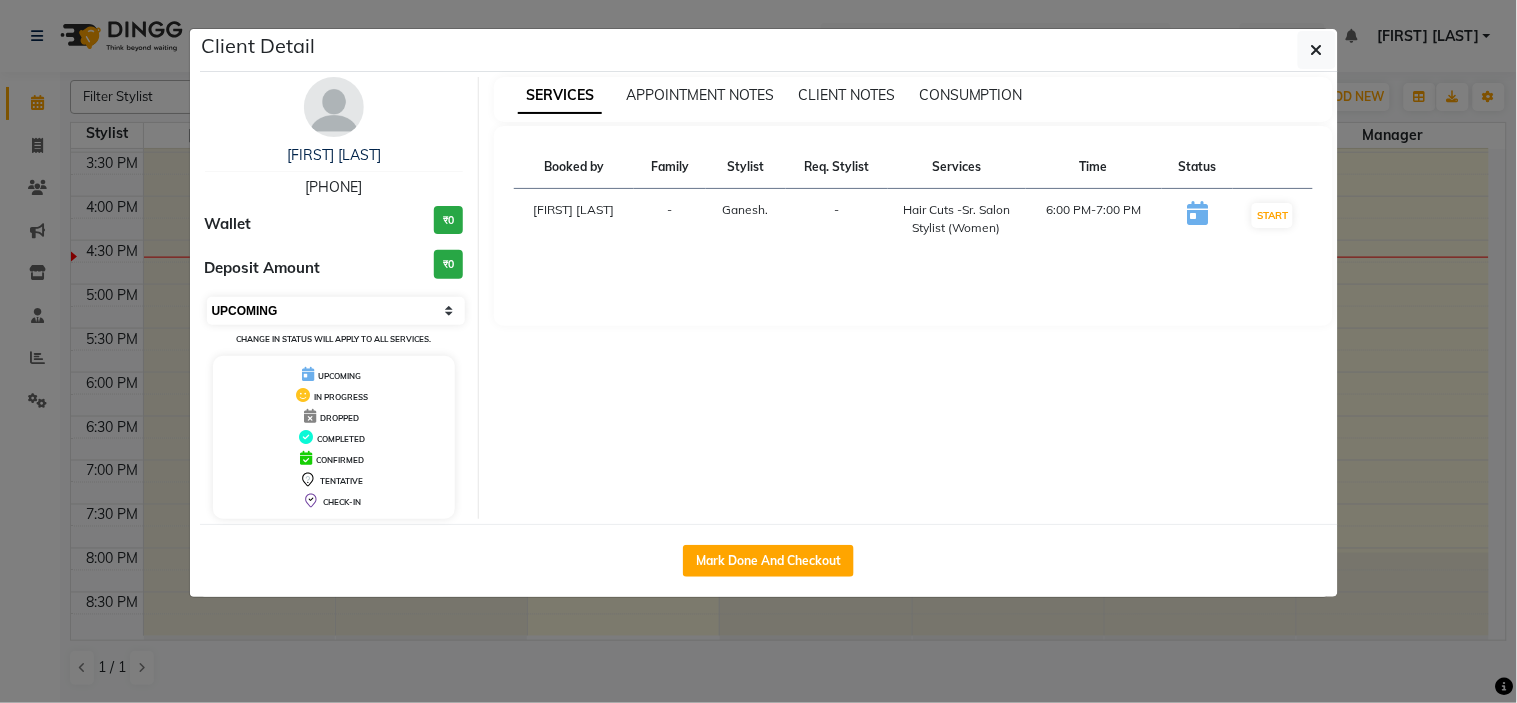 click on "Select IN SERVICE CONFIRMED TENTATIVE CHECK IN MARK DONE DROPPED UPCOMING" at bounding box center [336, 311] 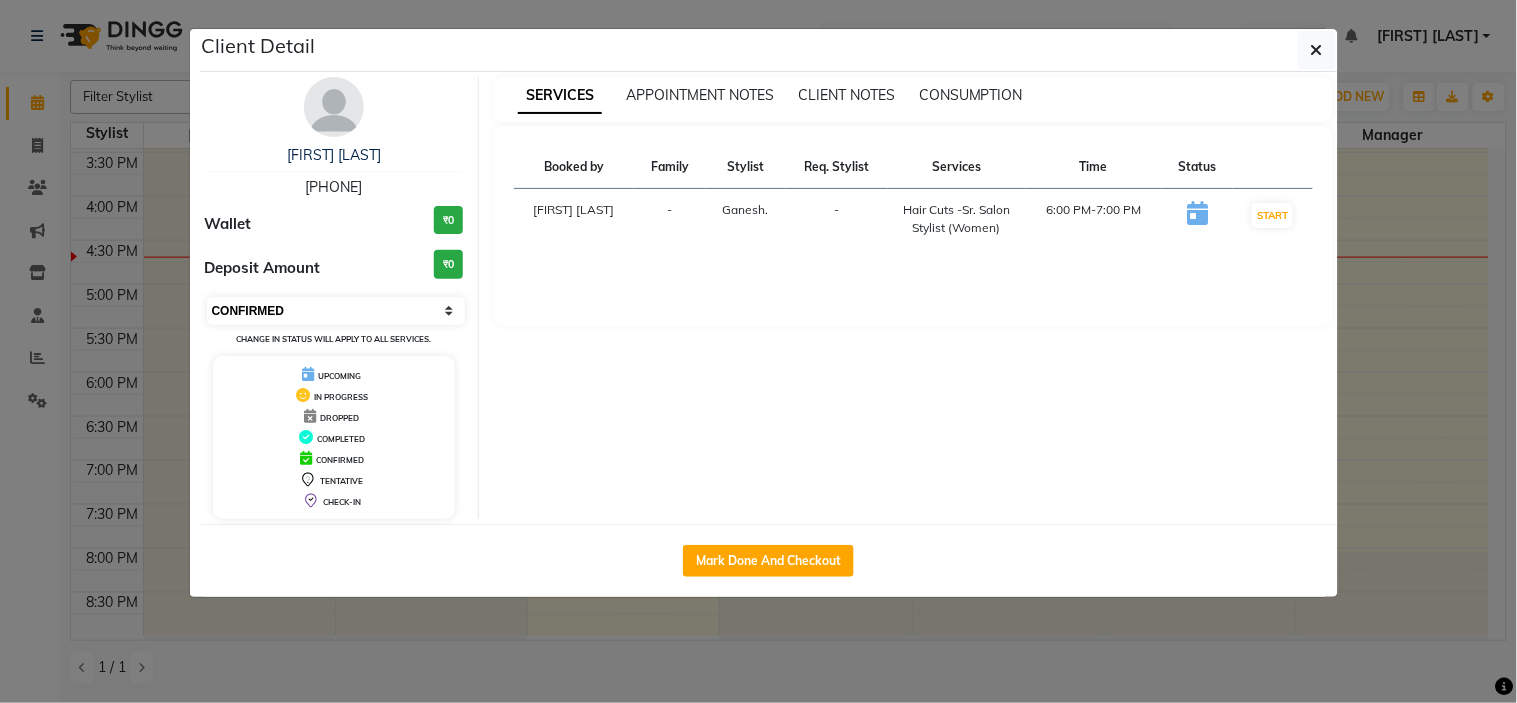 click on "Select IN SERVICE CONFIRMED TENTATIVE CHECK IN MARK DONE DROPPED UPCOMING" at bounding box center [336, 311] 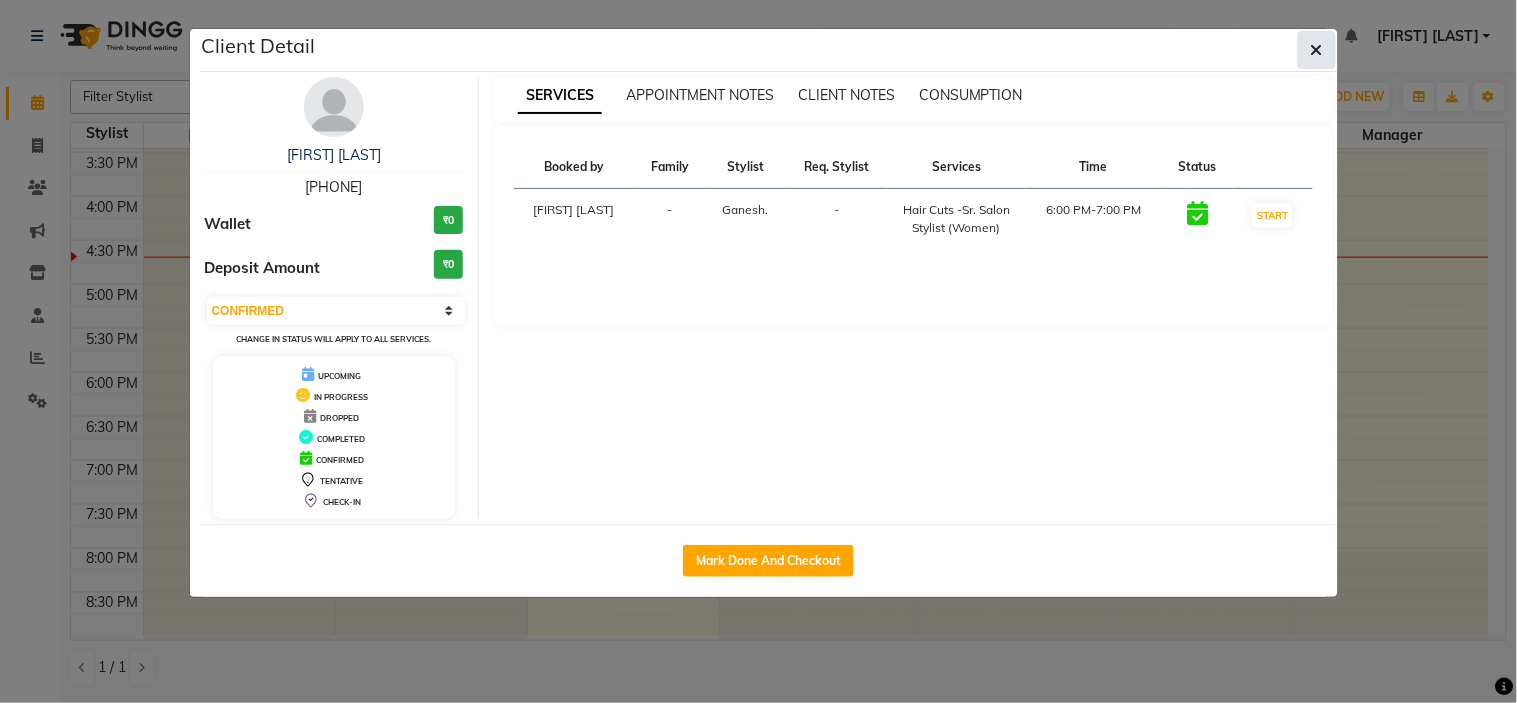 click 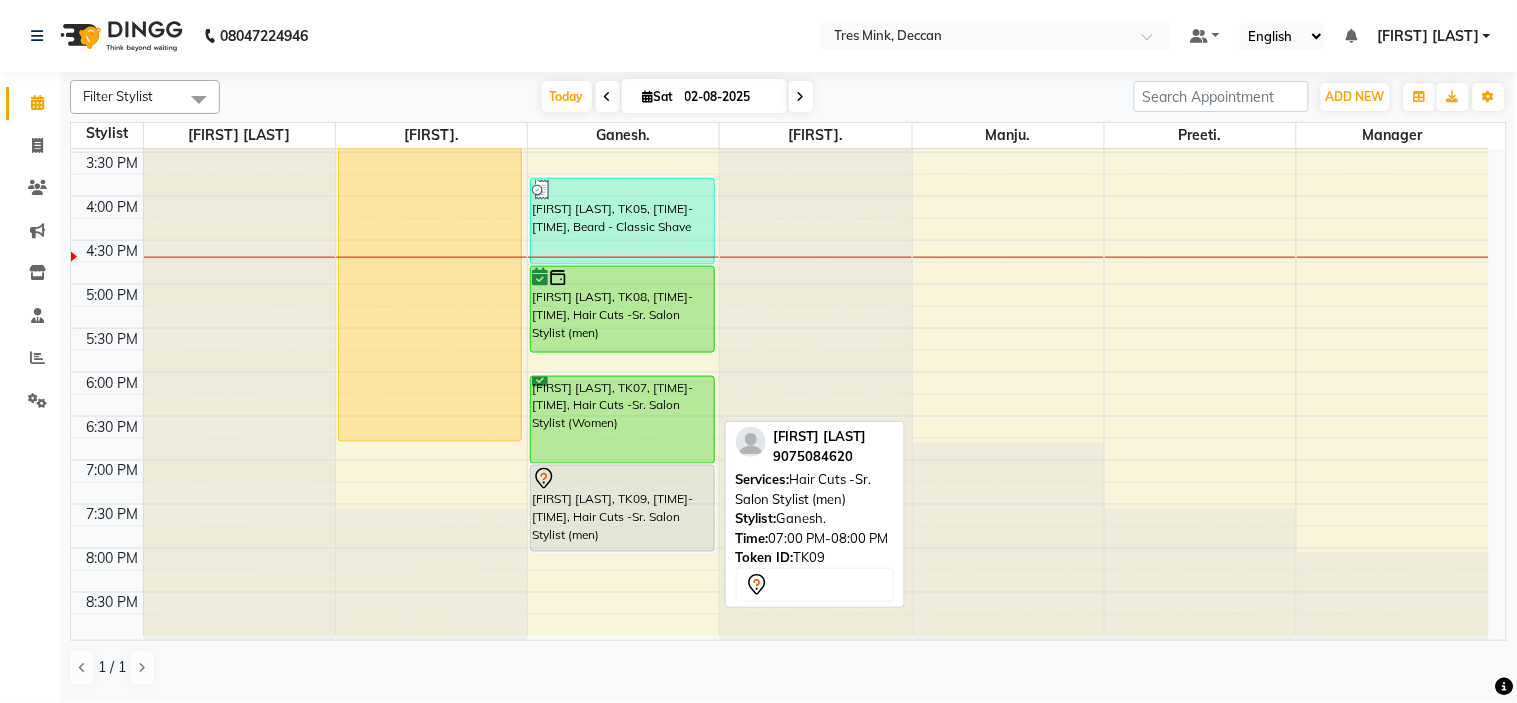 click at bounding box center [622, 479] 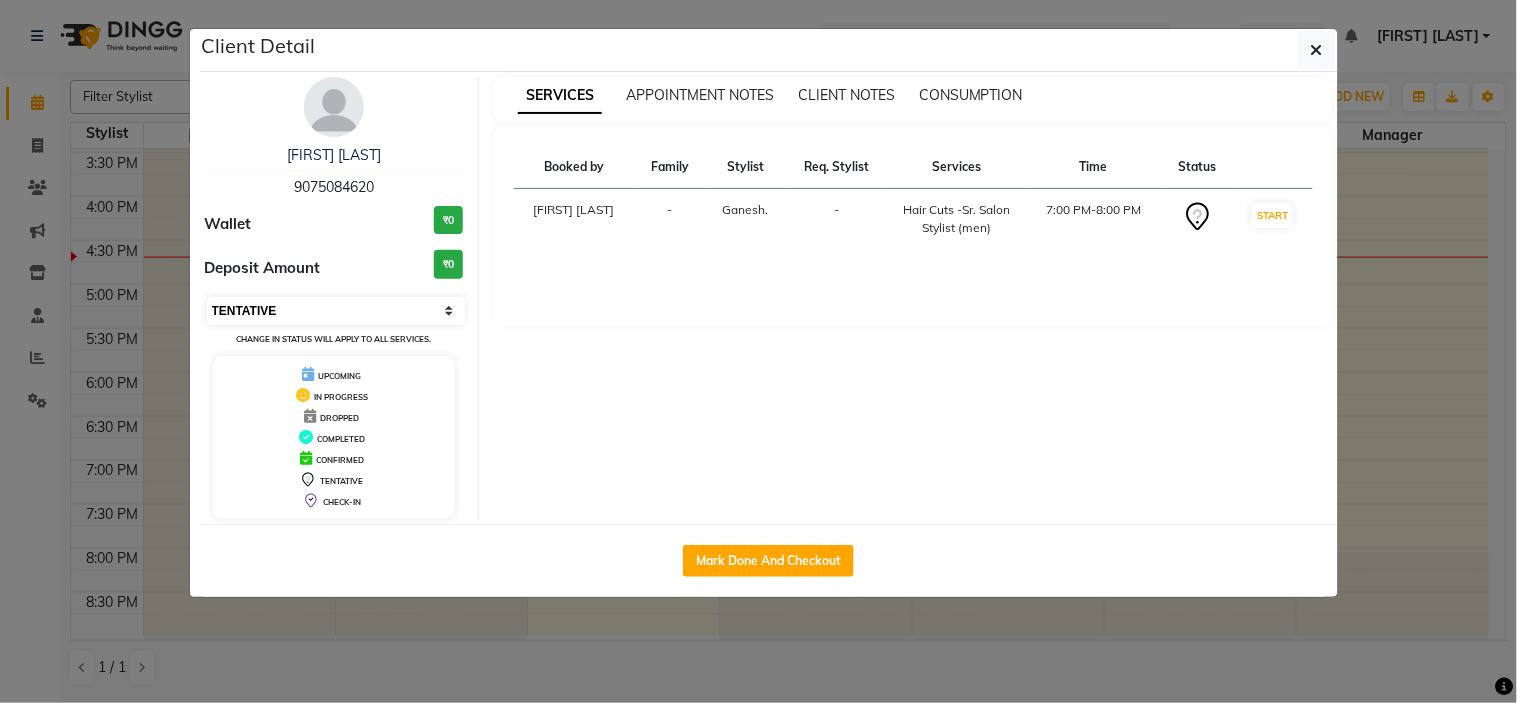 click on "Select IN SERVICE CONFIRMED TENTATIVE CHECK IN MARK DONE DROPPED UPCOMING" at bounding box center (336, 311) 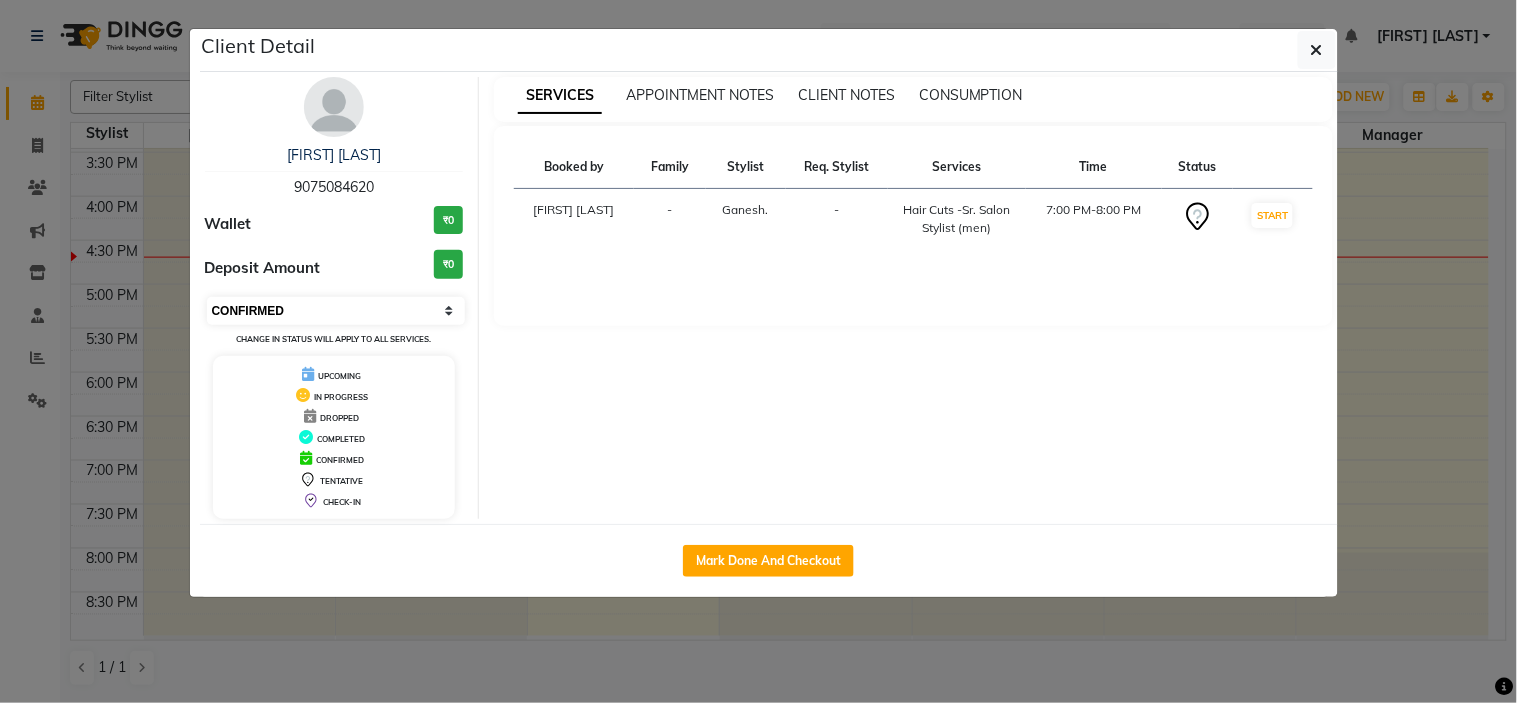 click on "Select IN SERVICE CONFIRMED TENTATIVE CHECK IN MARK DONE DROPPED UPCOMING" at bounding box center (336, 311) 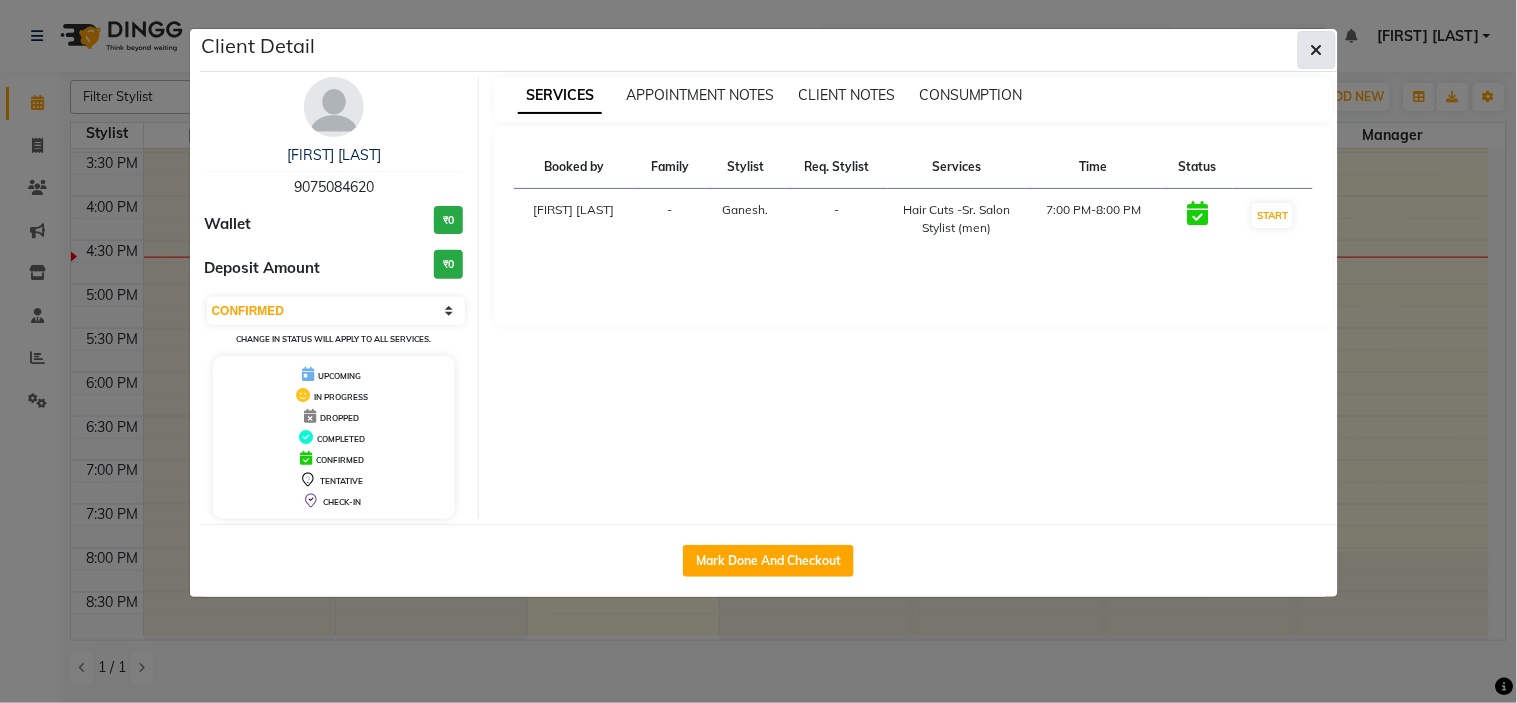 click 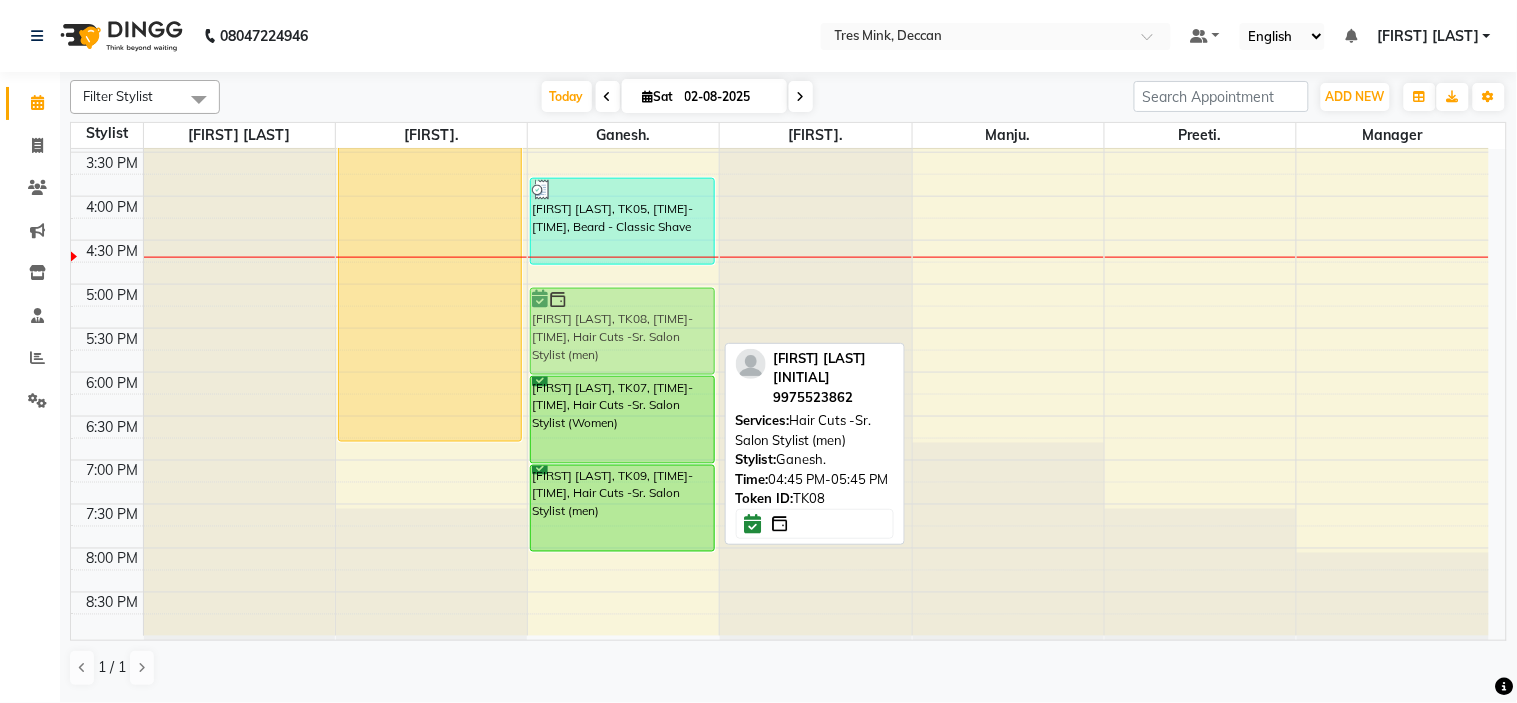 drag, startPoint x: 622, startPoint y: 326, endPoint x: 622, endPoint y: 344, distance: 18 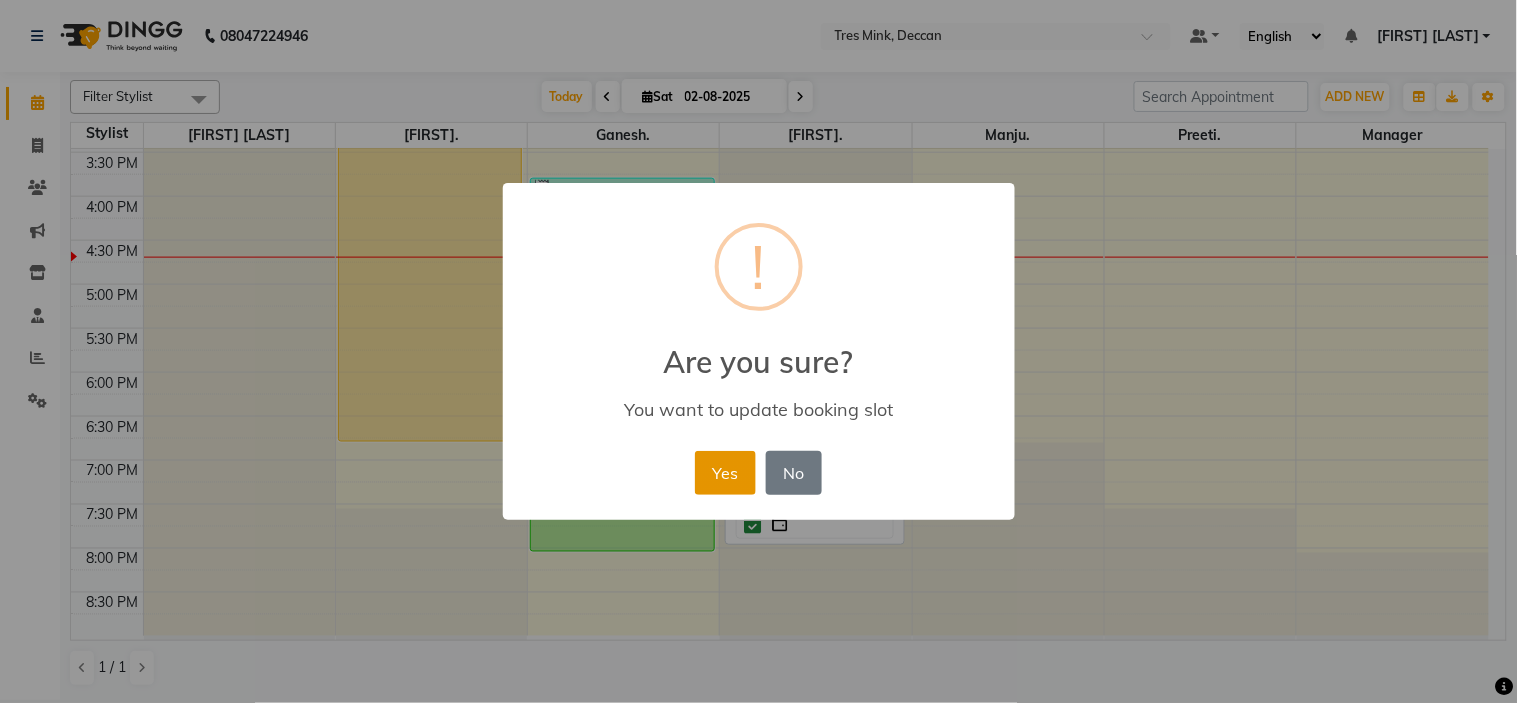 click on "Yes" at bounding box center (725, 473) 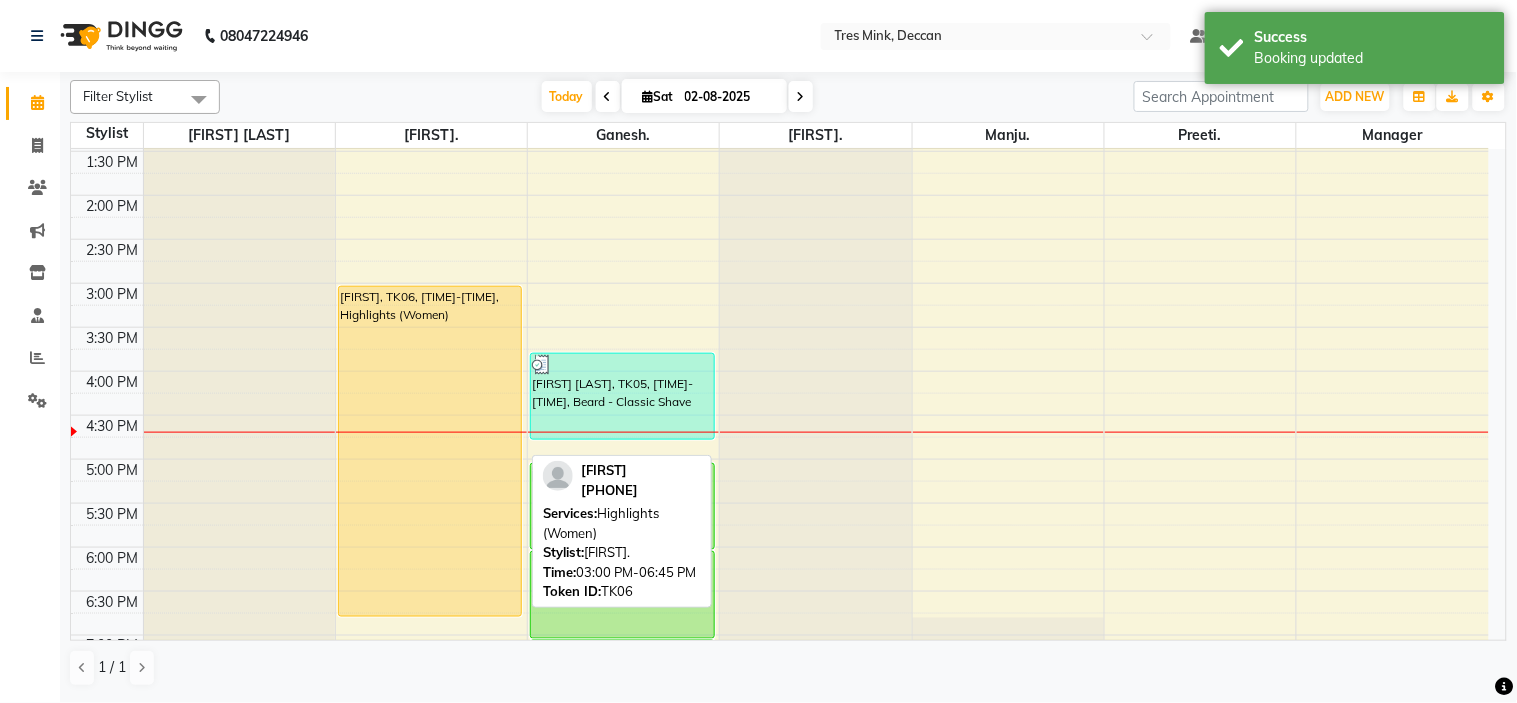 scroll, scrollTop: 656, scrollLeft: 0, axis: vertical 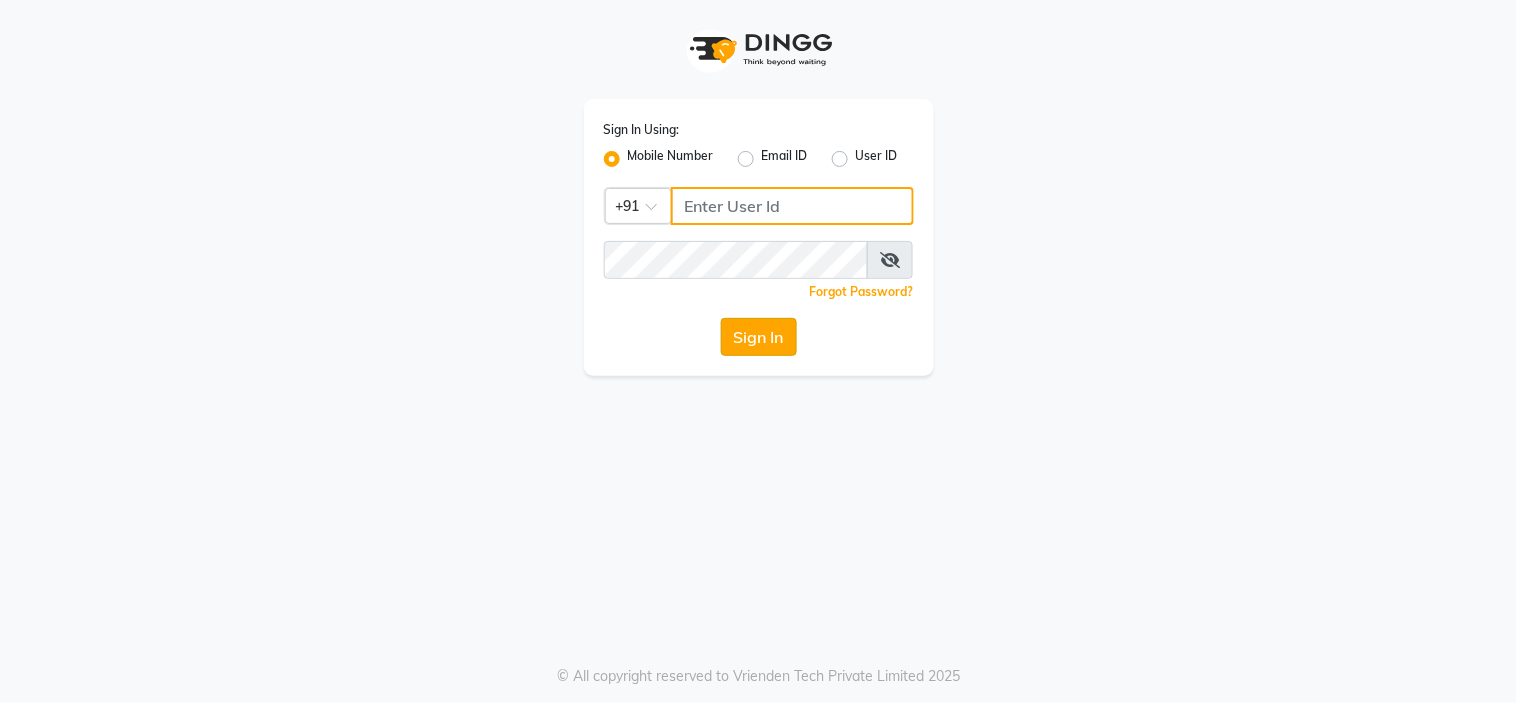 type on "8999659395" 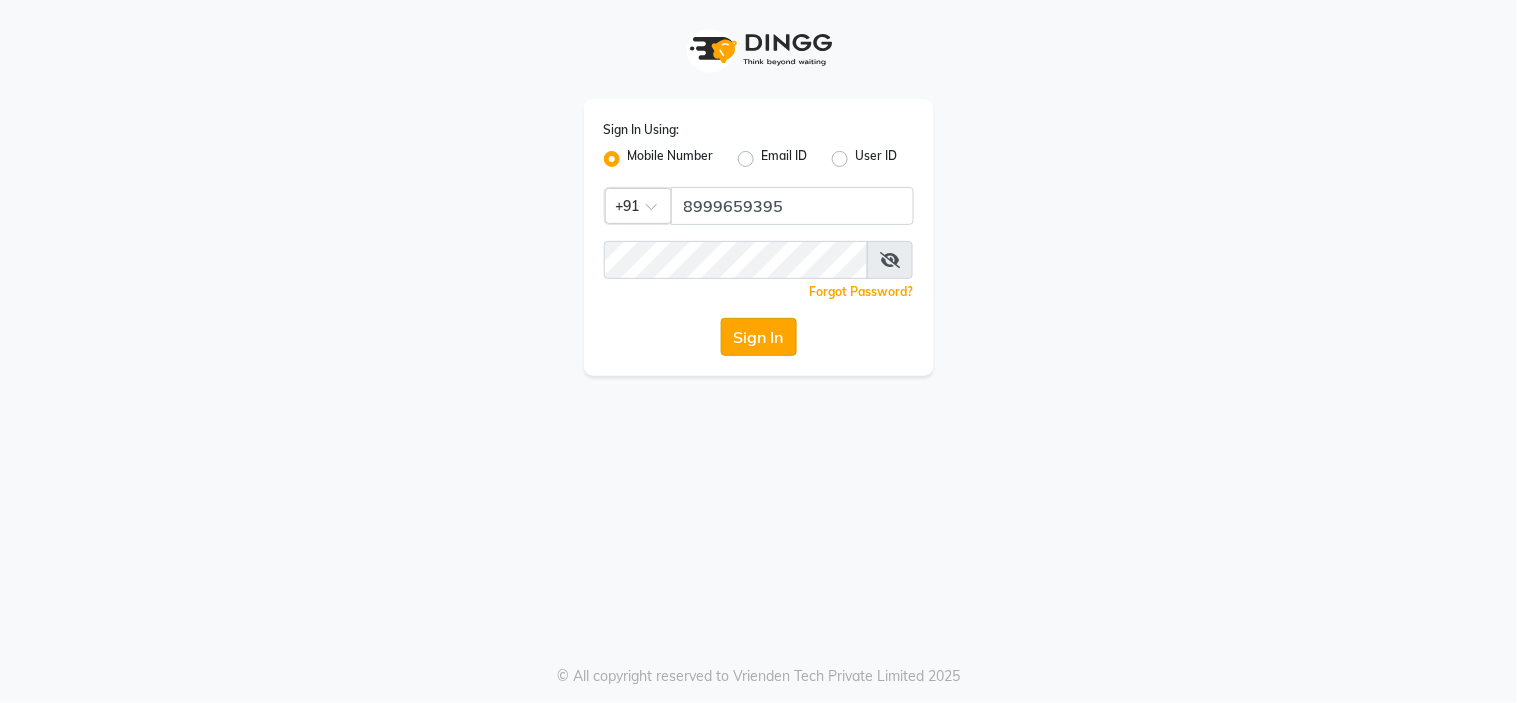 click on "Sign In" 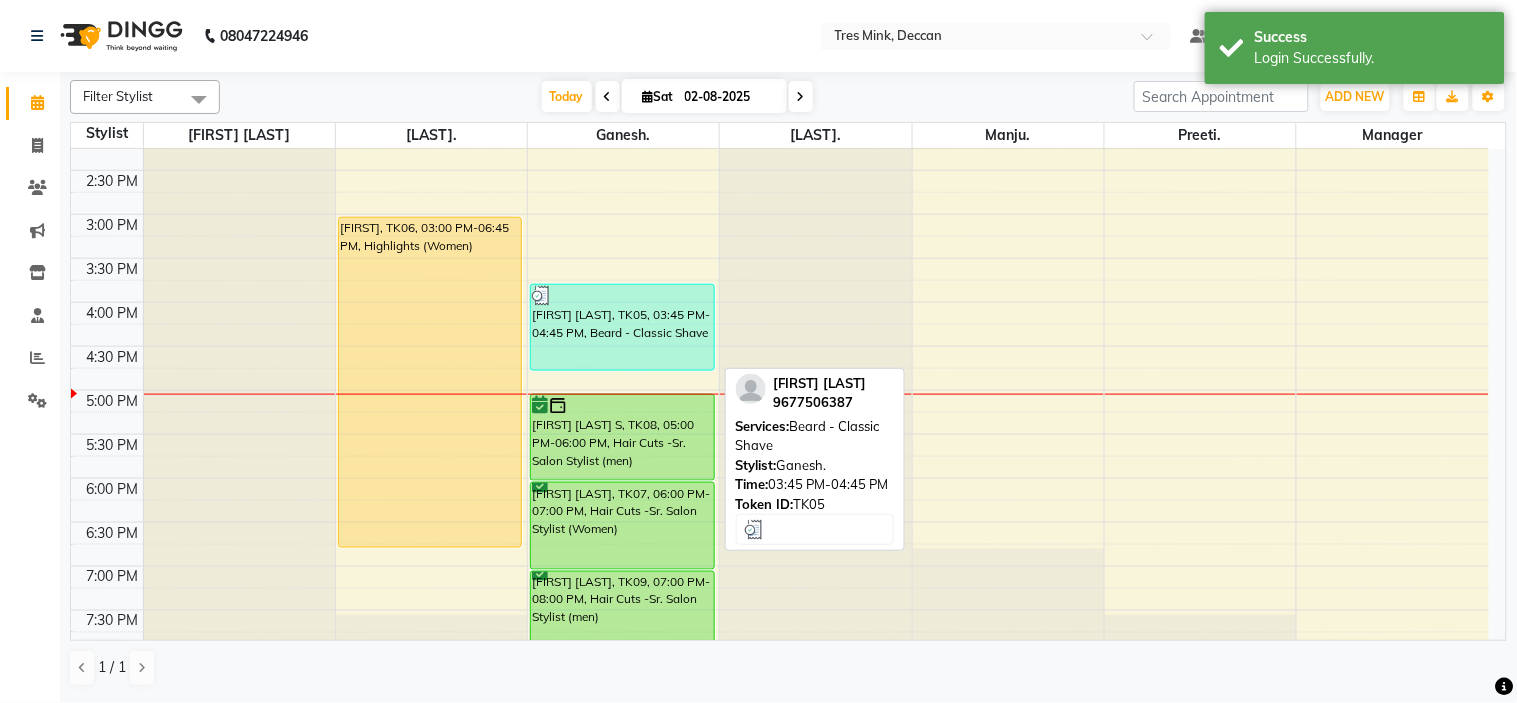 scroll, scrollTop: 555, scrollLeft: 0, axis: vertical 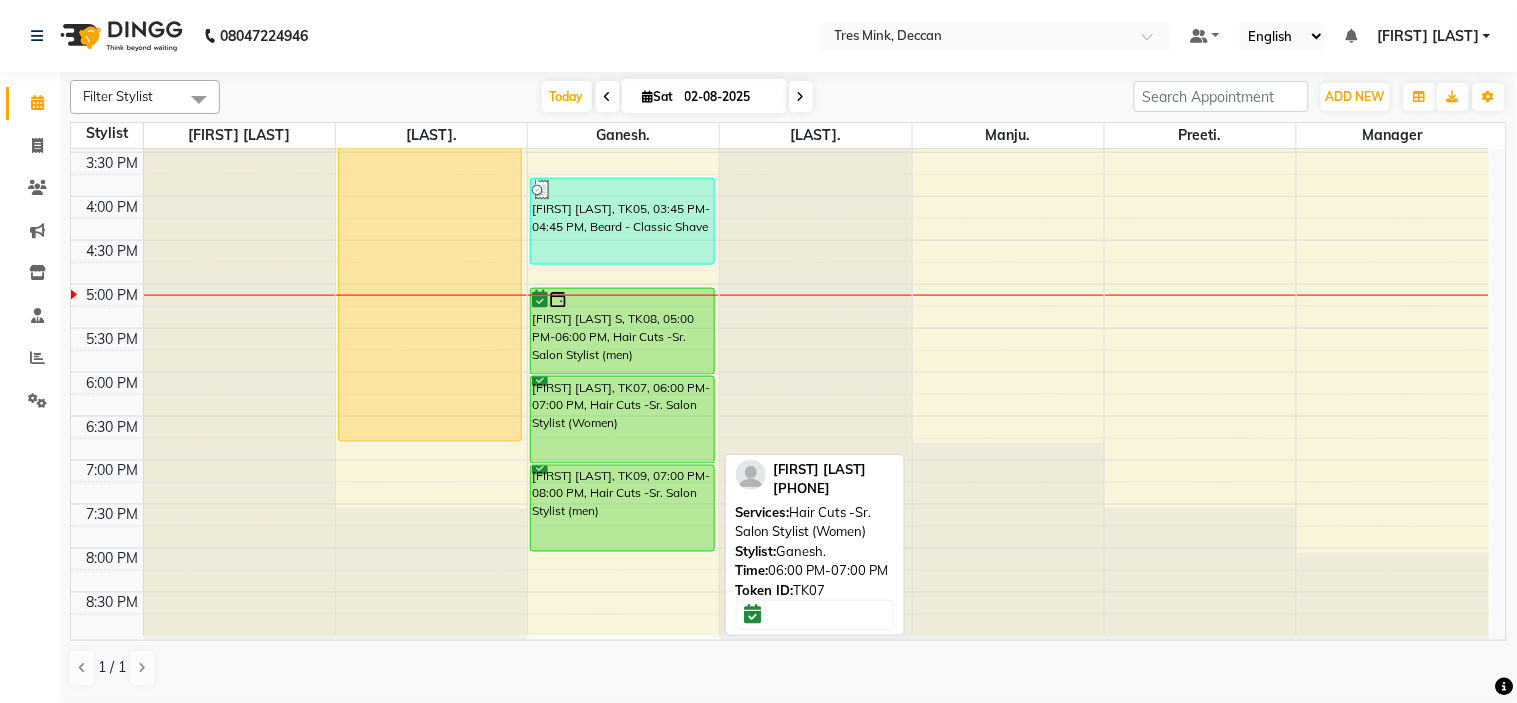 click on "[FIRST] [LAST], TK07, [TIME] - [TIME], Hair Cuts -Sr. Salon Stylist (Women)" at bounding box center [622, 420] 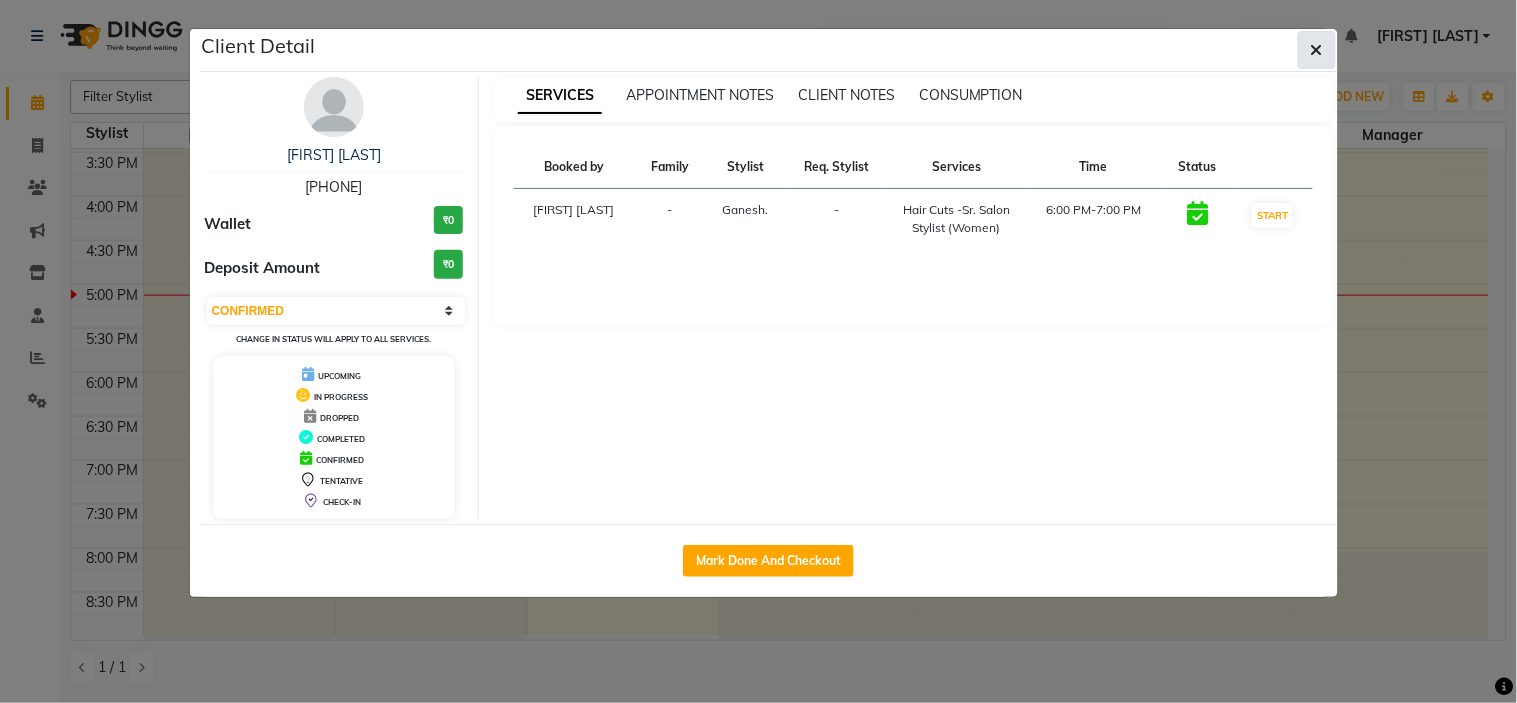 click 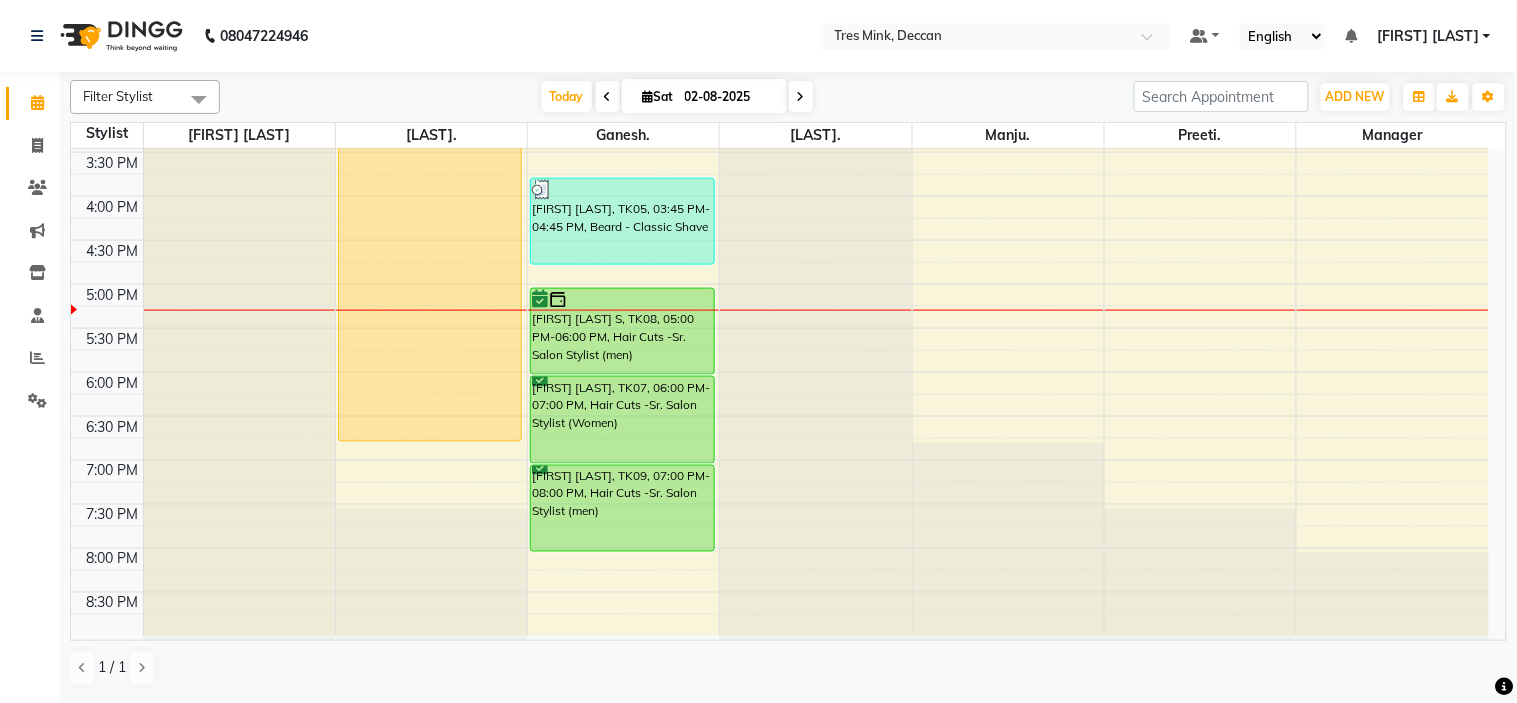 click on "08047224946 Select Location × Tres Mink, Deccan Default Panel My Panel English ENGLISH Español العربية मराठी हिंदी ગુજરાતી தமிழ் 中文 Notifications nothing to show Revati Karandikar Manage Profile Change Password Sign out  Version:3.15.11" 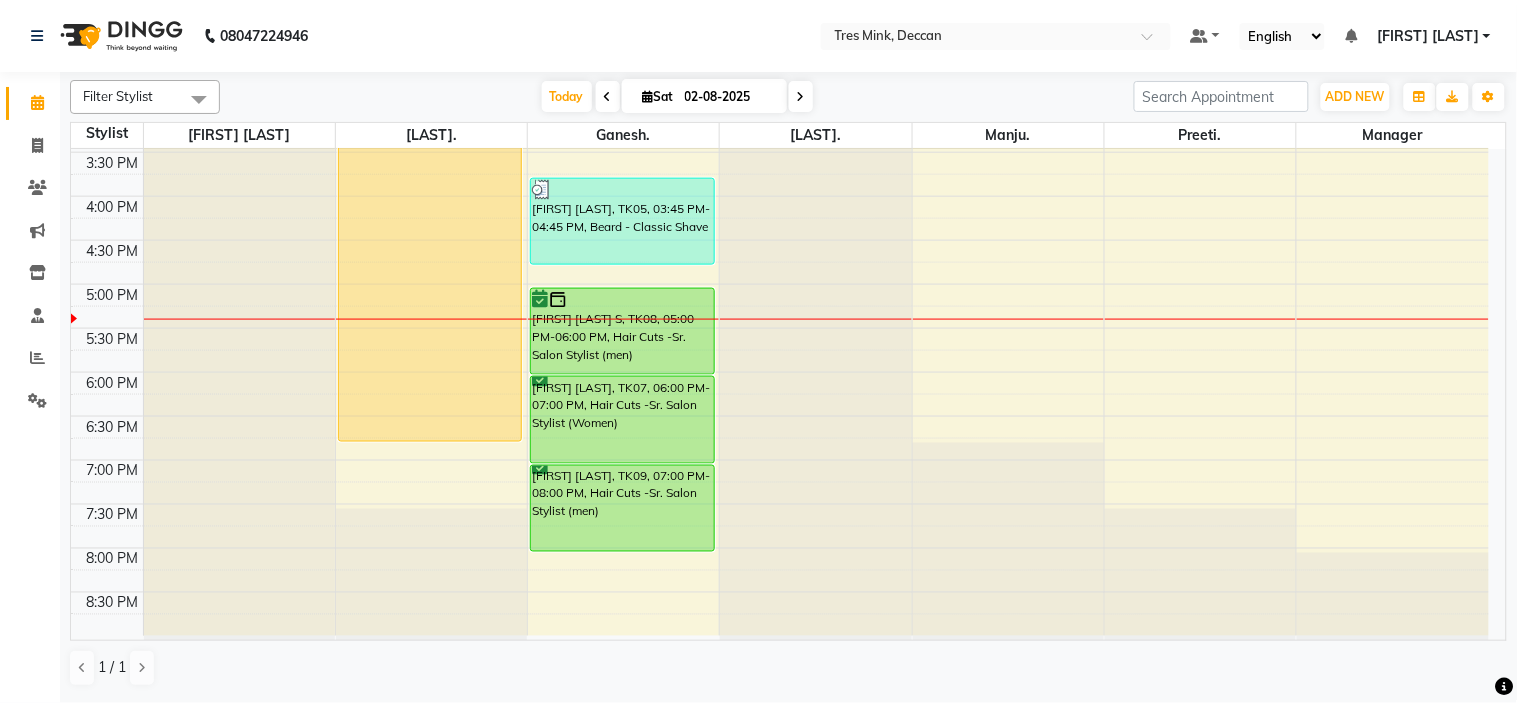 click at bounding box center (801, 97) 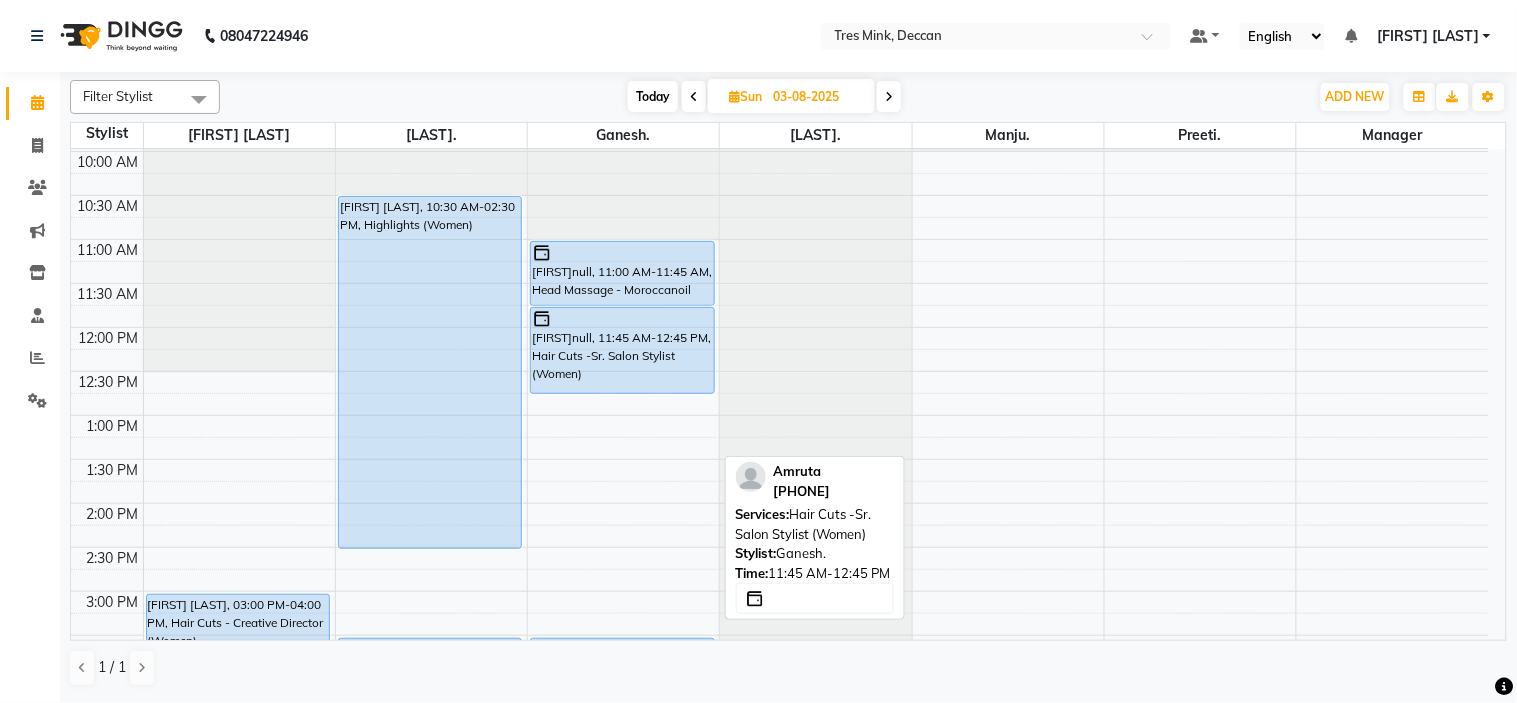 scroll, scrollTop: 212, scrollLeft: 0, axis: vertical 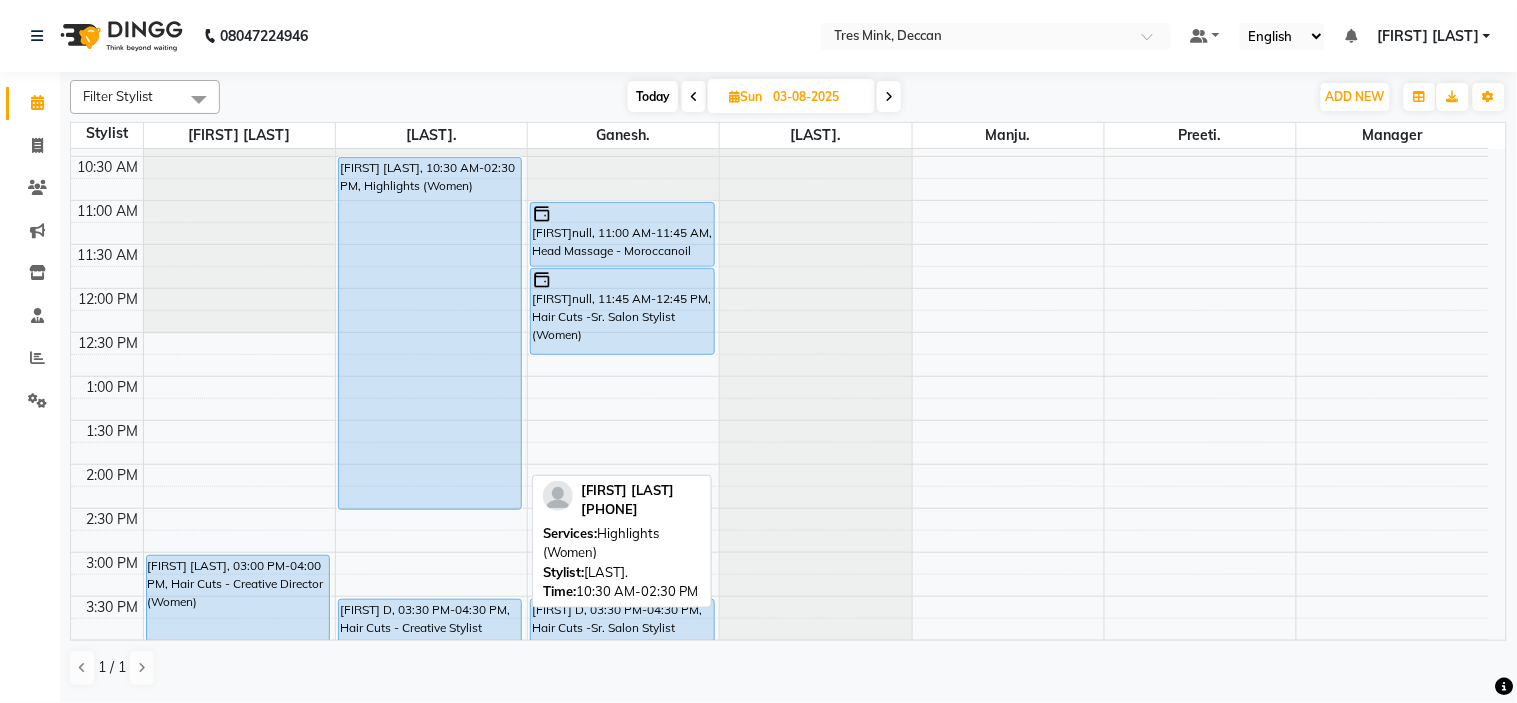 click on "[FIRST] [LAST], [TIME] - [TIME], Highlights (Women)" at bounding box center [430, 333] 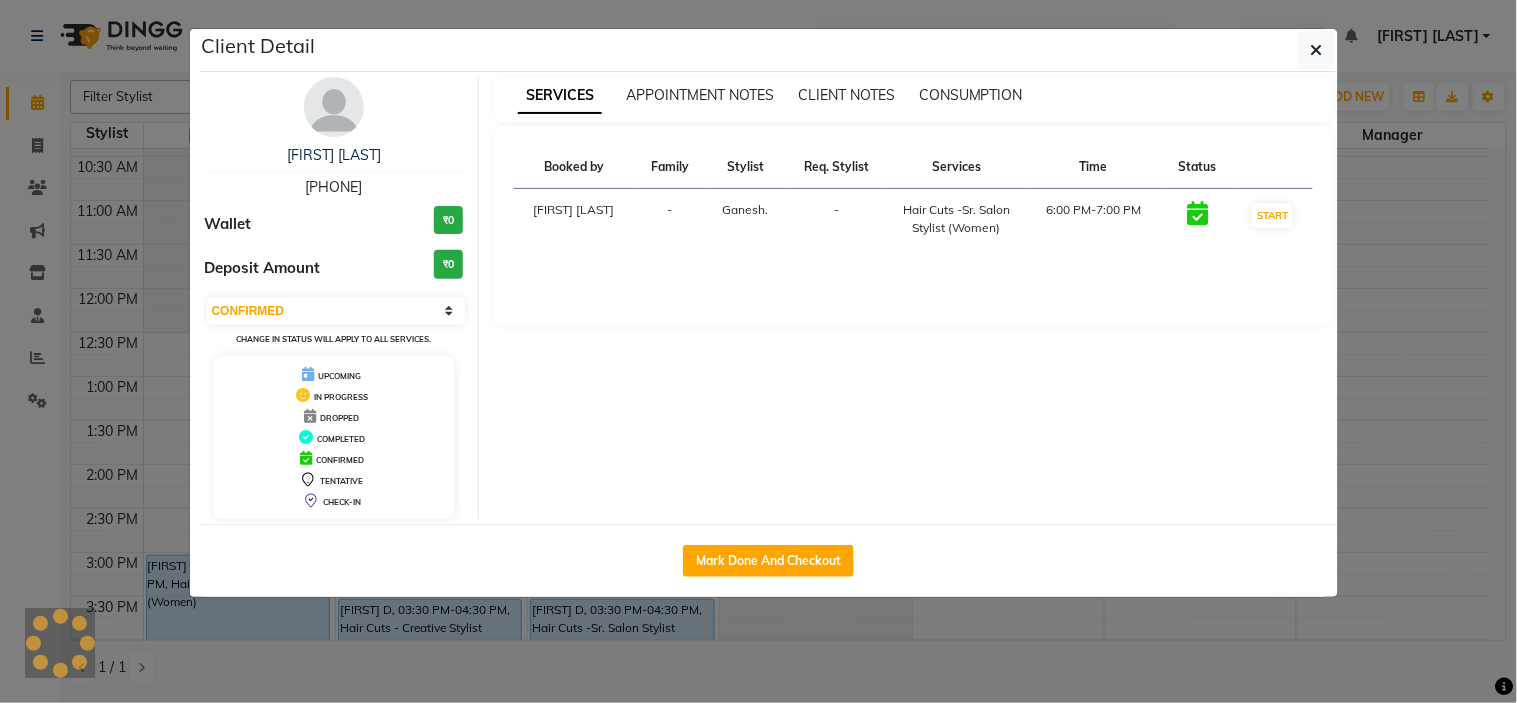 select on "select" 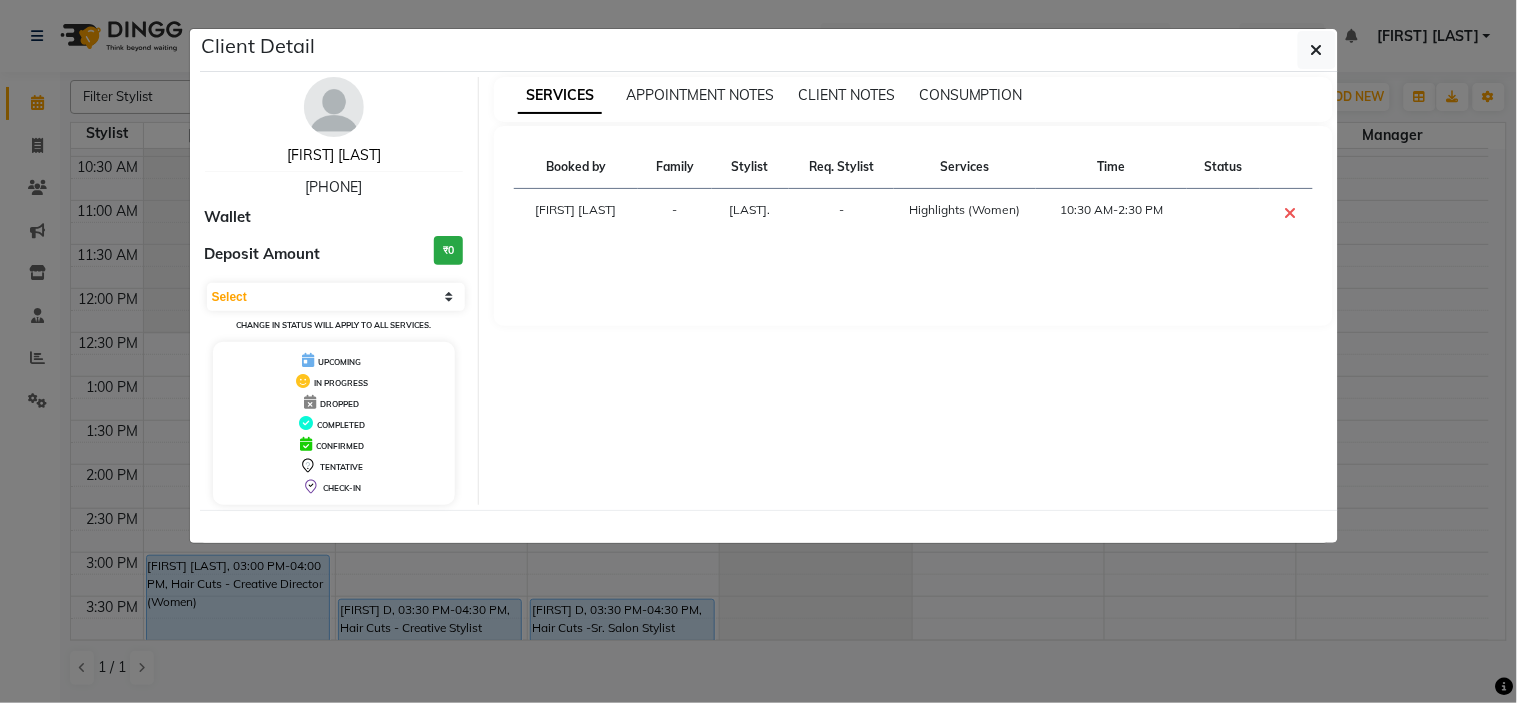 click on "Reshma Soman" at bounding box center (334, 155) 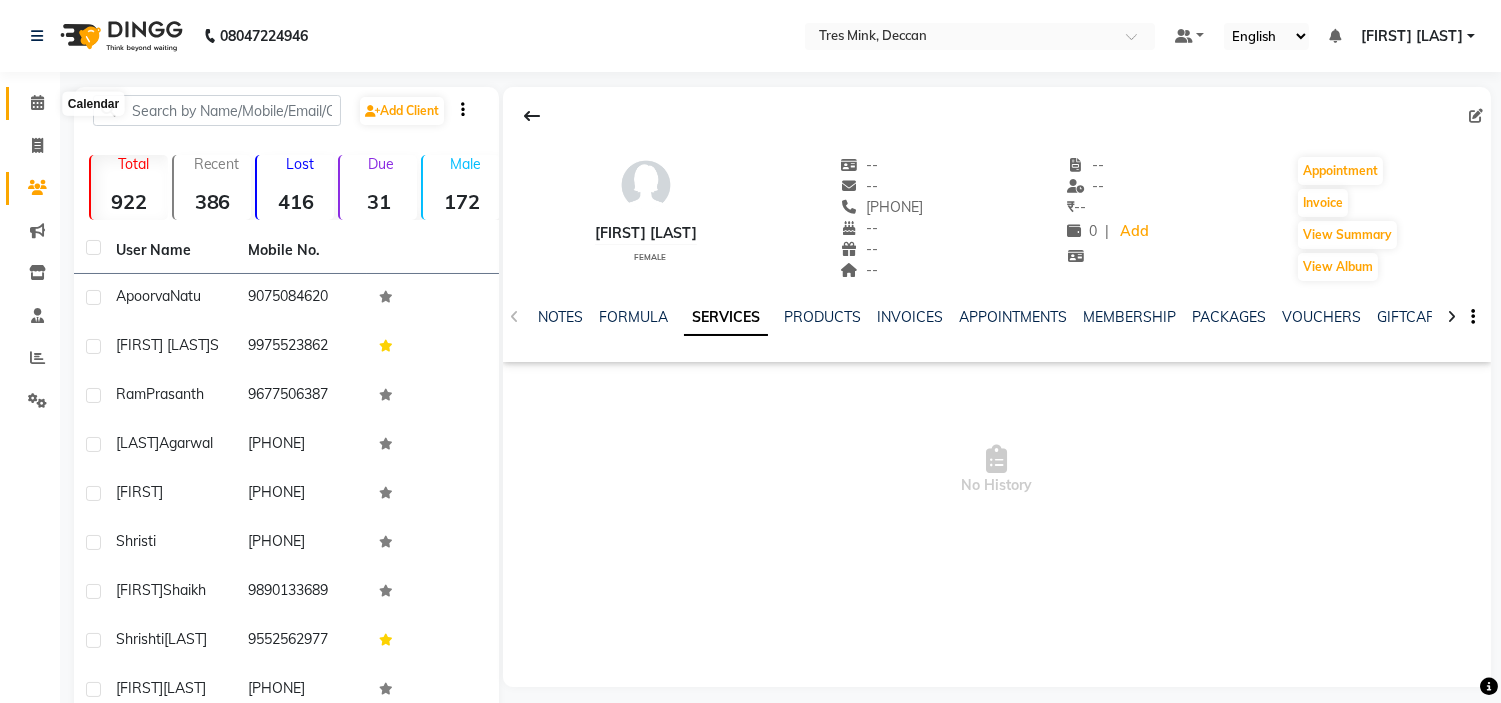 click 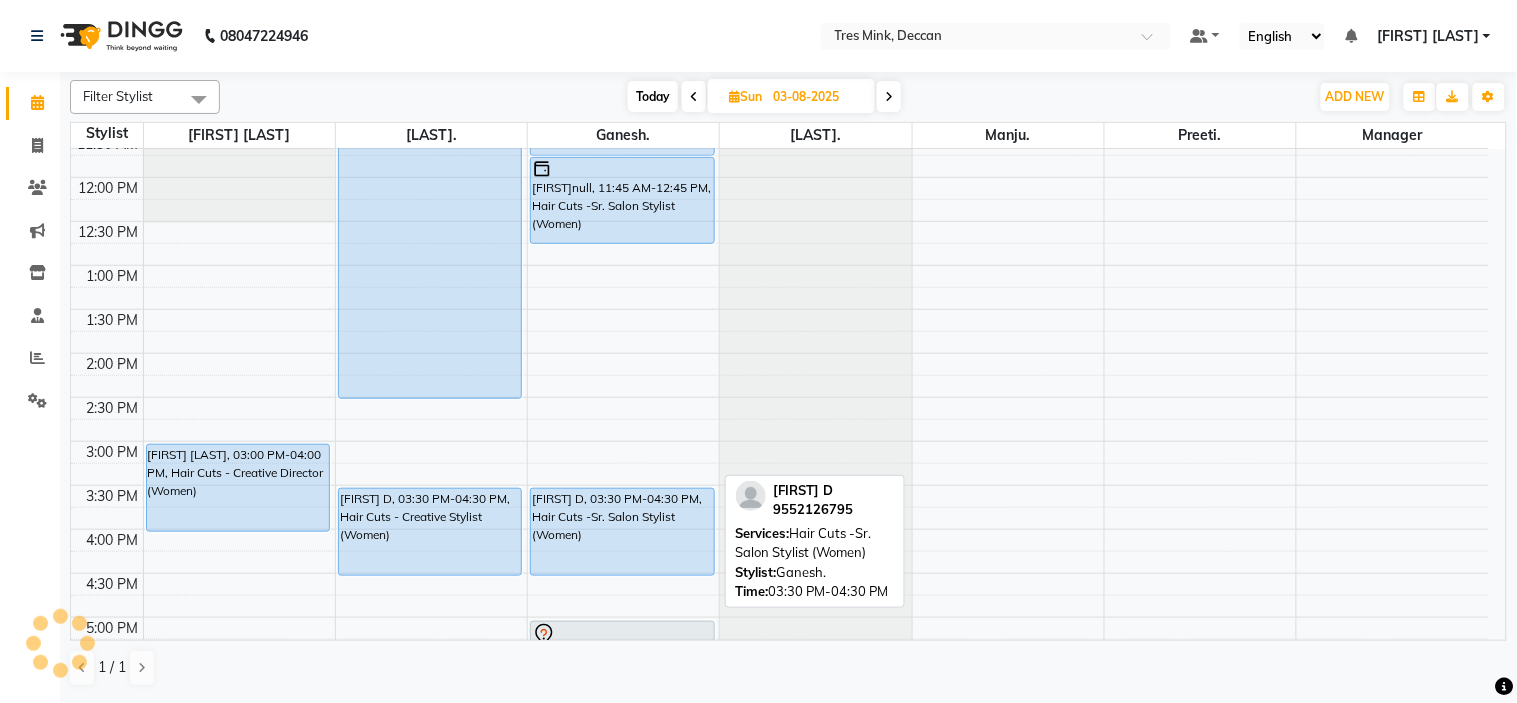 scroll, scrollTop: 212, scrollLeft: 0, axis: vertical 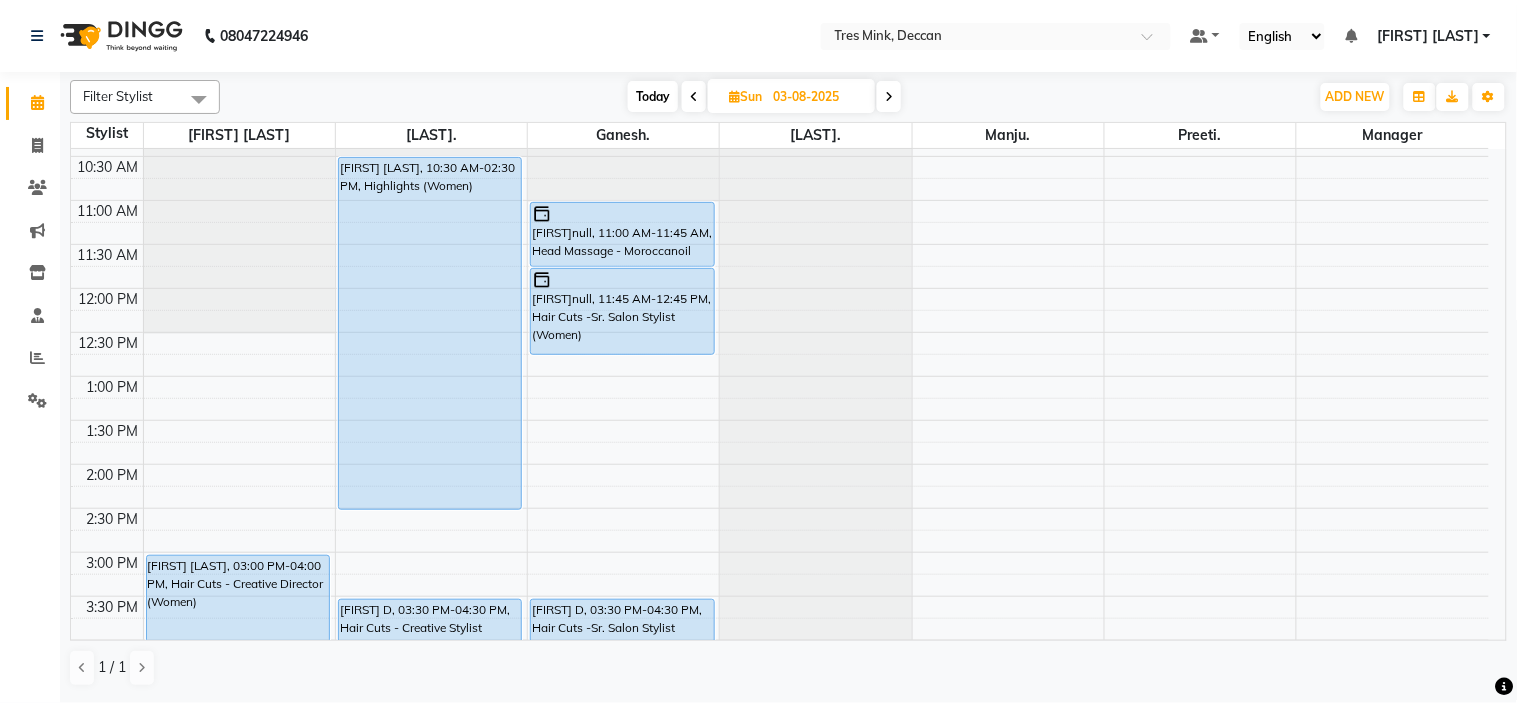 click on "Today" at bounding box center (653, 96) 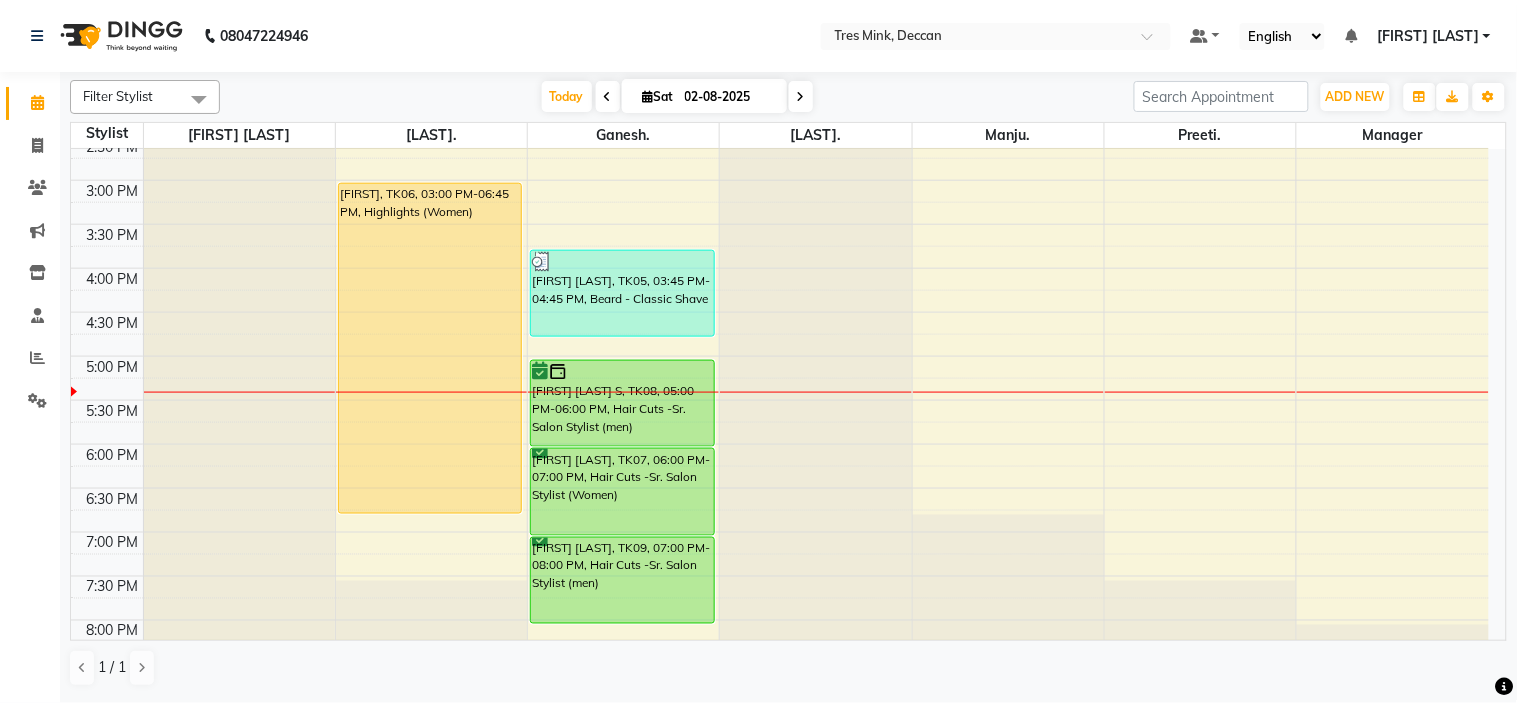 scroll, scrollTop: 545, scrollLeft: 0, axis: vertical 